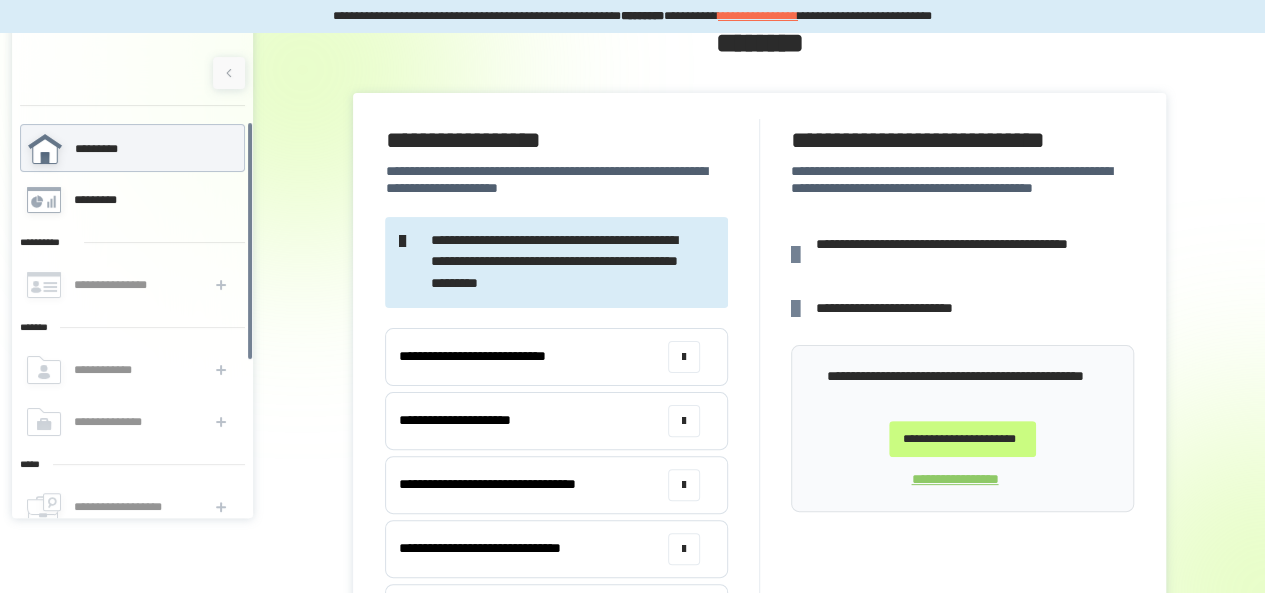 scroll, scrollTop: 54, scrollLeft: 0, axis: vertical 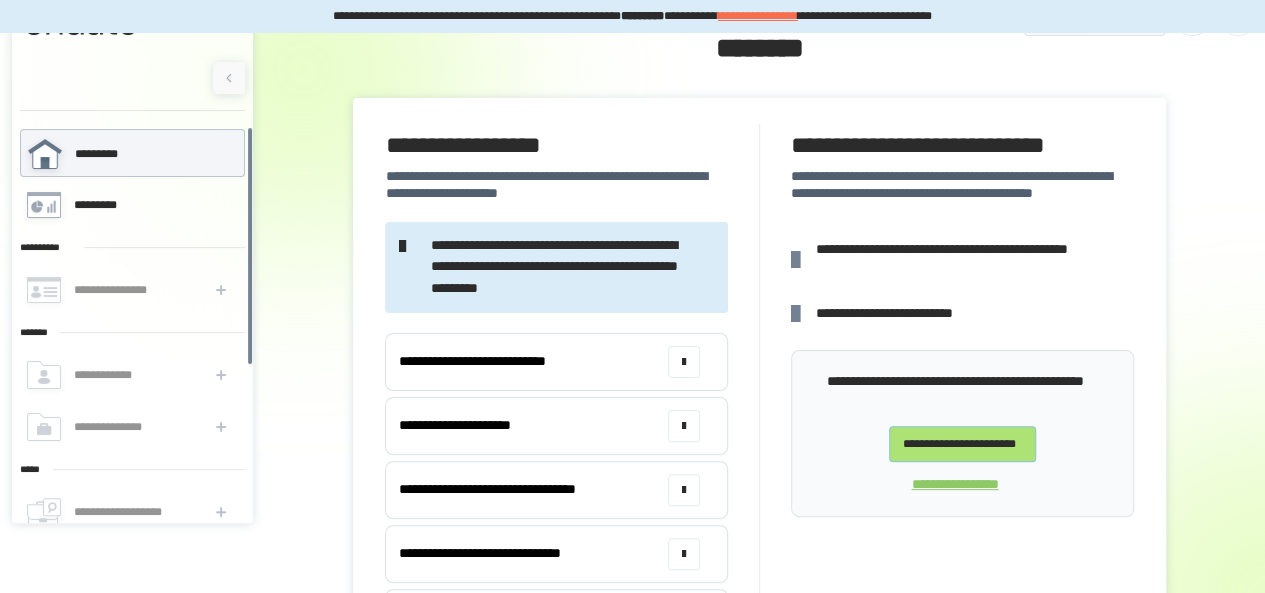 click on "**********" at bounding box center (962, 444) 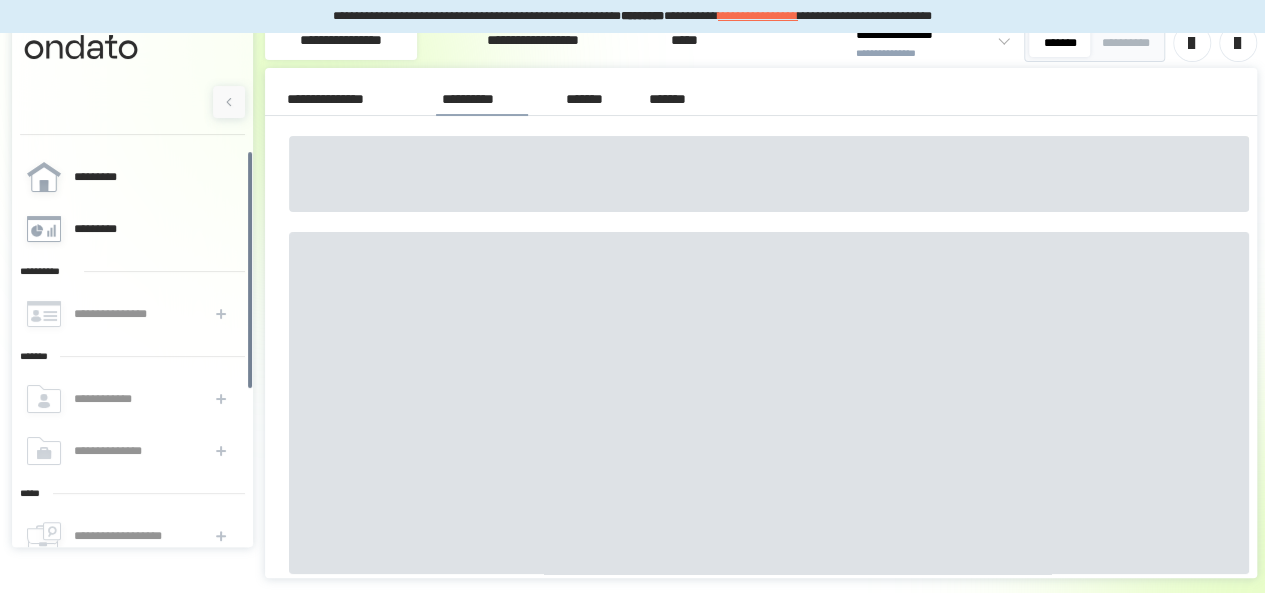 scroll, scrollTop: 42, scrollLeft: 0, axis: vertical 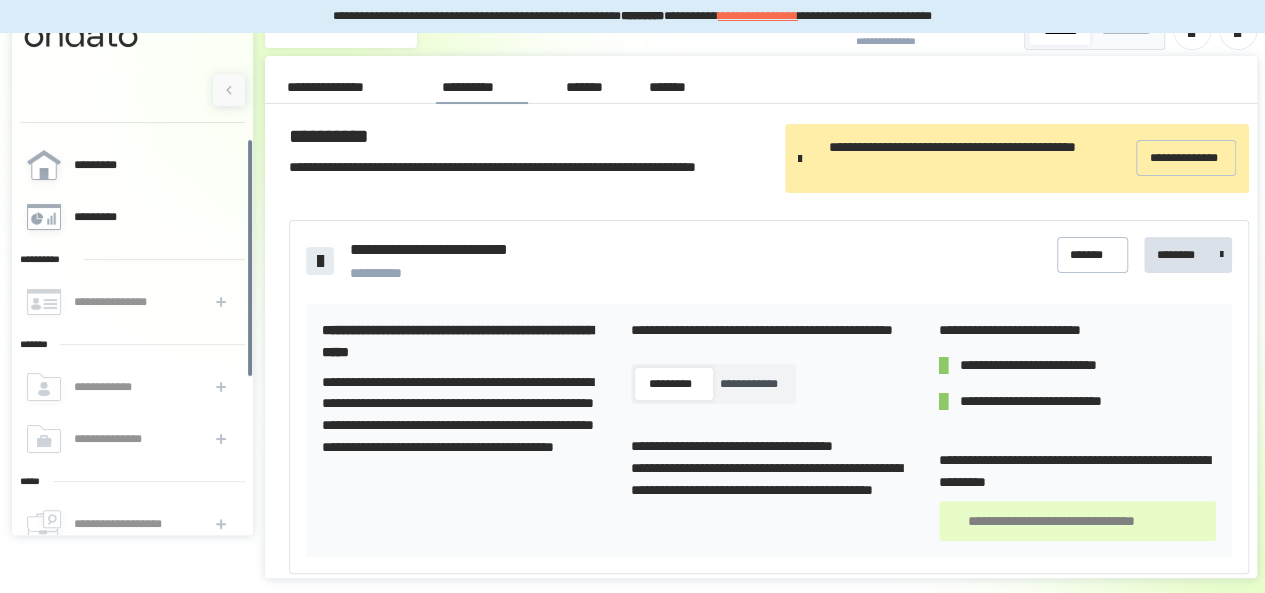 click on "**********" at bounding box center (460, 430) 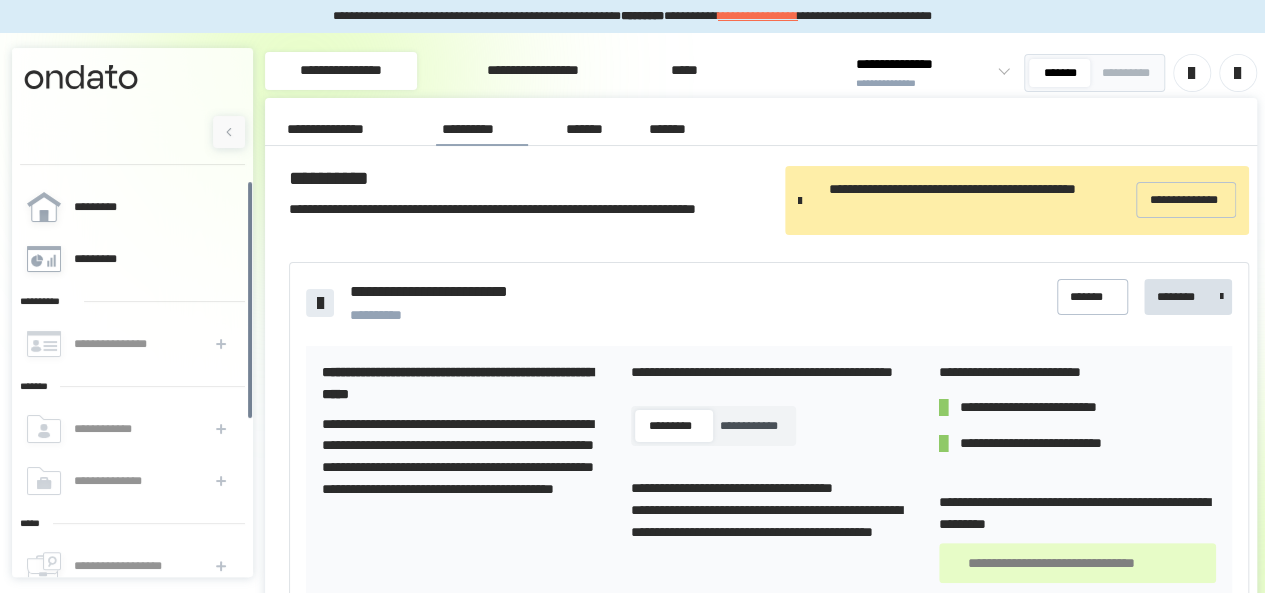 scroll, scrollTop: 42, scrollLeft: 0, axis: vertical 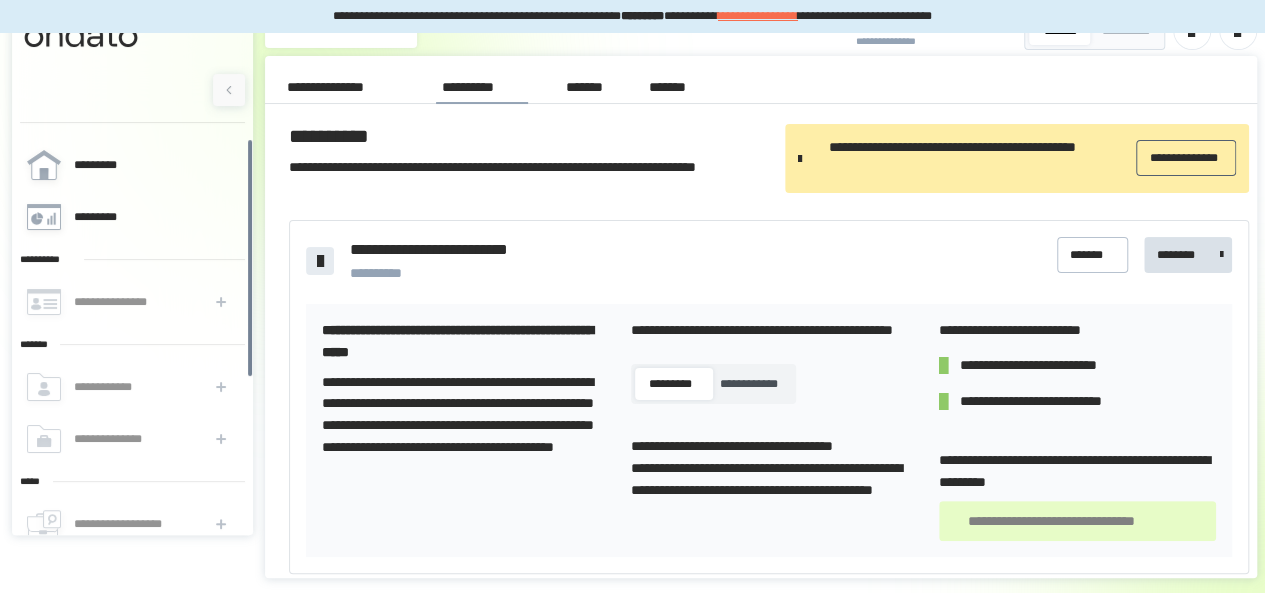 click on "**********" at bounding box center [1185, 158] 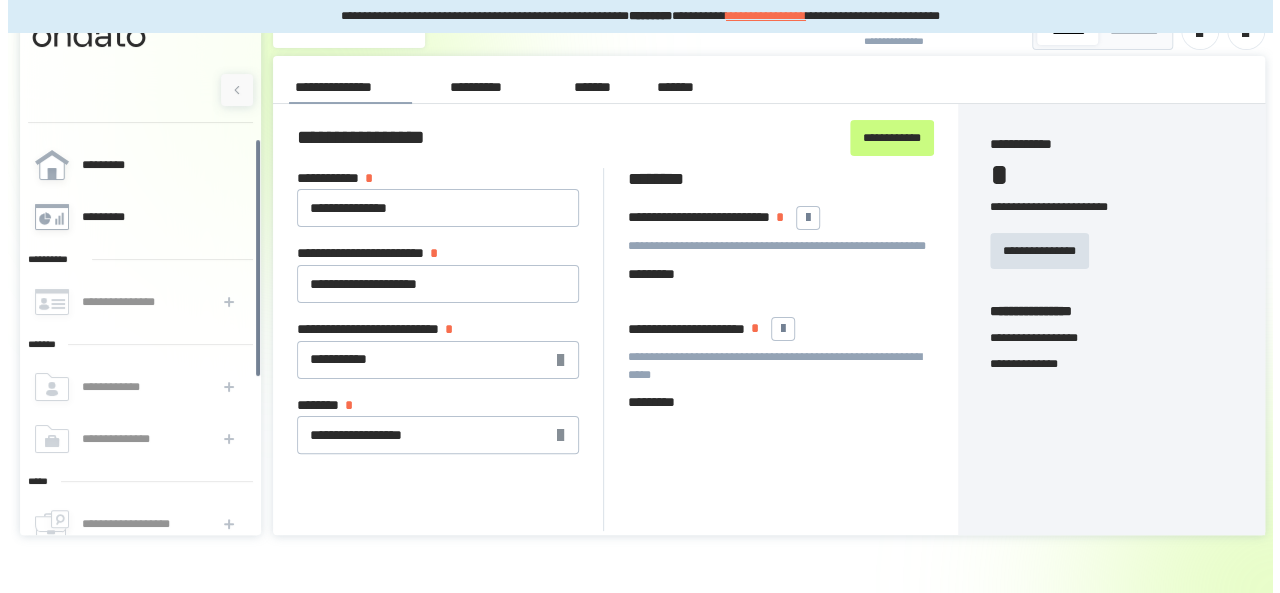 scroll, scrollTop: 0, scrollLeft: 0, axis: both 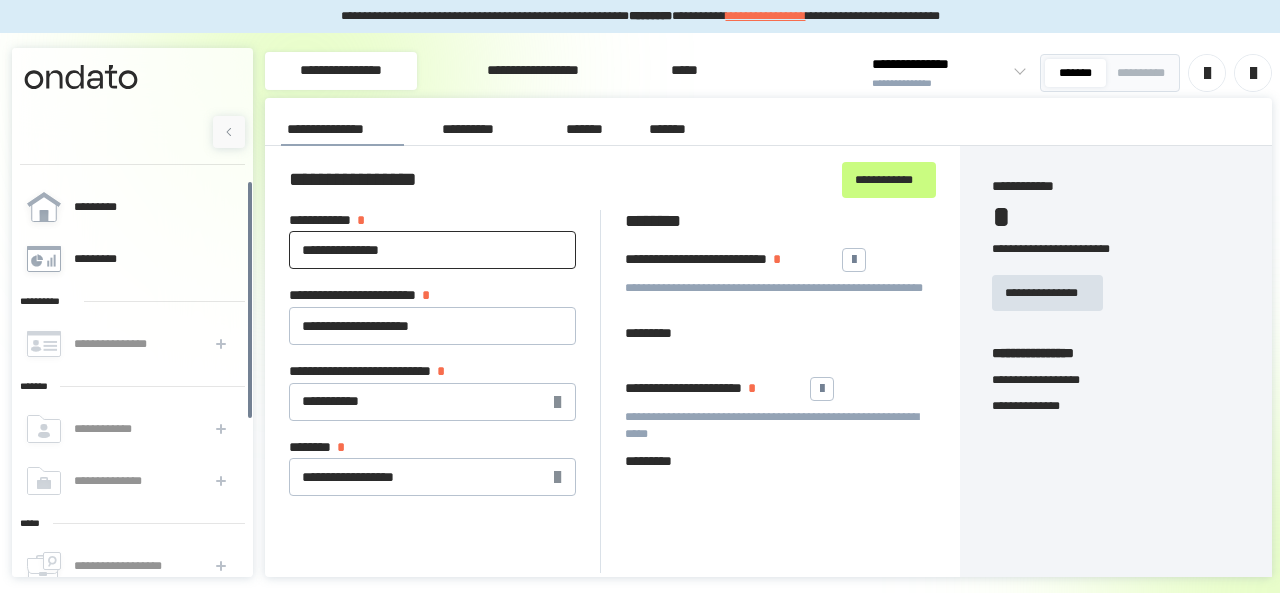 click on "**********" at bounding box center (432, 250) 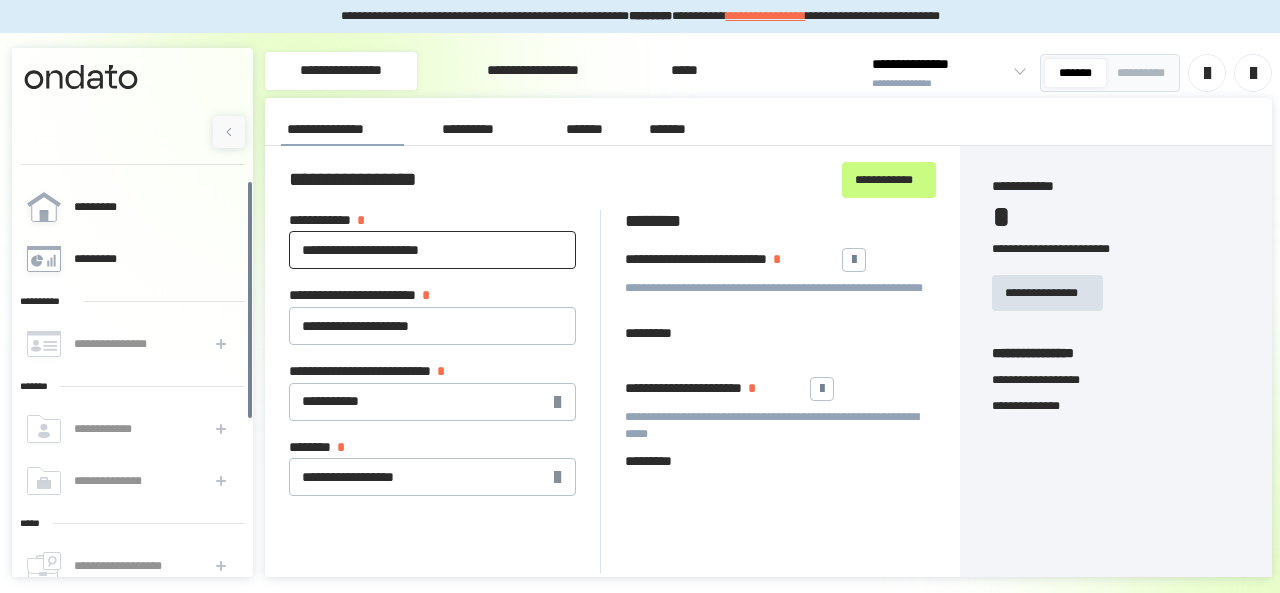 type on "**********" 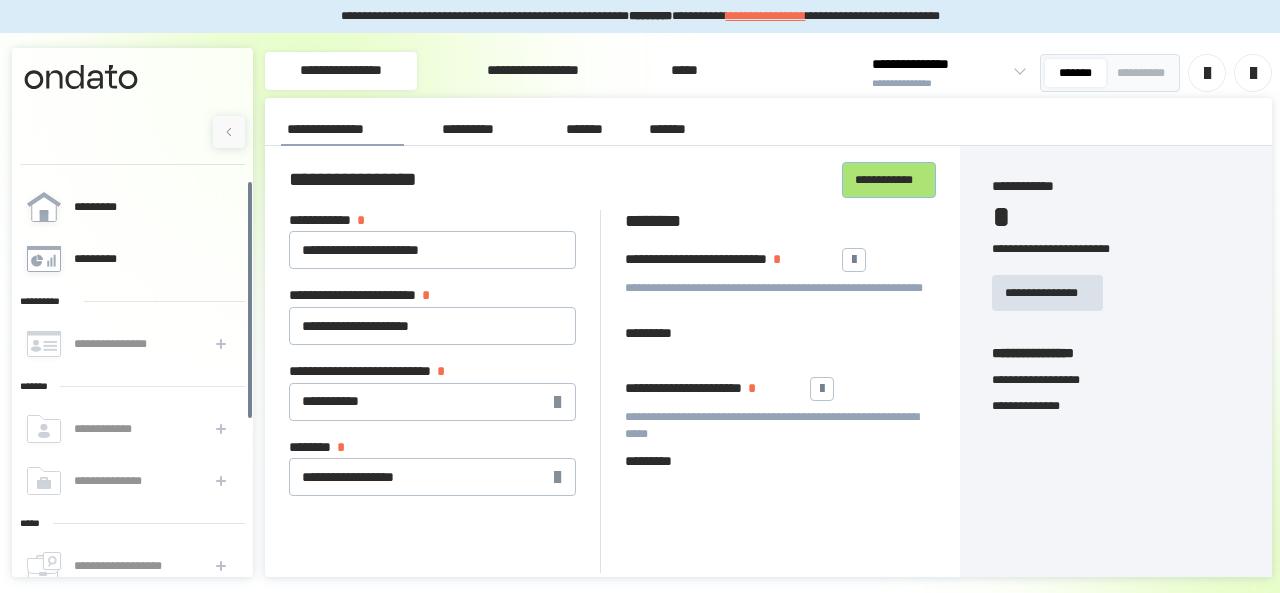 click on "**********" at bounding box center [889, 179] 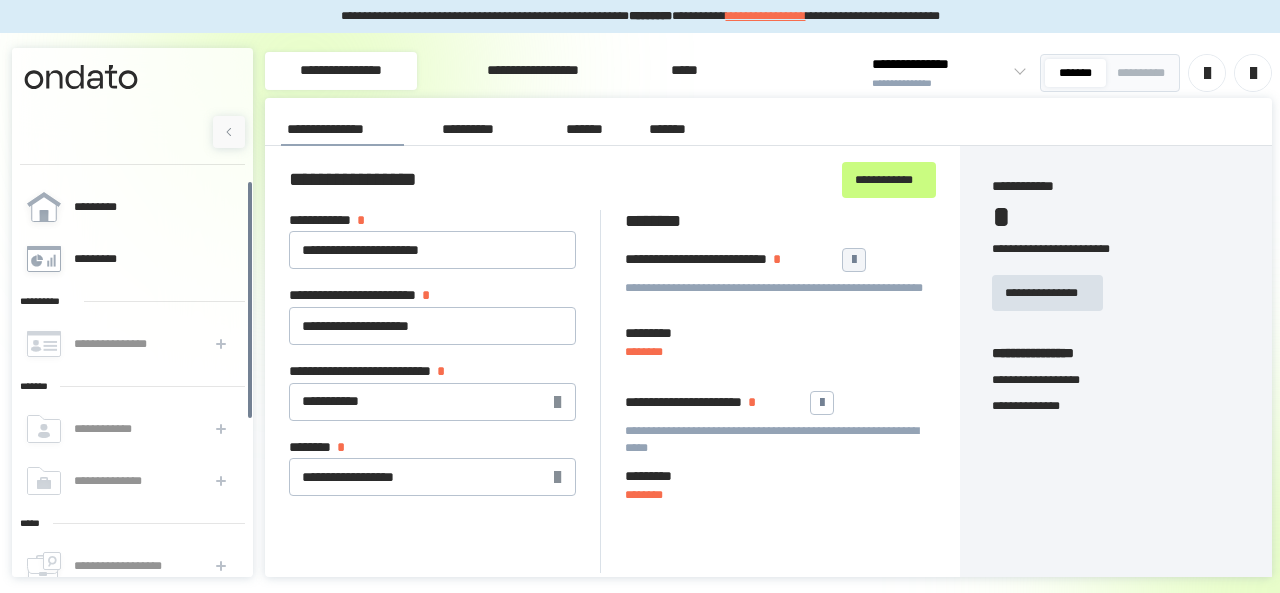 click at bounding box center (854, 260) 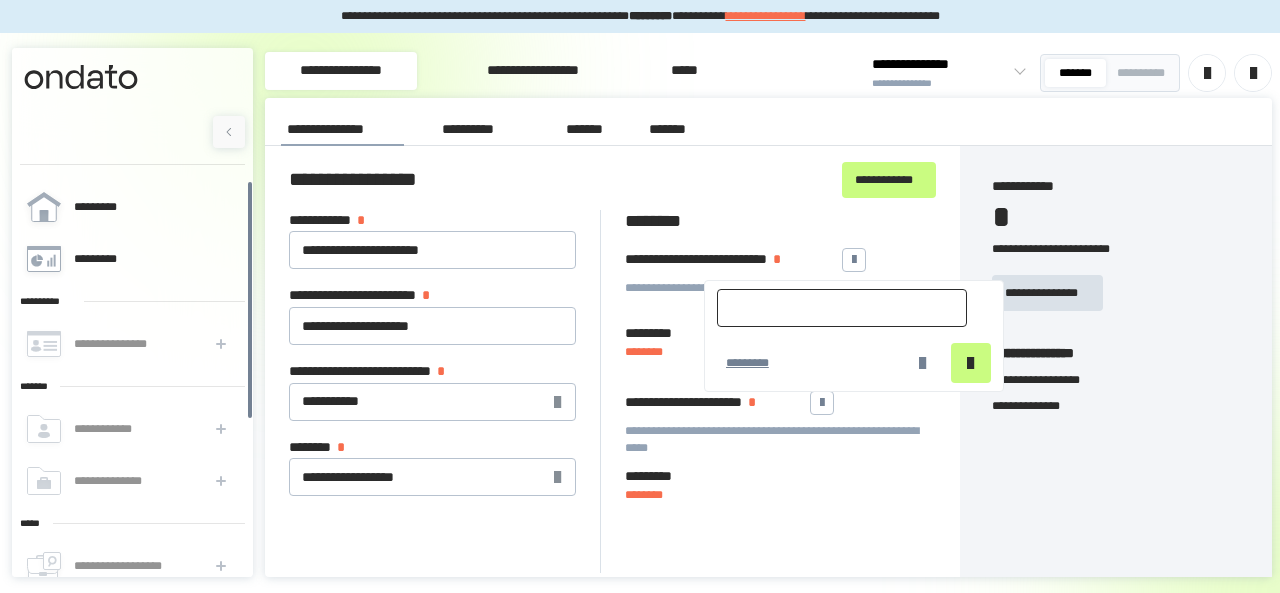 click at bounding box center (842, 308) 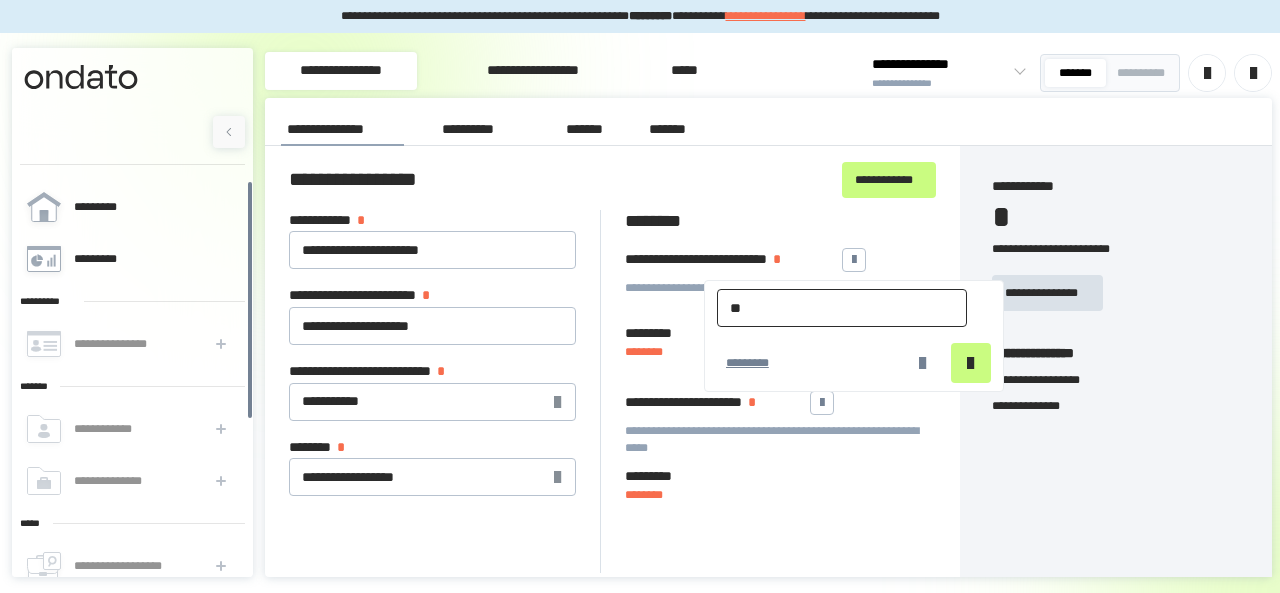 type on "*" 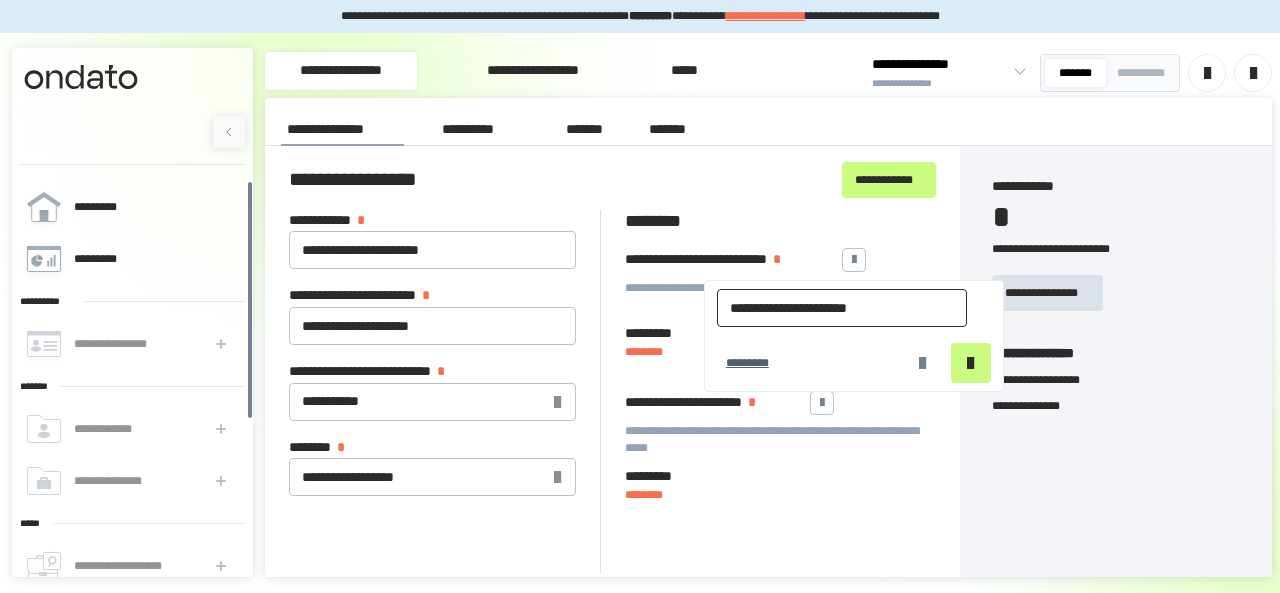 type on "**********" 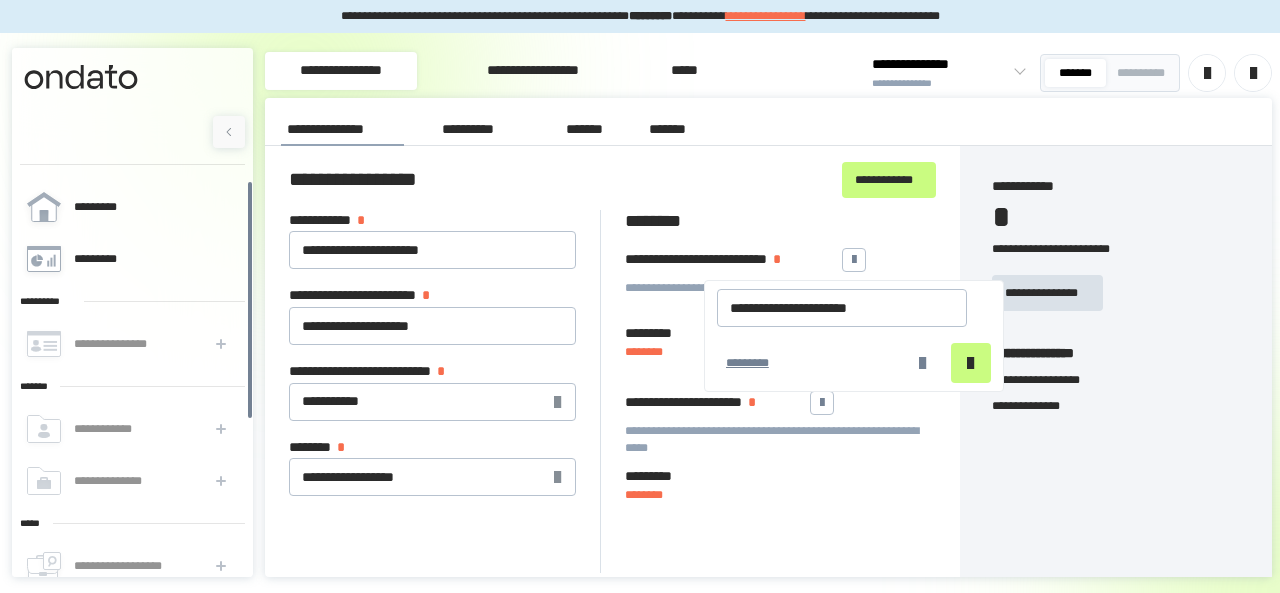 click on "*********" at bounding box center (754, 363) 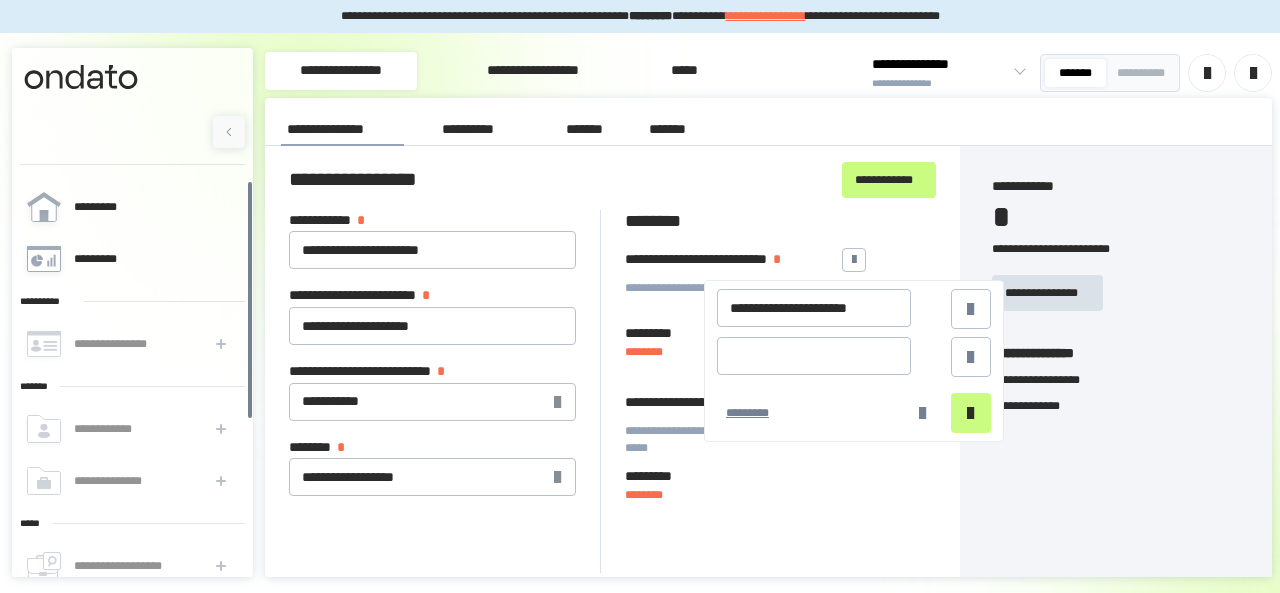 click on "**********" at bounding box center (781, 440) 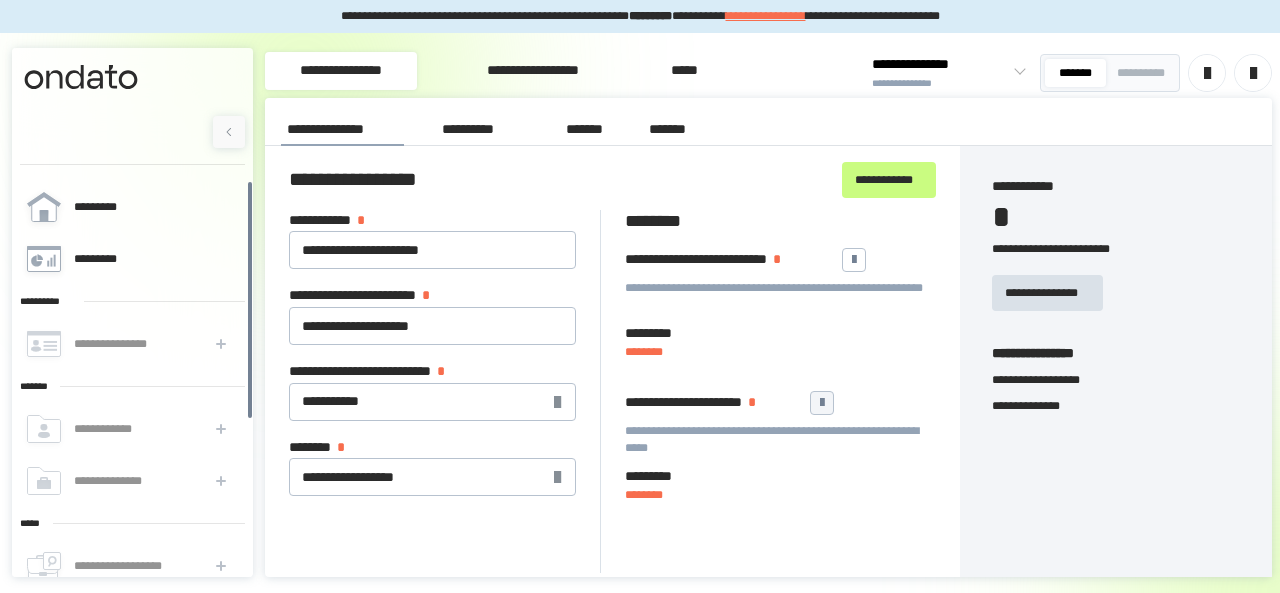 click at bounding box center [822, 403] 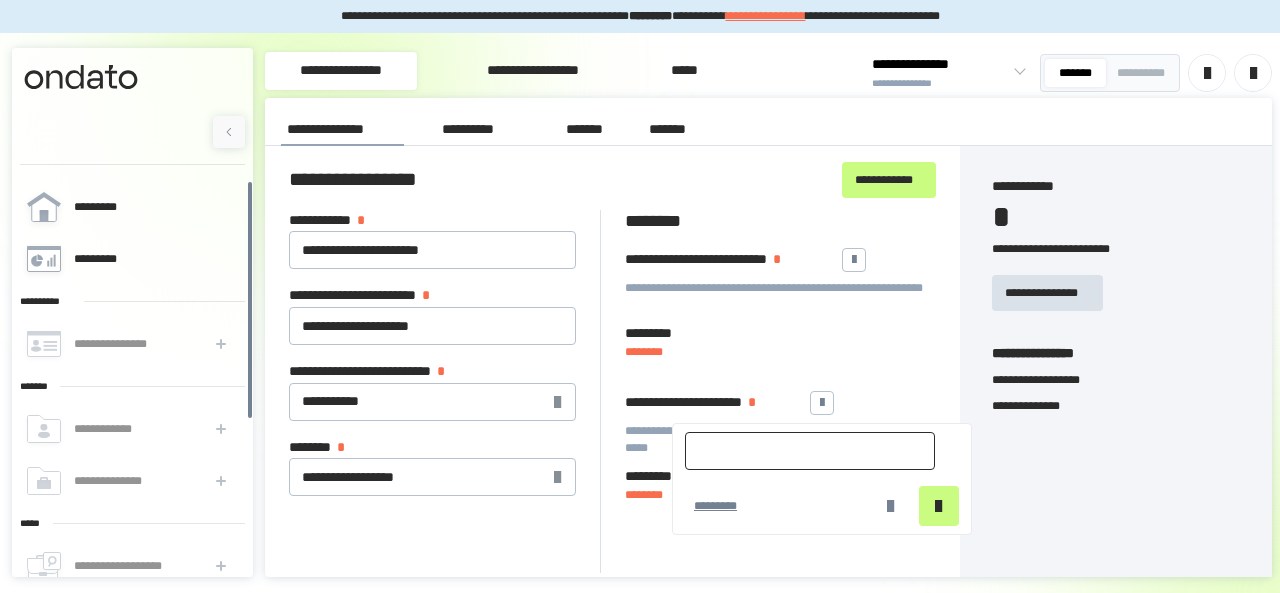 click at bounding box center (810, 451) 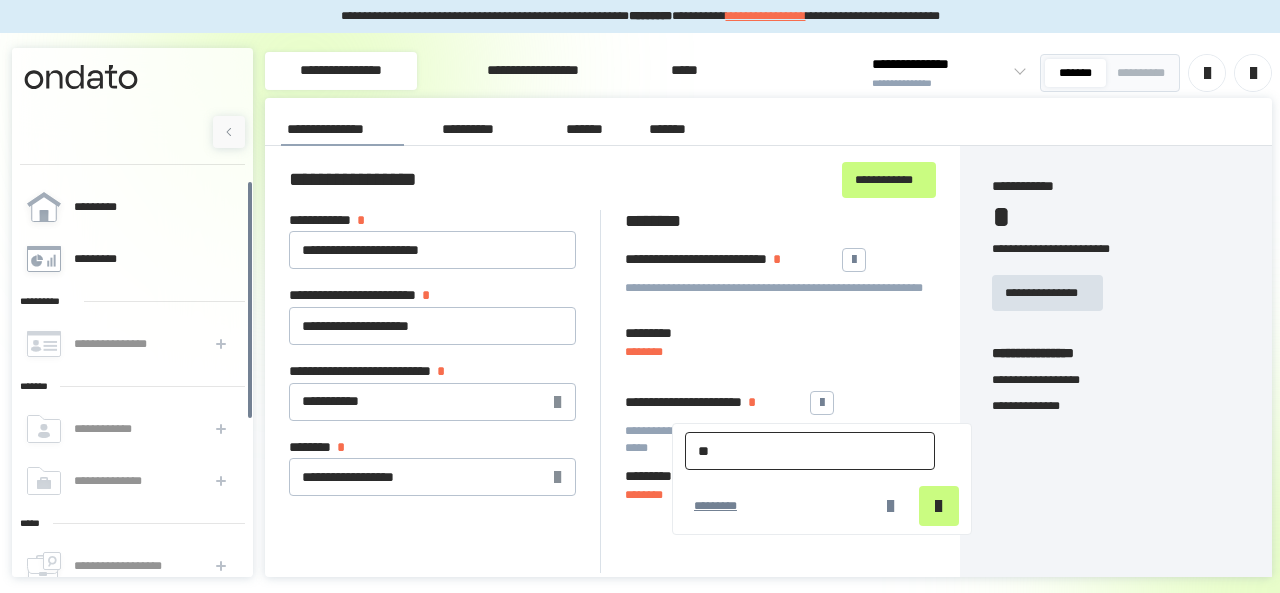type on "**********" 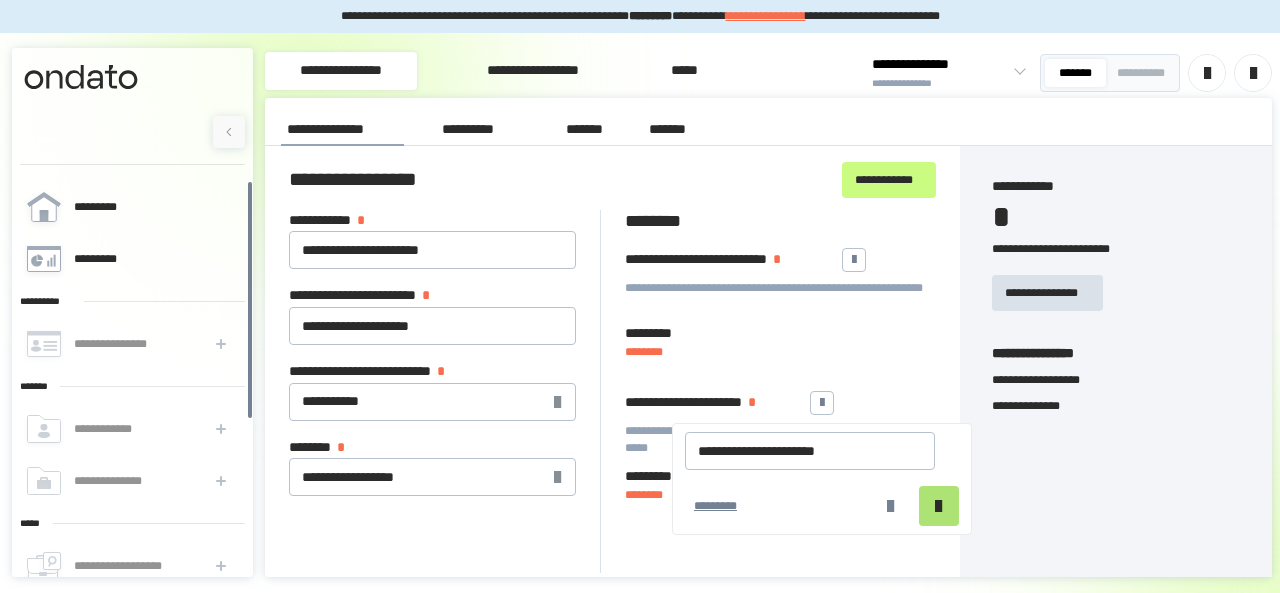 click at bounding box center (938, 506) 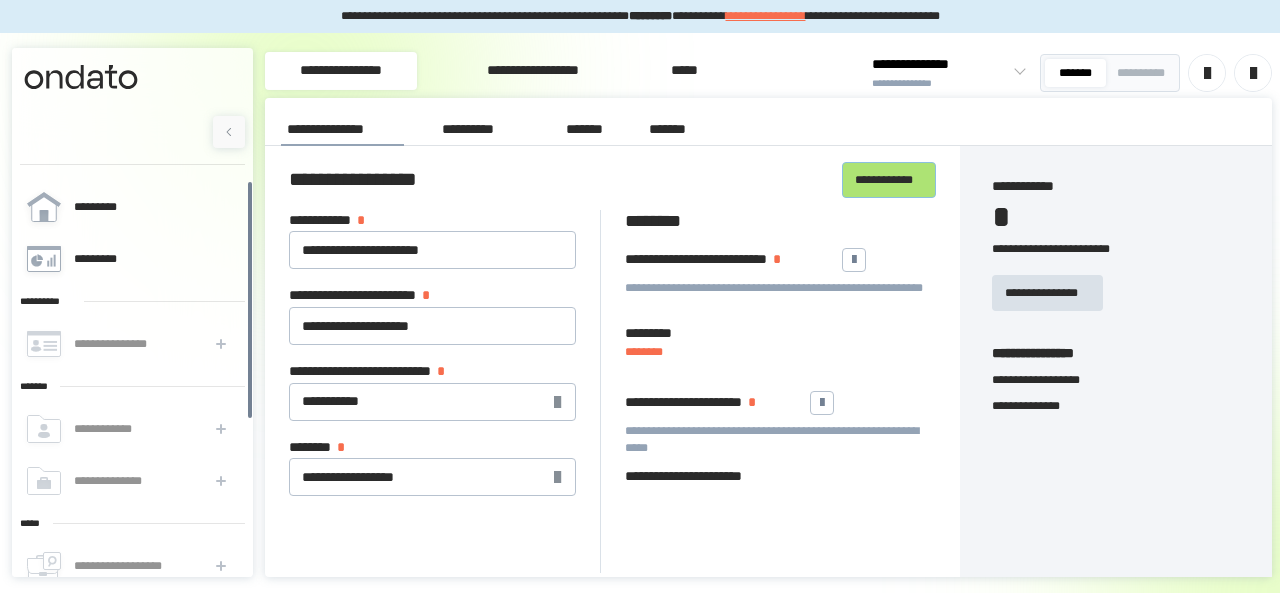 click on "**********" at bounding box center [889, 179] 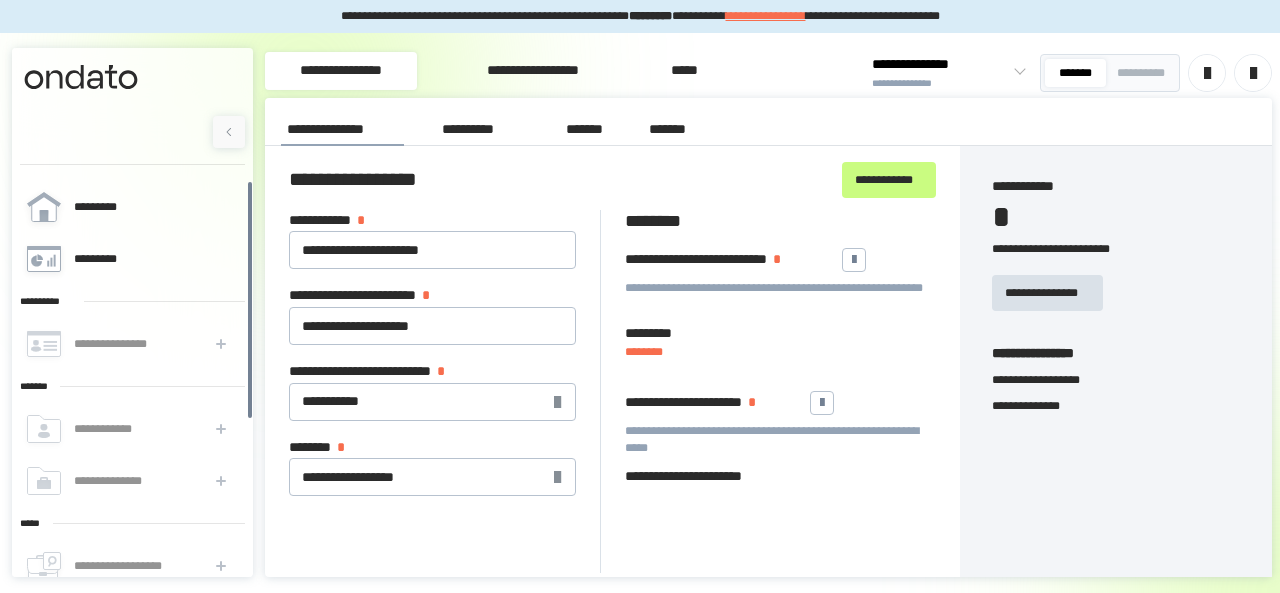 click on "********" at bounding box center (781, 352) 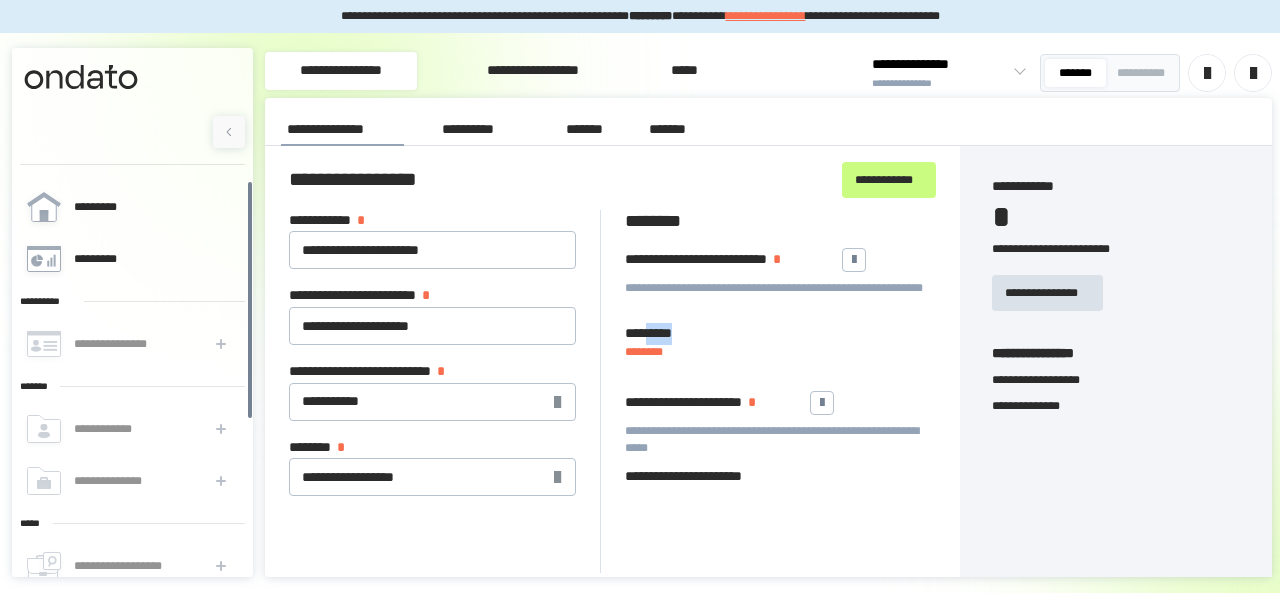 click on "*********" at bounding box center (781, 334) 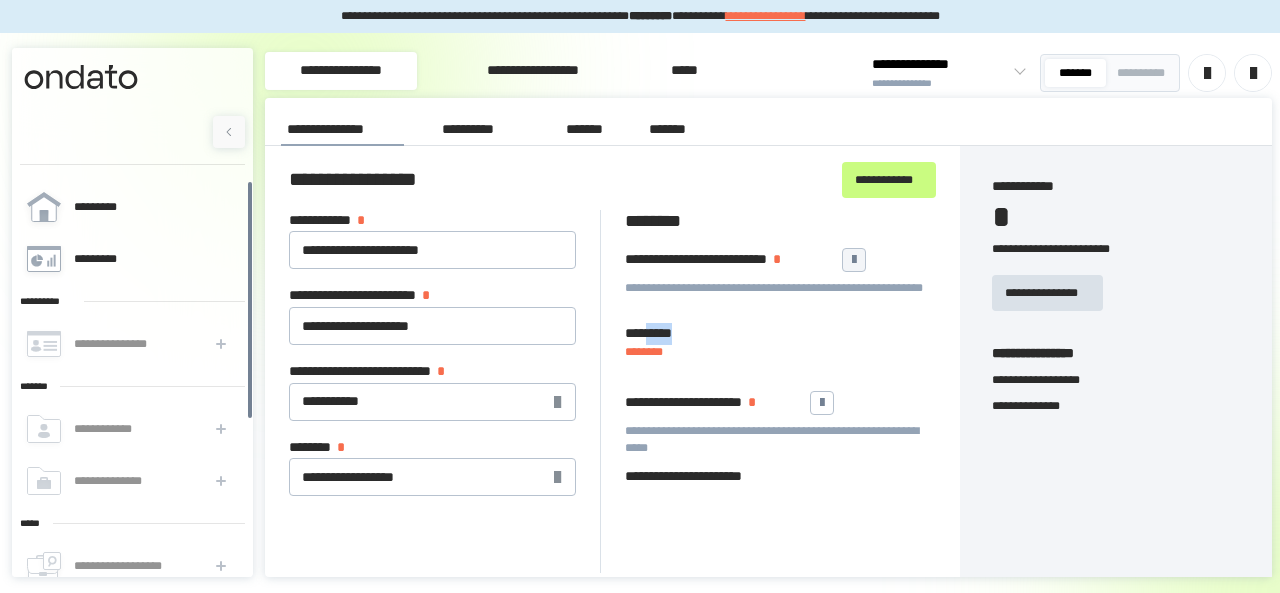 click at bounding box center [854, 260] 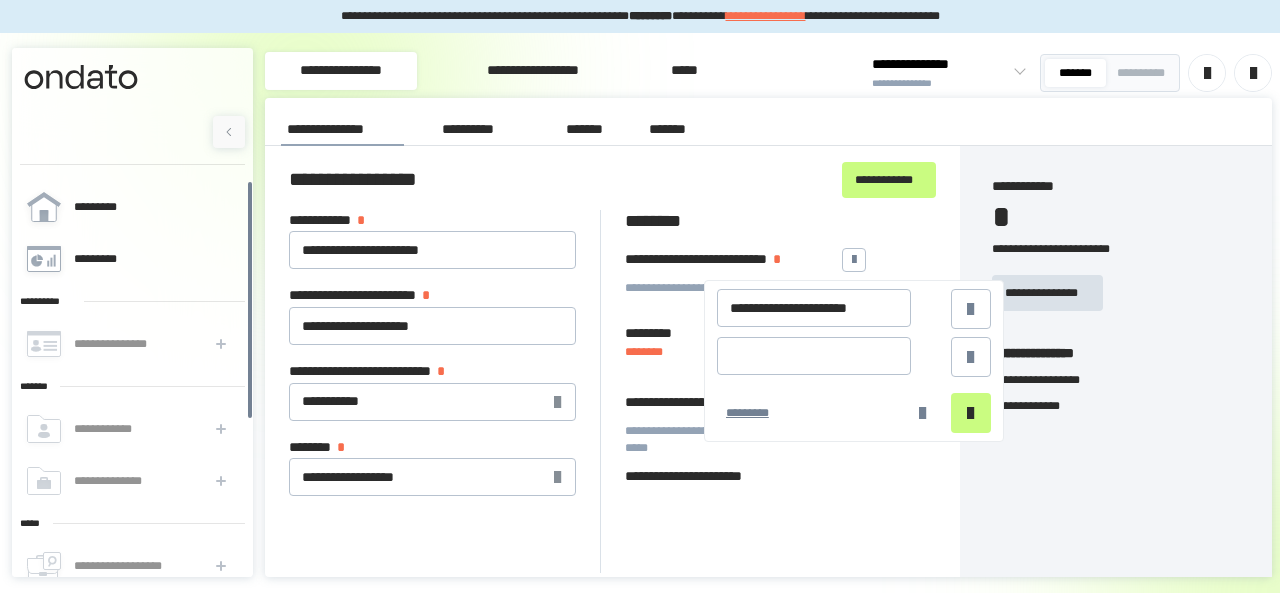 click at bounding box center [854, 357] 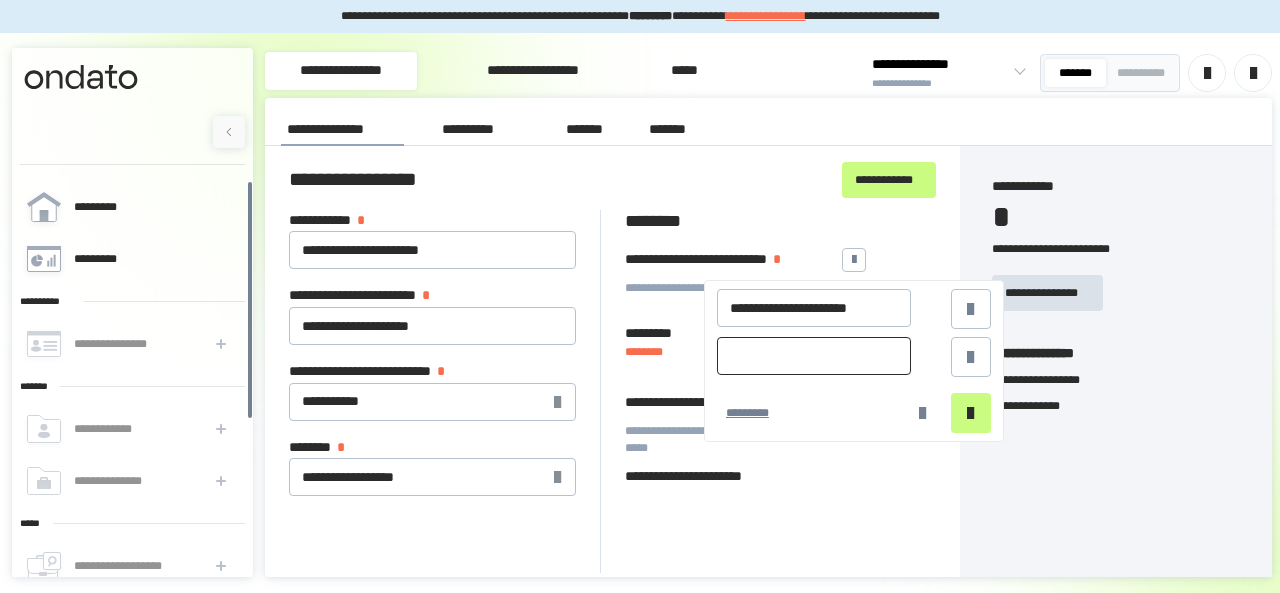 click at bounding box center (814, 356) 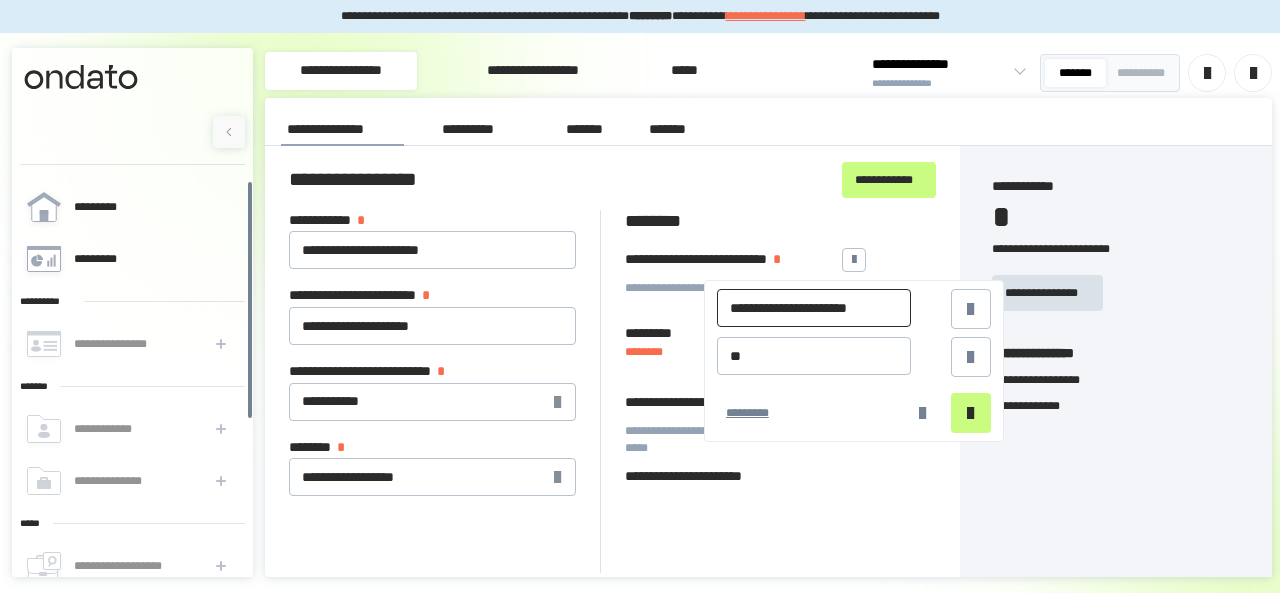 click on "**********" at bounding box center (814, 308) 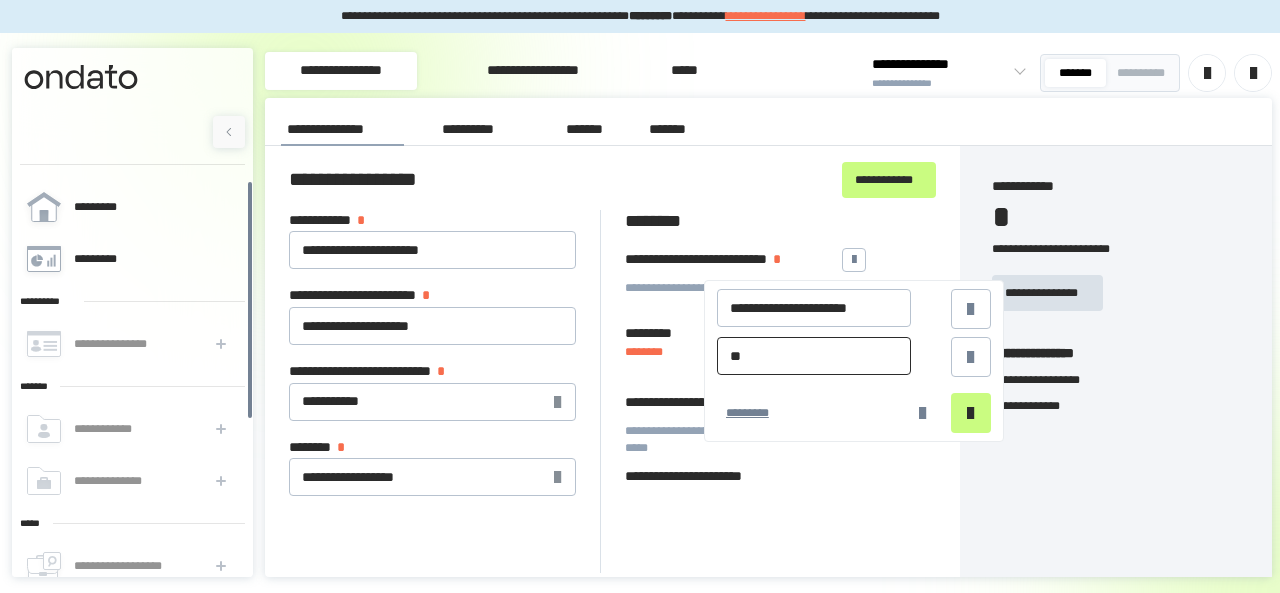 click on "**" at bounding box center [814, 356] 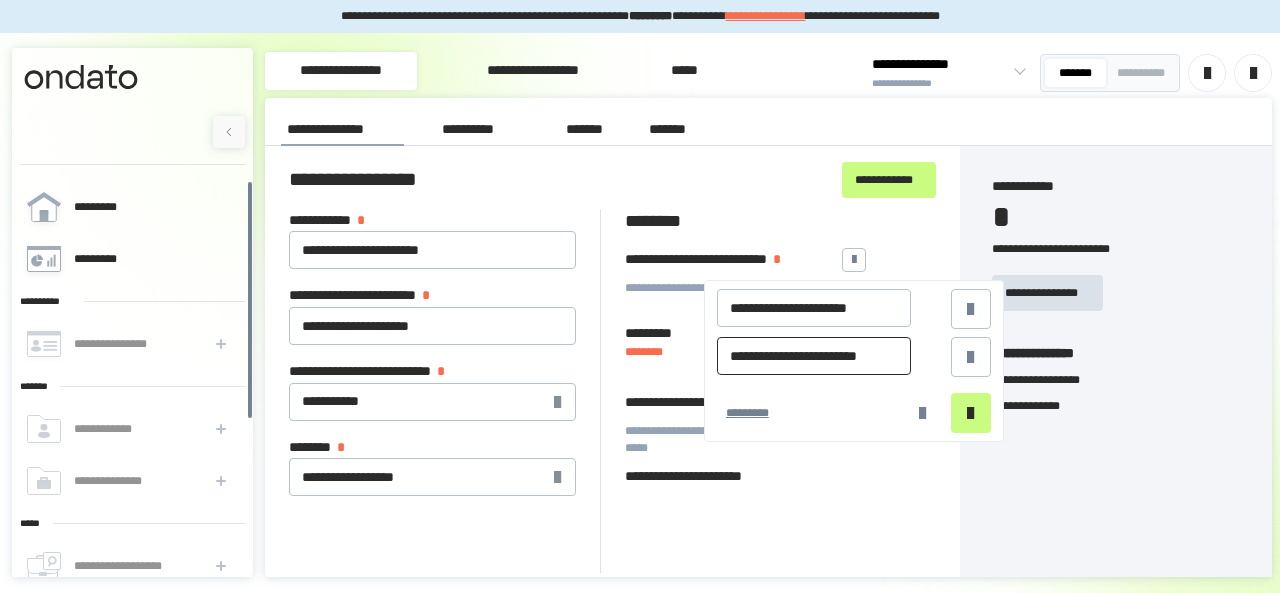 scroll, scrollTop: 0, scrollLeft: 13, axis: horizontal 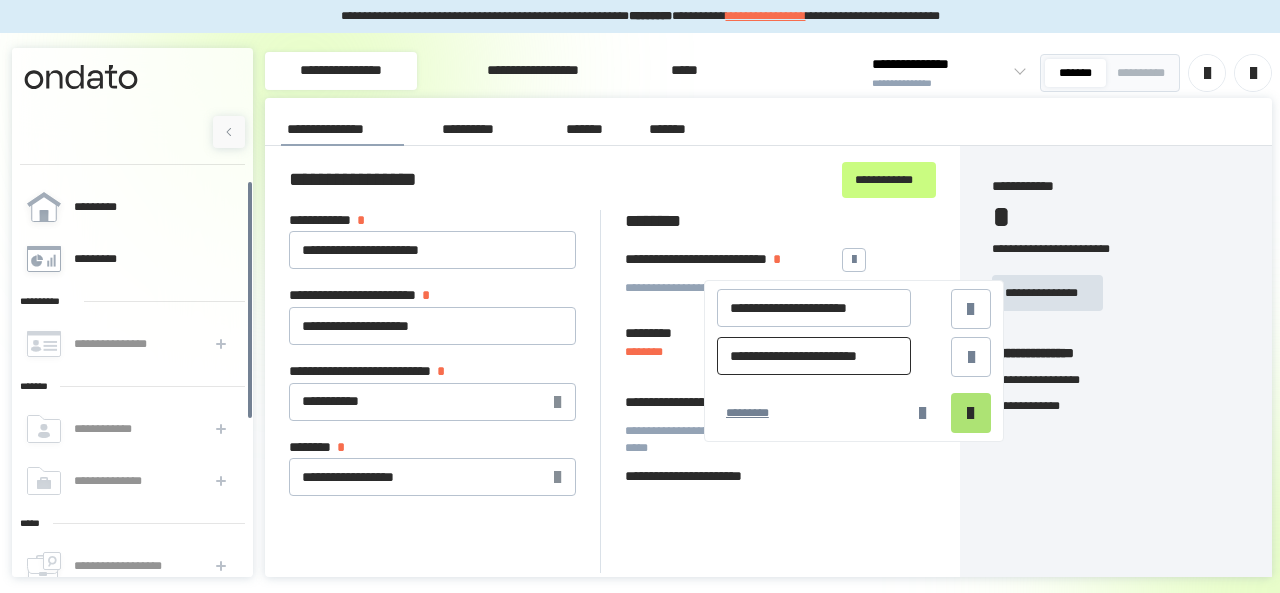 type on "**********" 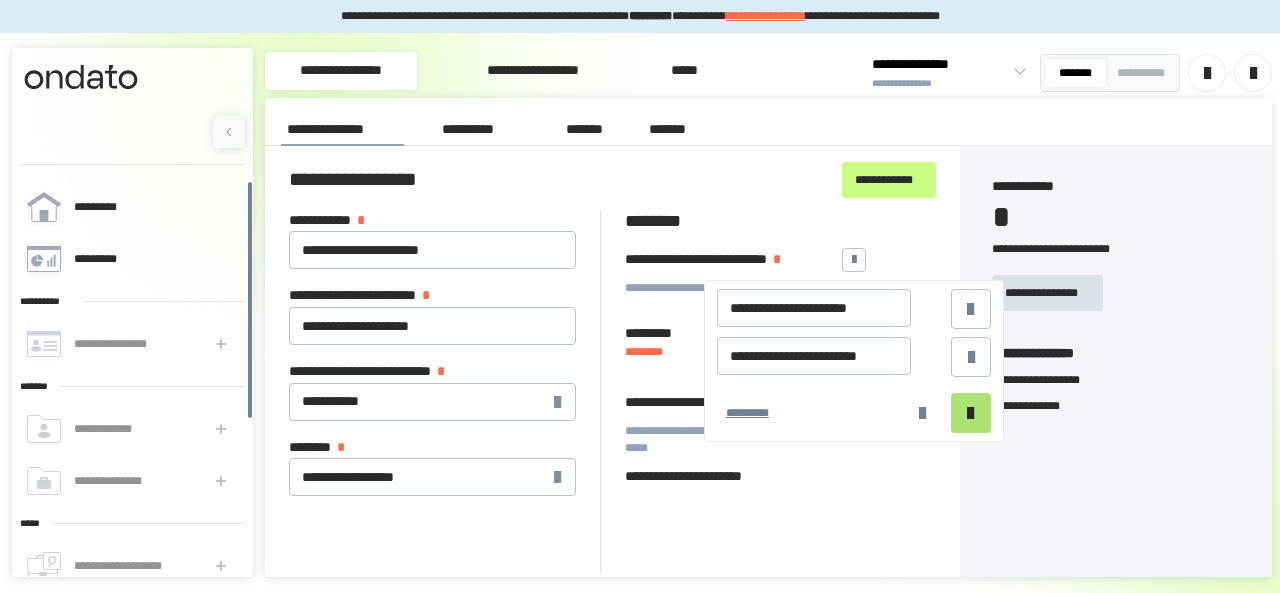scroll, scrollTop: 0, scrollLeft: 0, axis: both 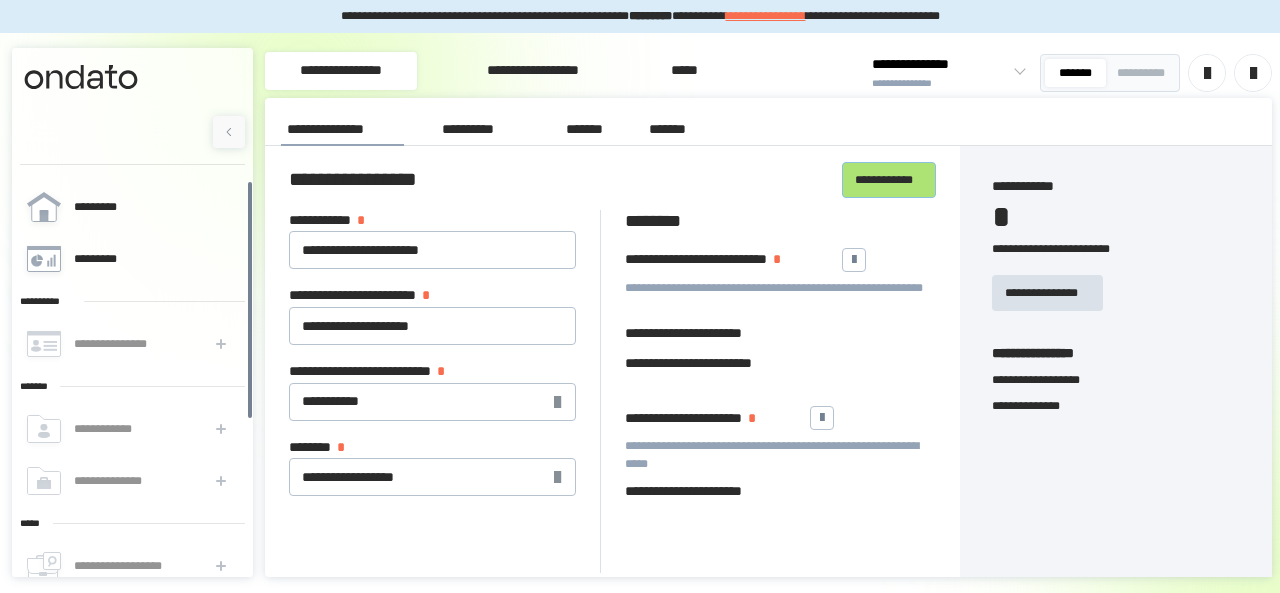 click on "**********" at bounding box center (889, 179) 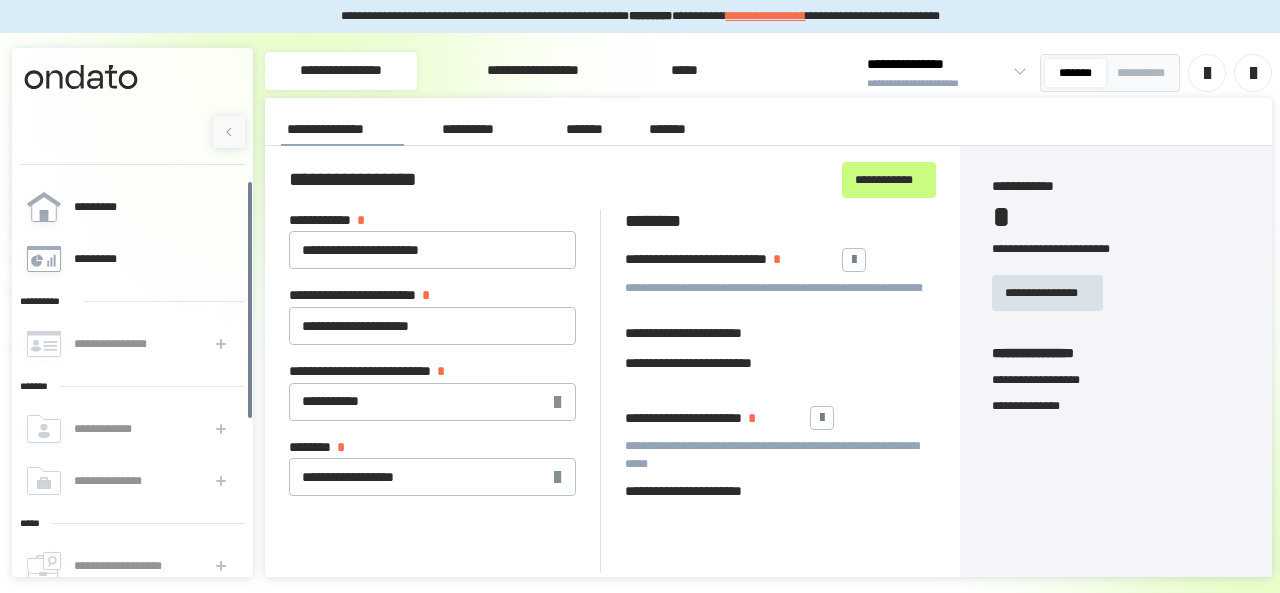 click on "**********" at bounding box center [533, 71] 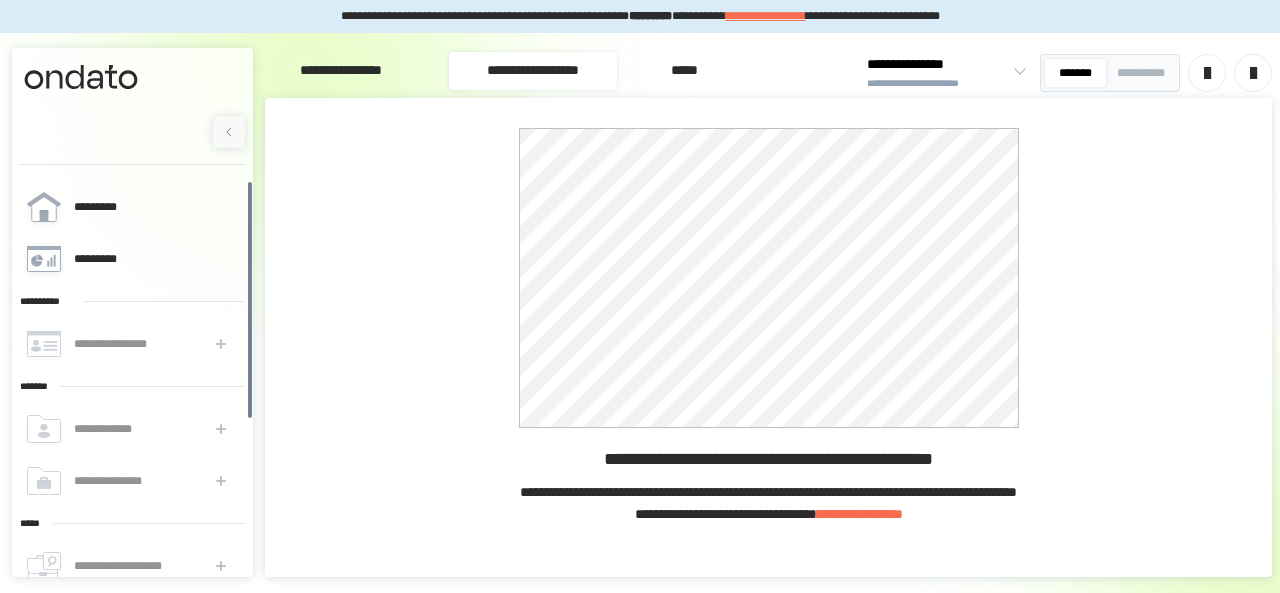 click on "*****" at bounding box center (684, 71) 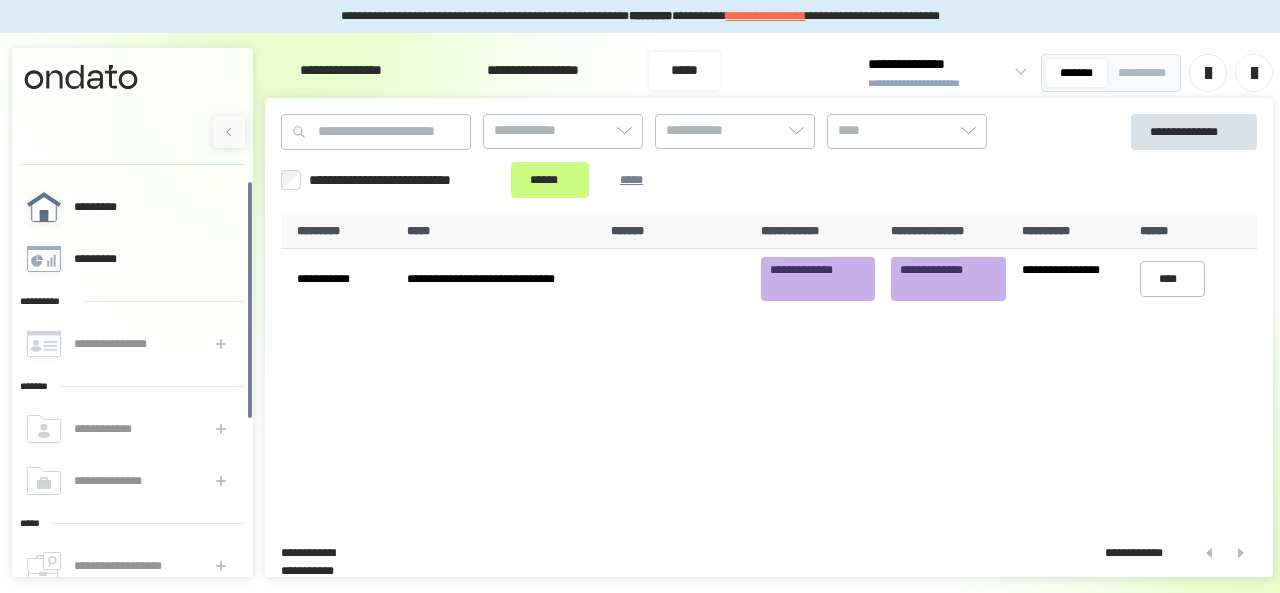 click on "*********" at bounding box center (131, 207) 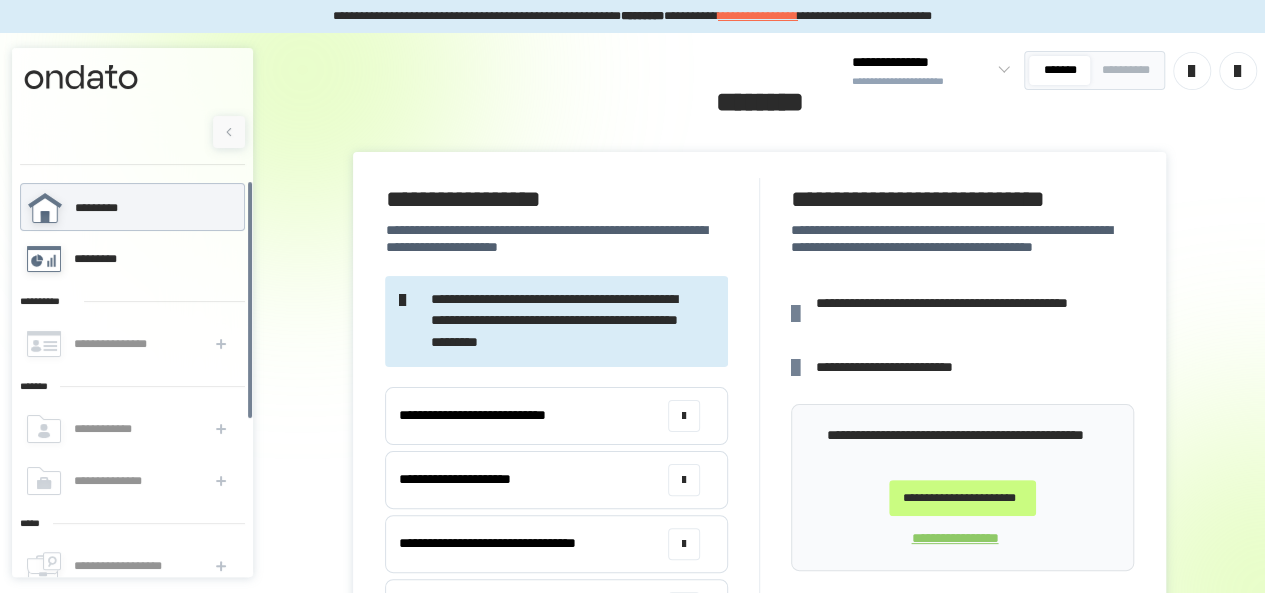 click on "*********" at bounding box center (105, 259) 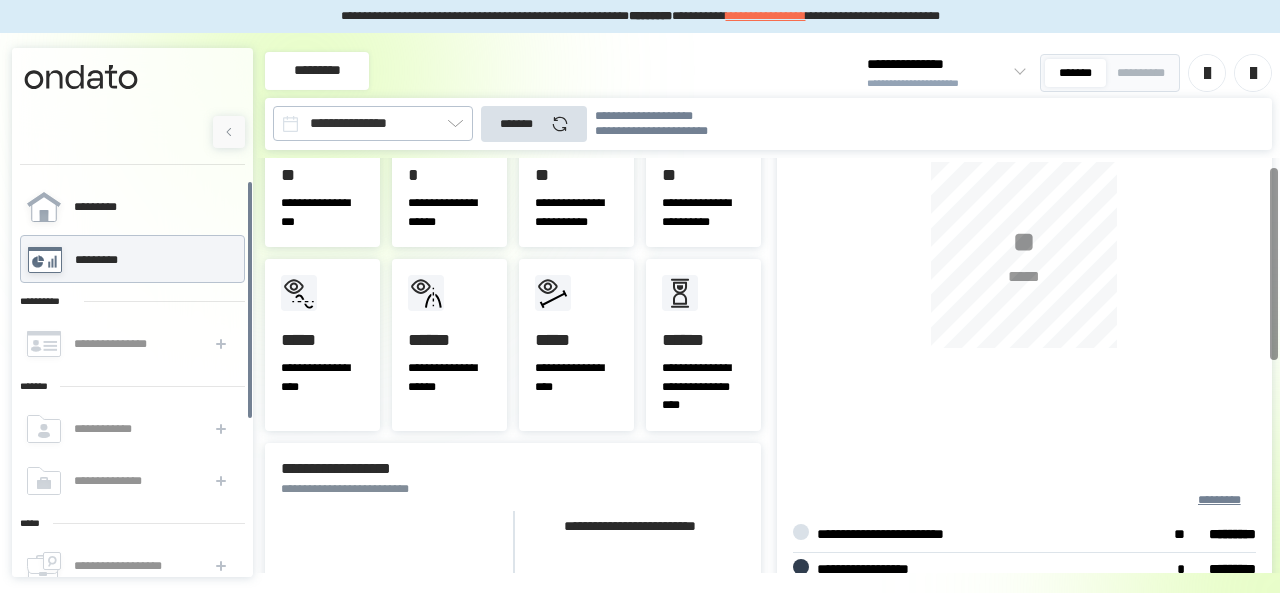 scroll, scrollTop: 0, scrollLeft: 0, axis: both 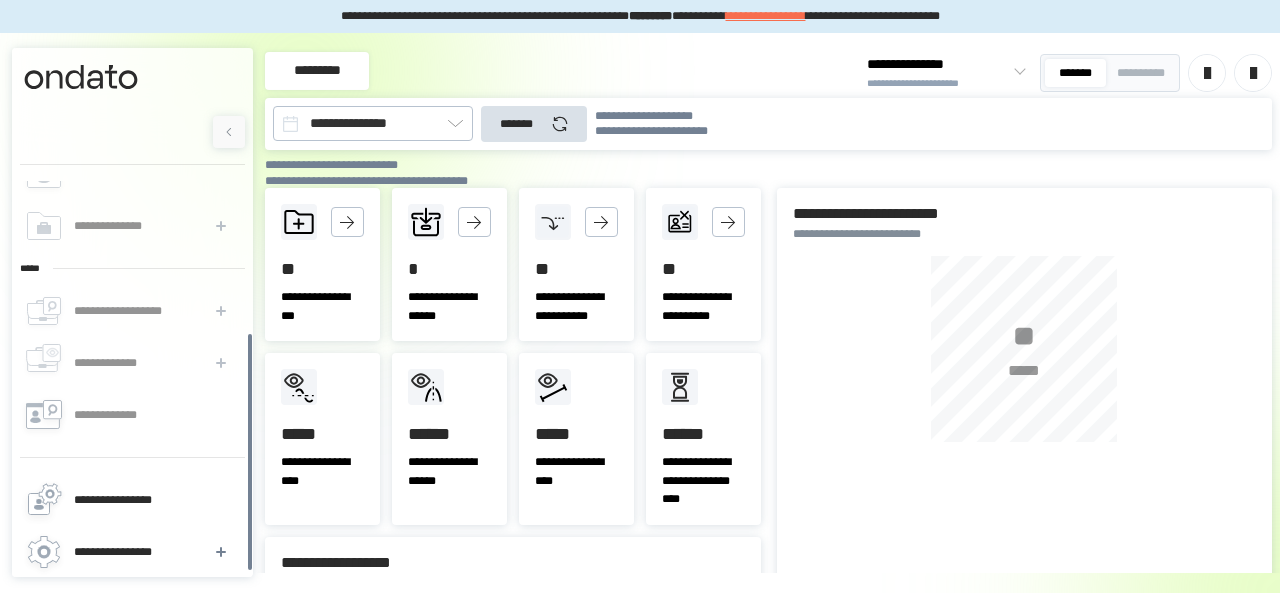 click on "**********" at bounding box center [131, 415] 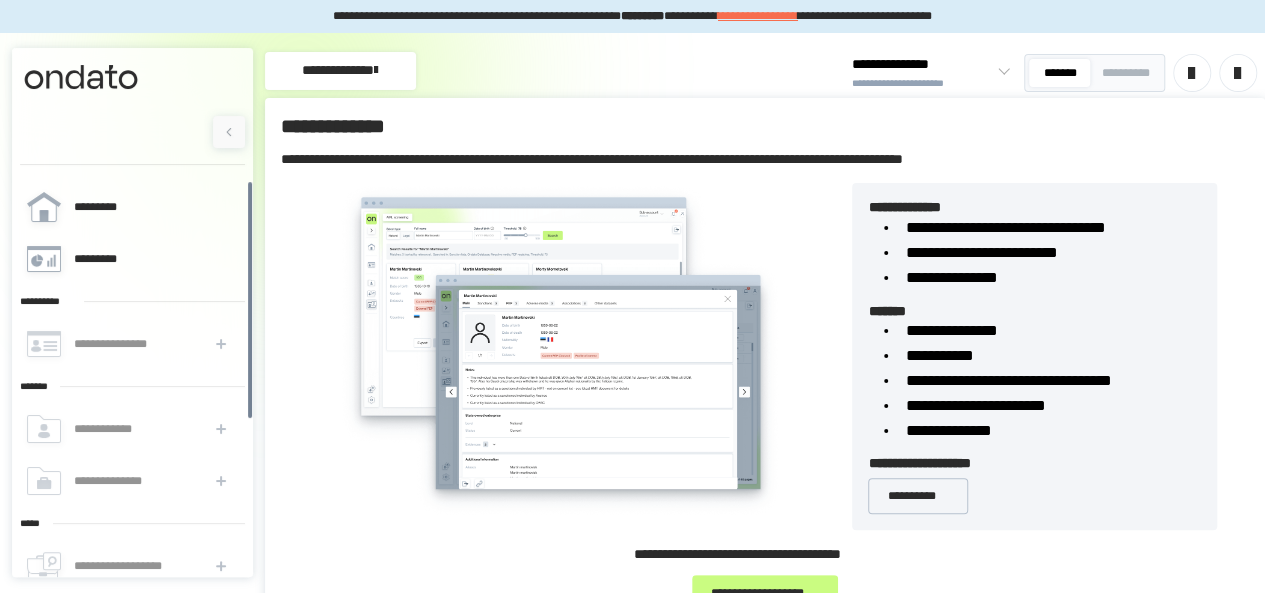scroll, scrollTop: 34, scrollLeft: 0, axis: vertical 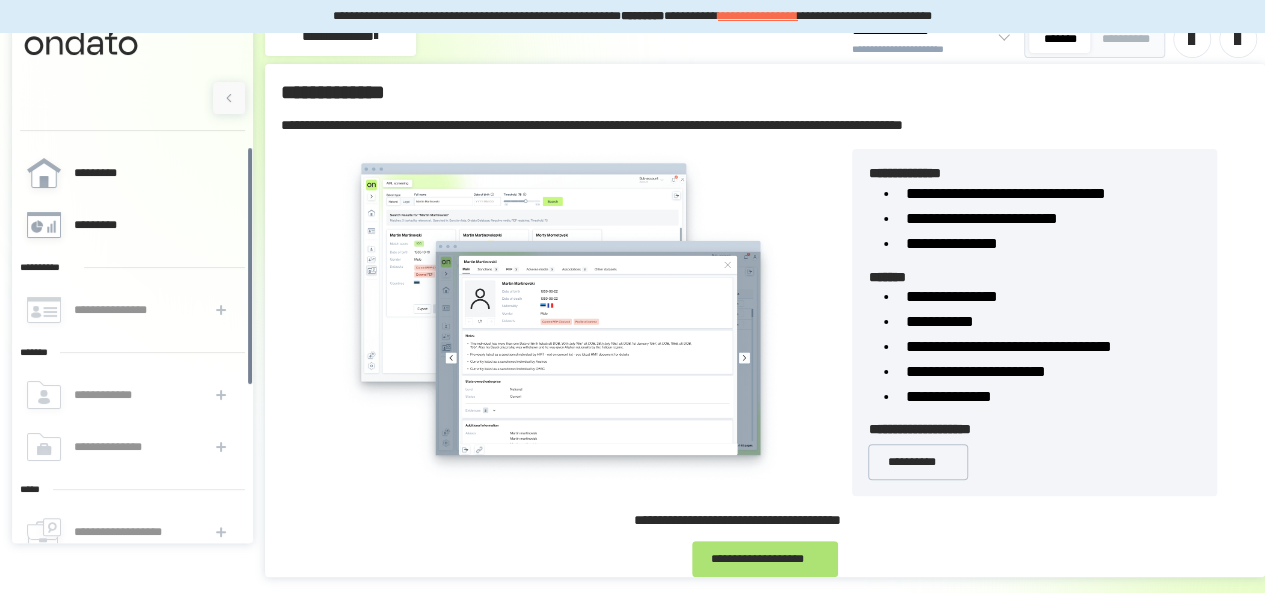click on "**********" at bounding box center [765, 559] 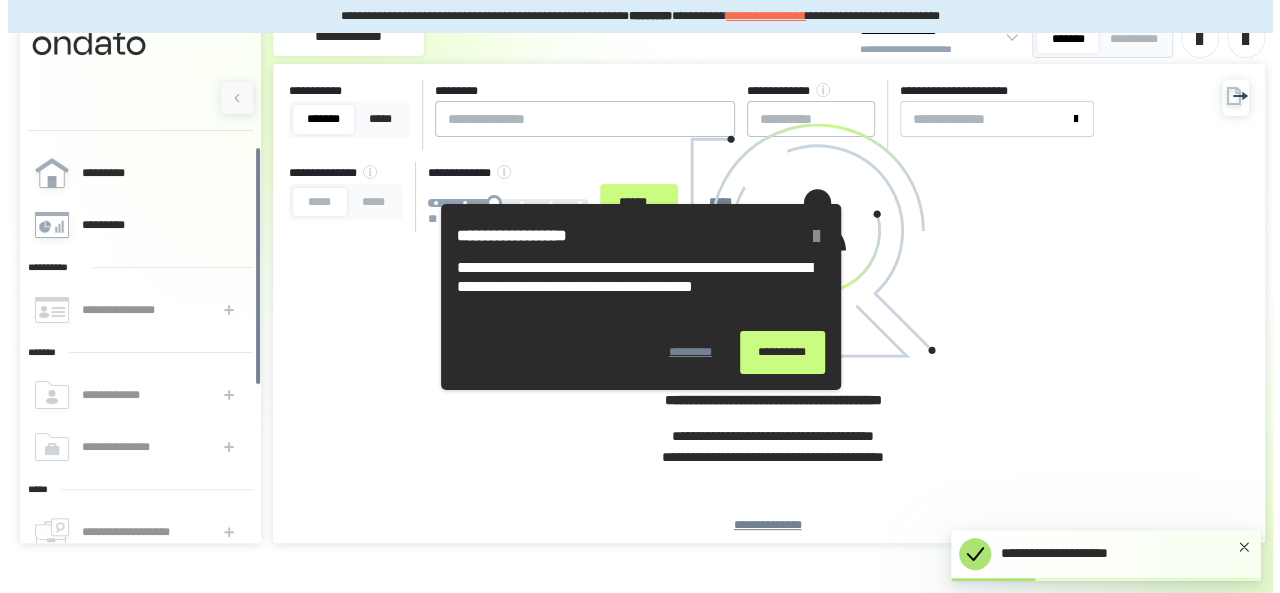 scroll, scrollTop: 0, scrollLeft: 0, axis: both 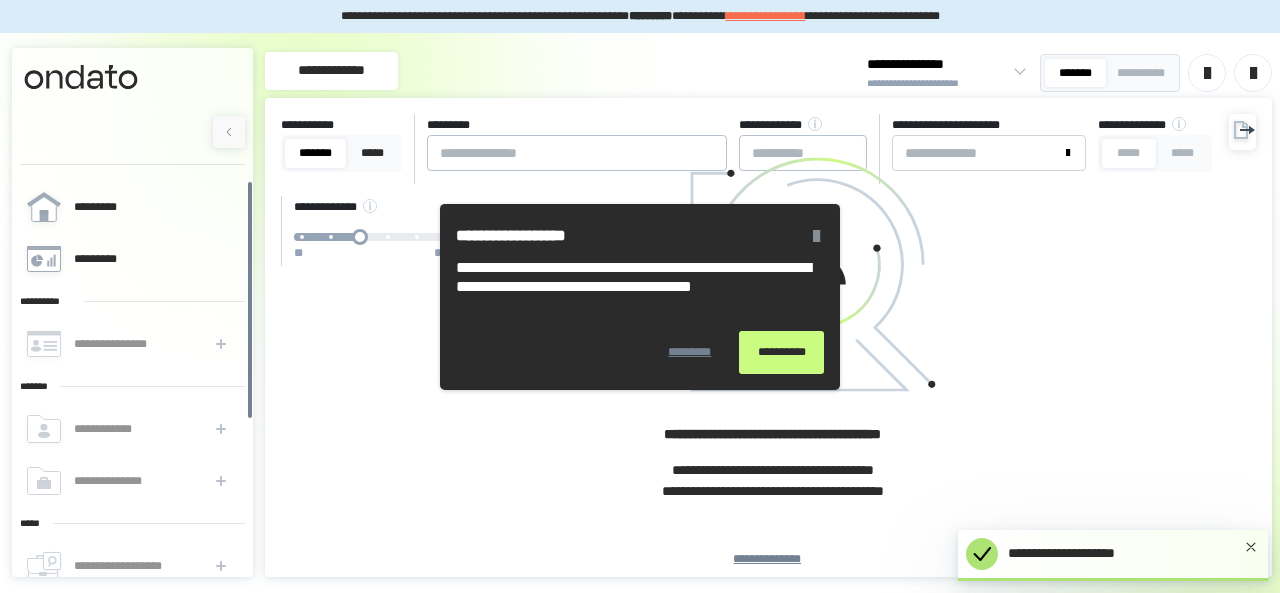 click at bounding box center [816, 235] 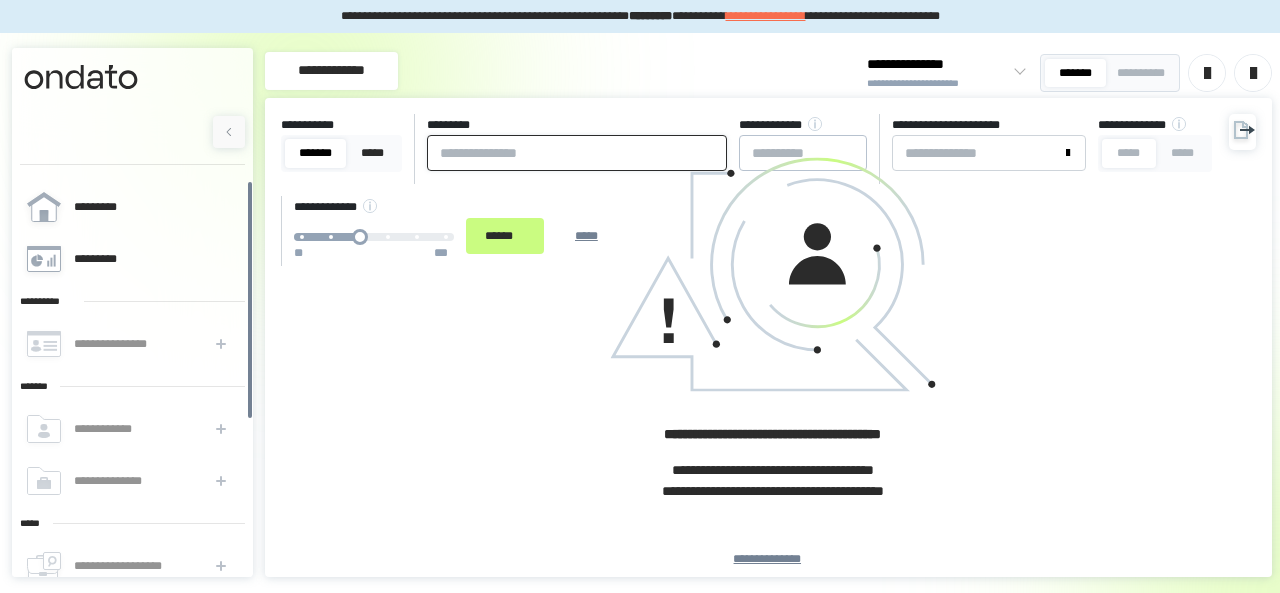 click at bounding box center [577, 153] 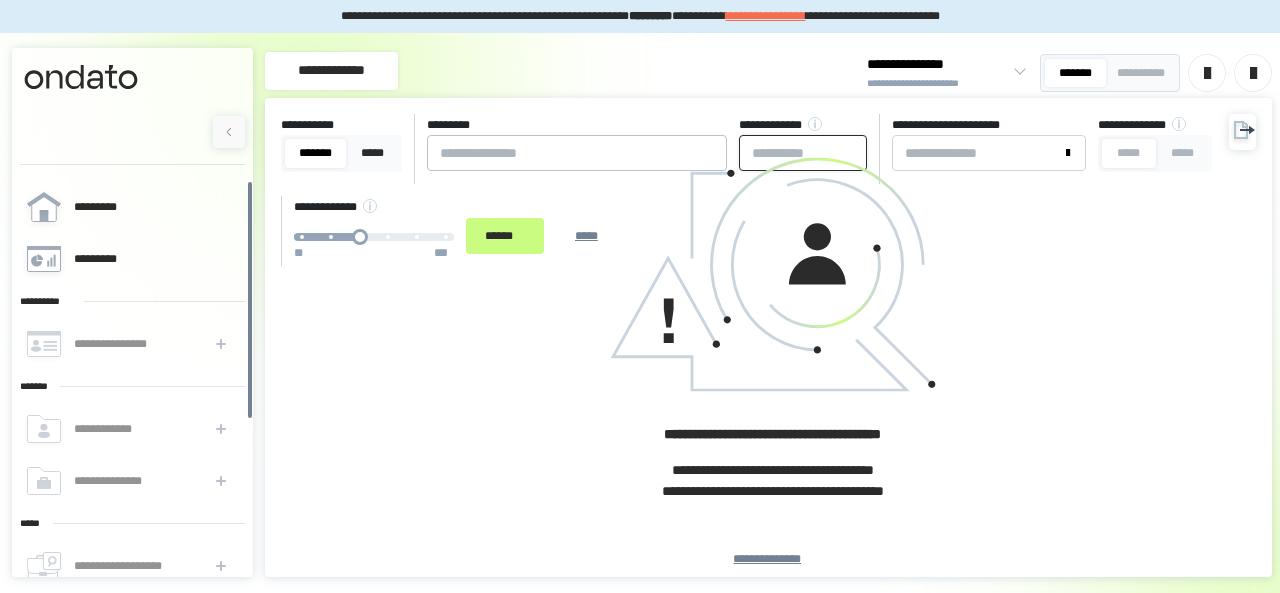 click at bounding box center [803, 153] 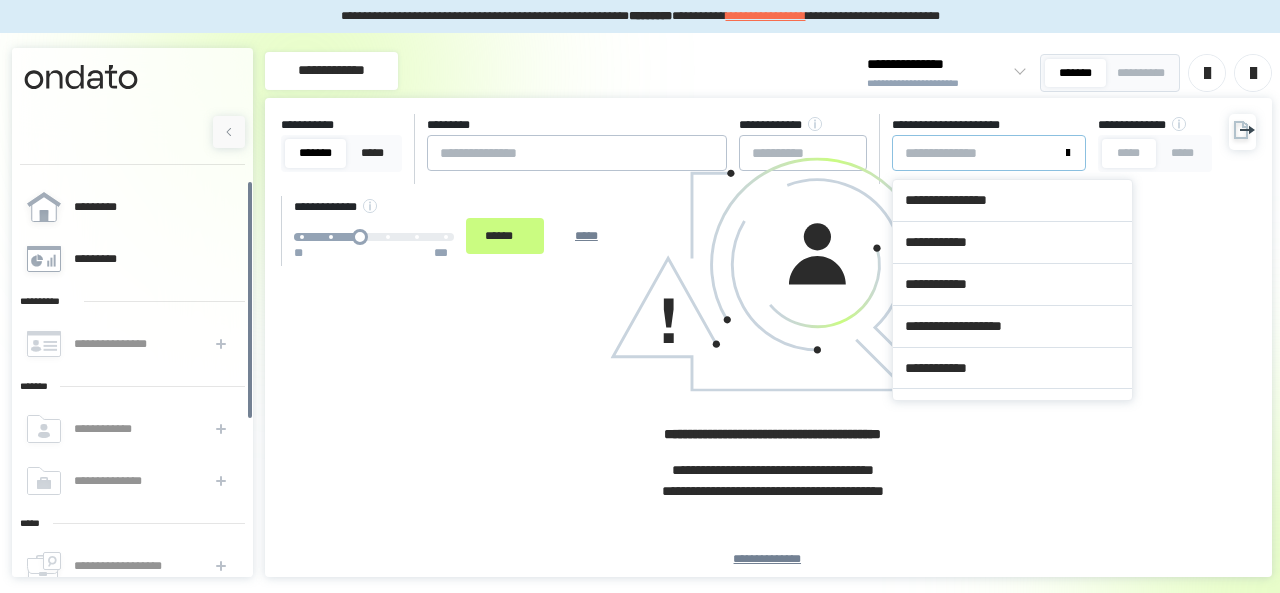 click on "**********" at bounding box center (977, 153) 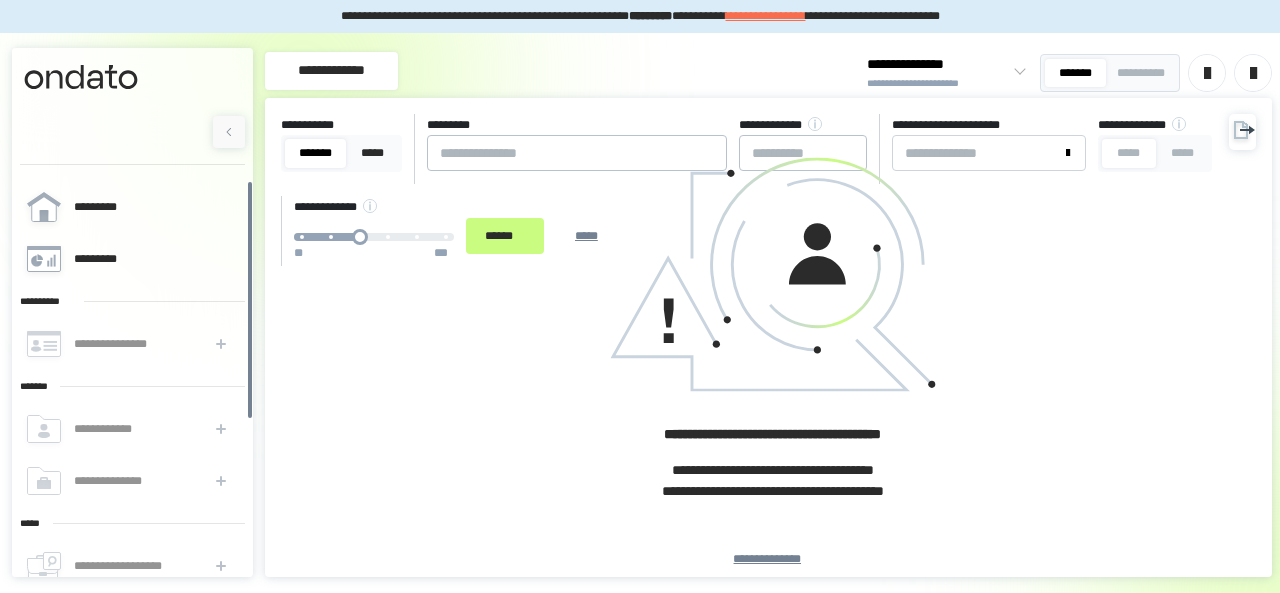 click 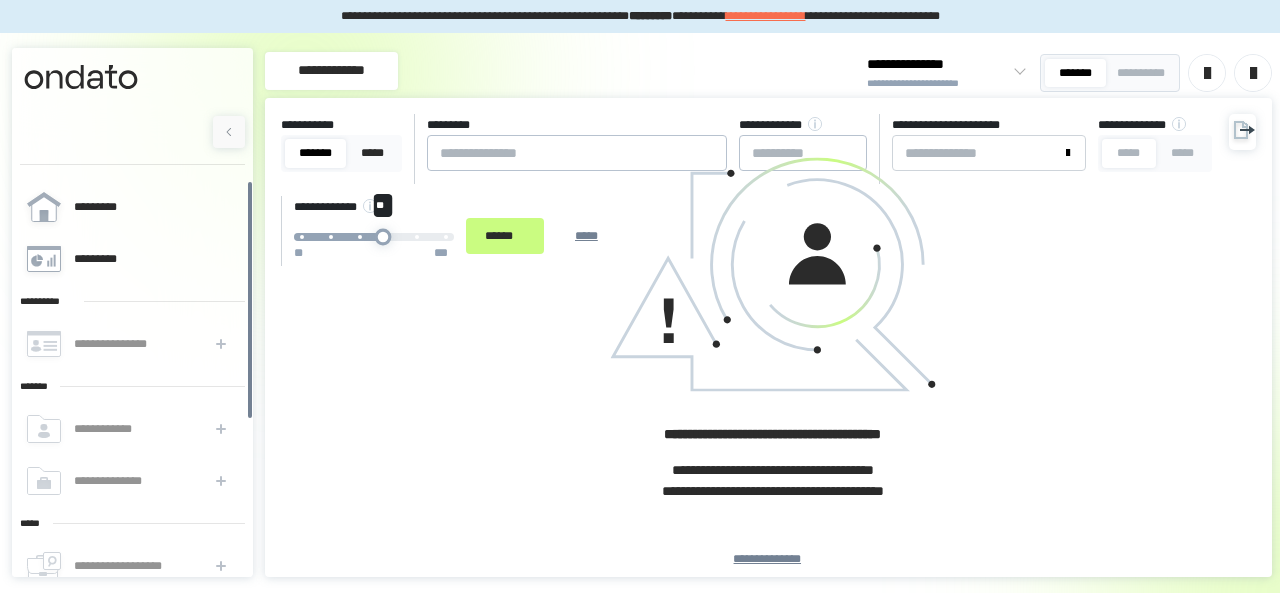 click on "** ** ***" at bounding box center (374, 237) 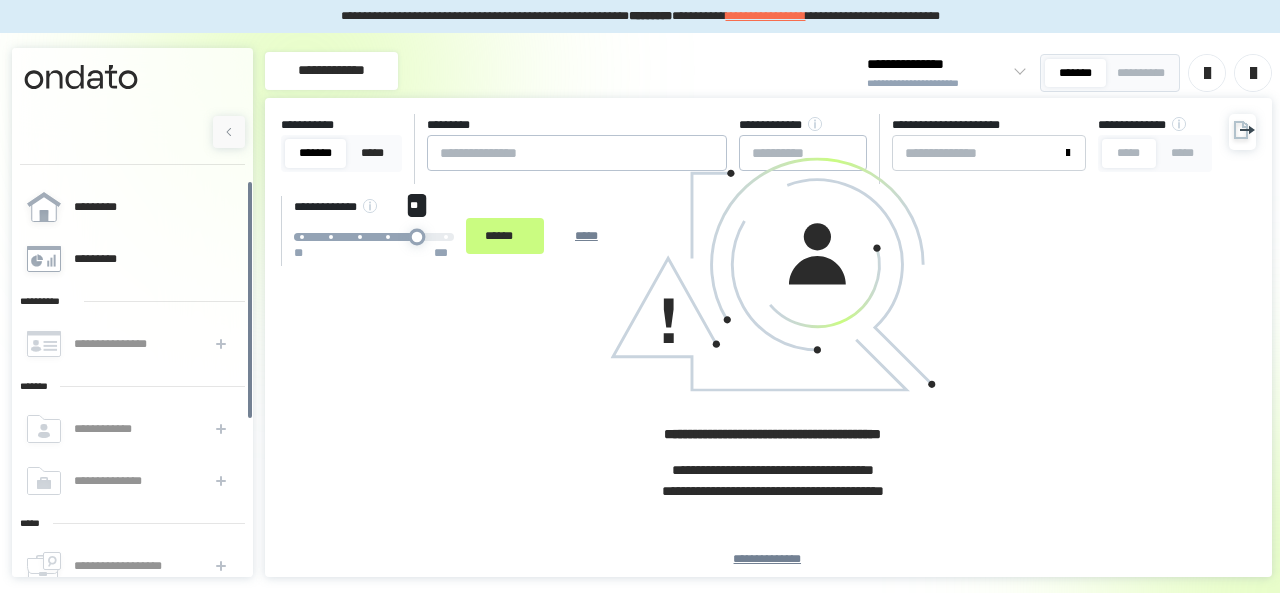 click on "** ** ***" at bounding box center (374, 237) 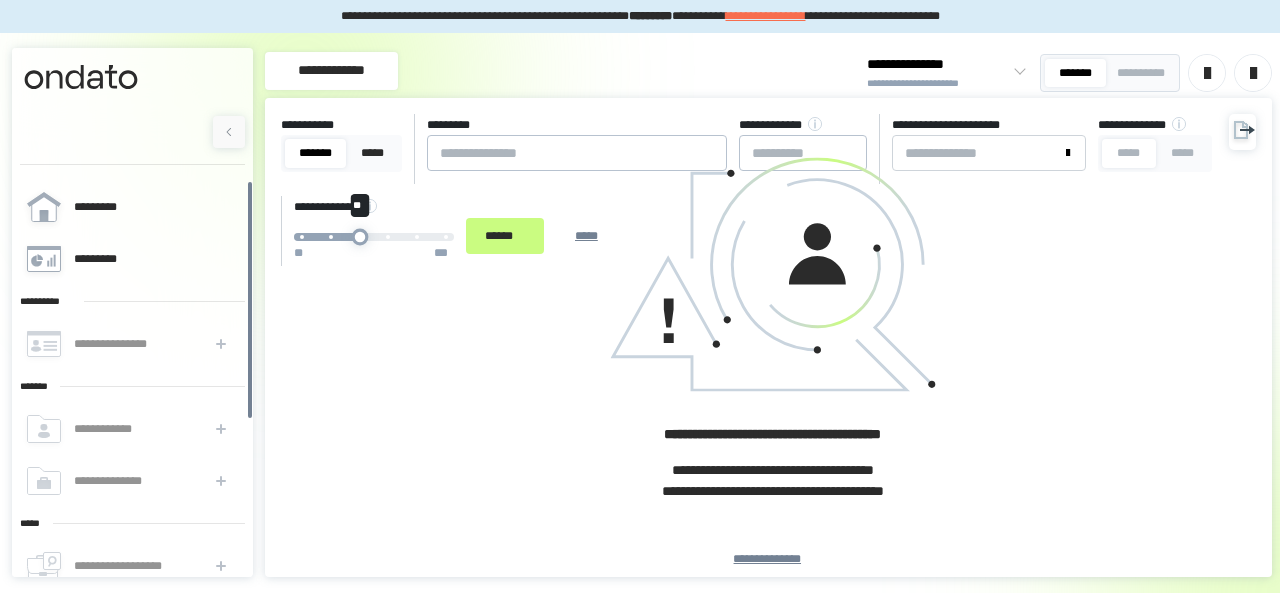 click on "** ** ***" at bounding box center [374, 237] 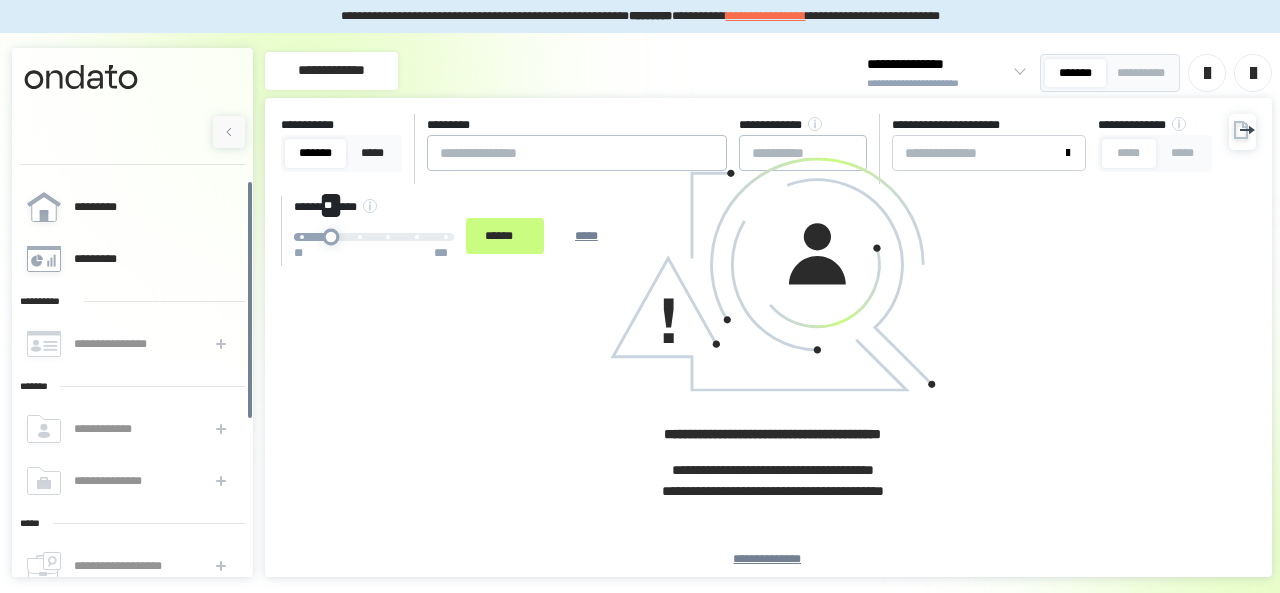 click on "** ** ***" at bounding box center [374, 237] 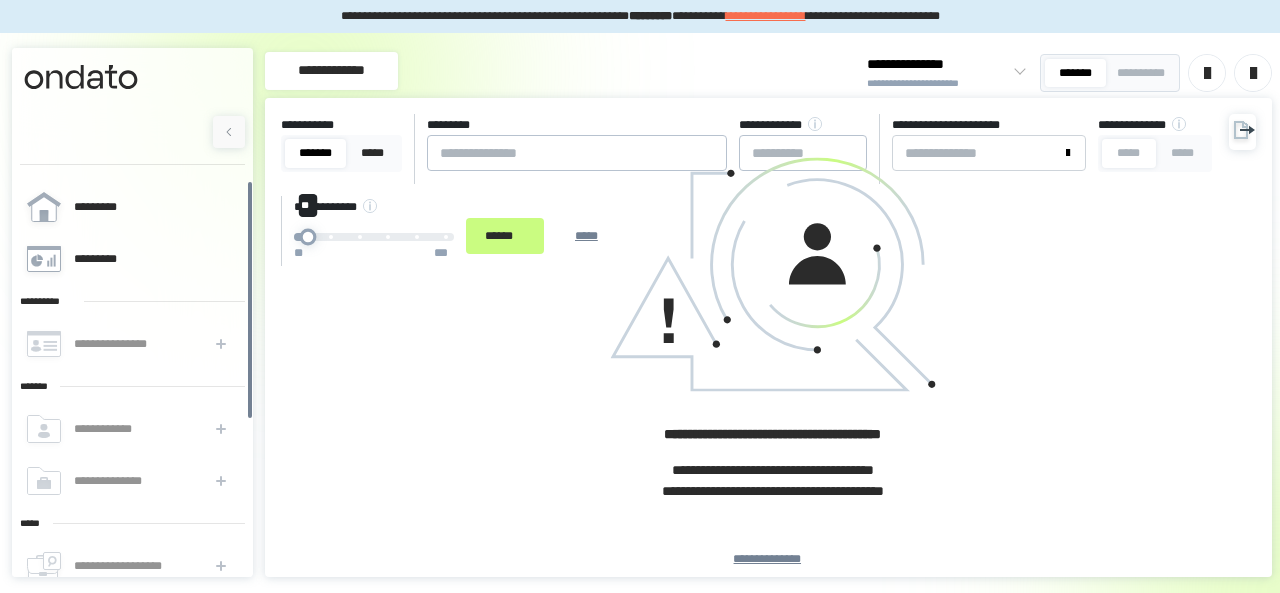 click at bounding box center (302, 237) 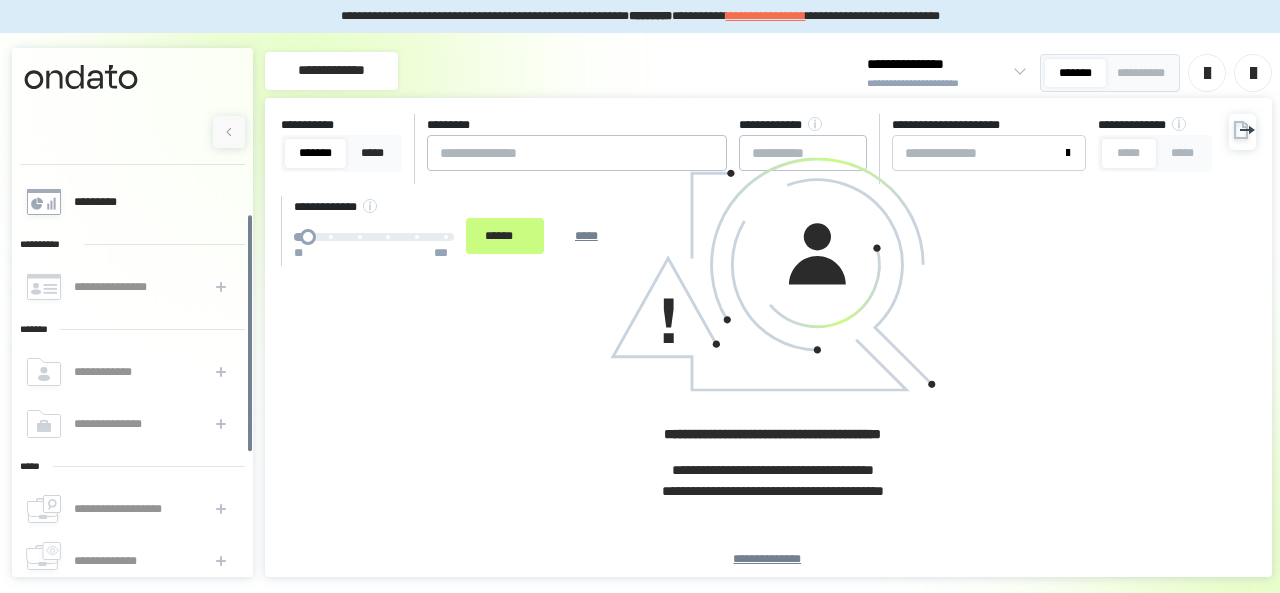 scroll, scrollTop: 56, scrollLeft: 0, axis: vertical 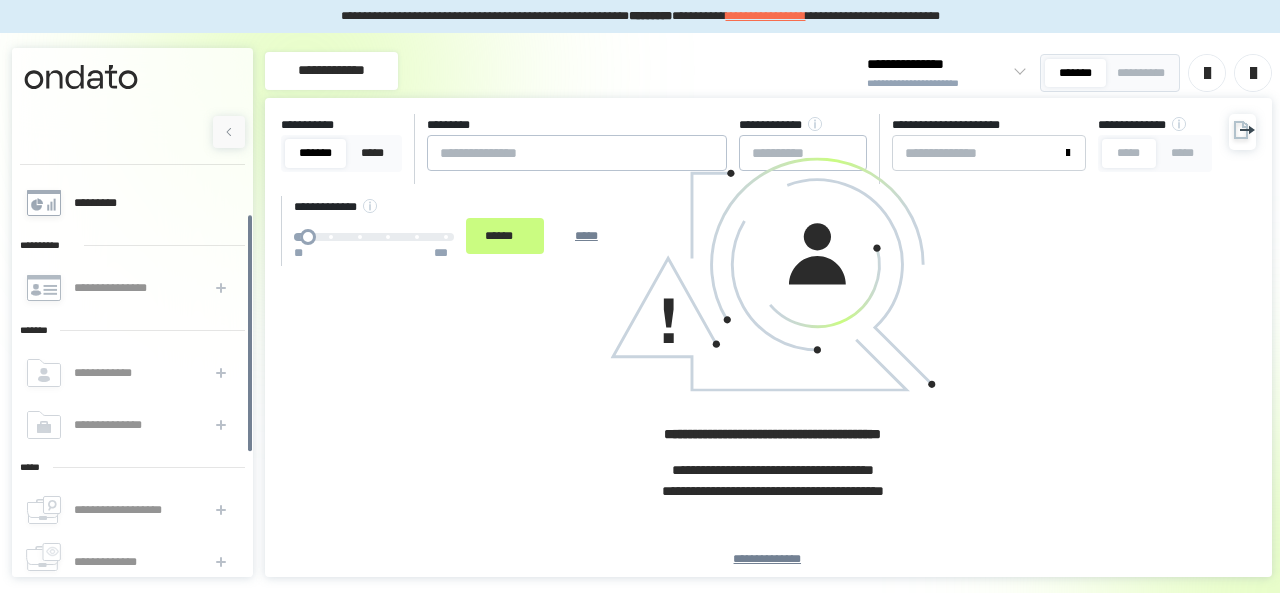 click on "**********" at bounding box center [131, 288] 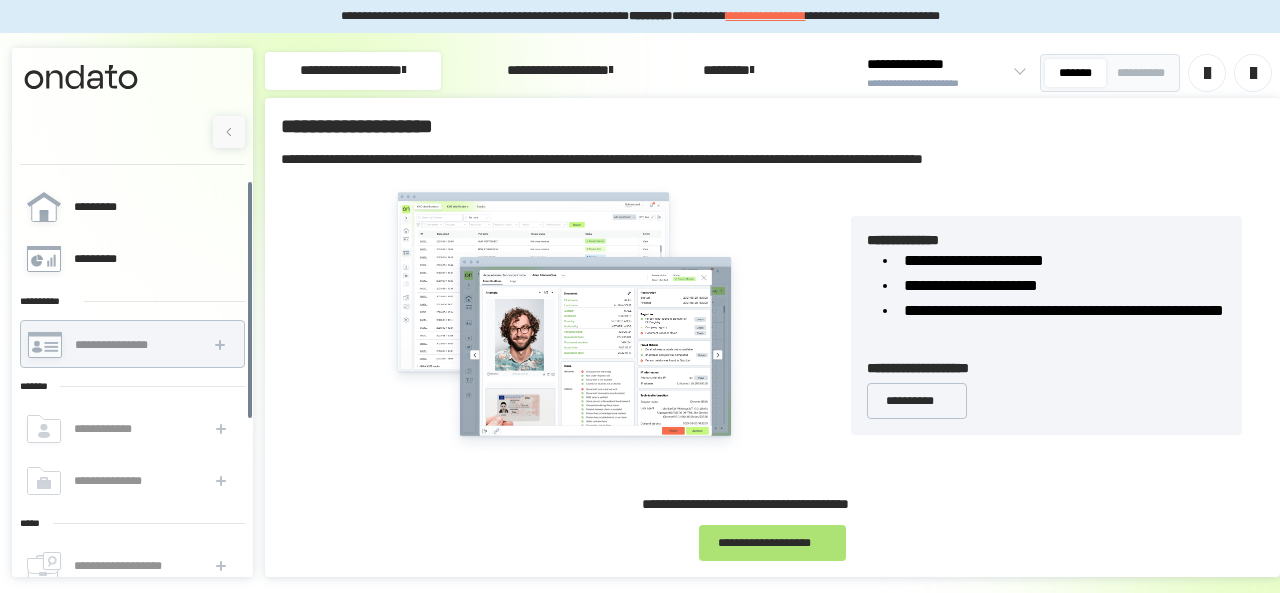 click on "**********" at bounding box center [772, 543] 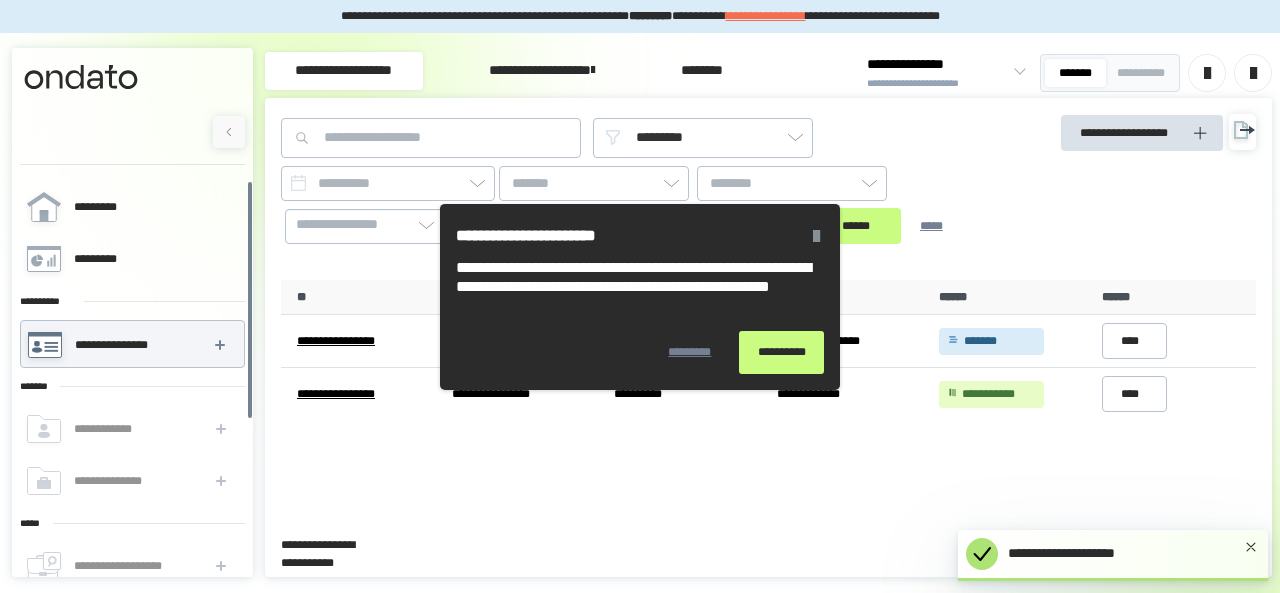 click at bounding box center (816, 235) 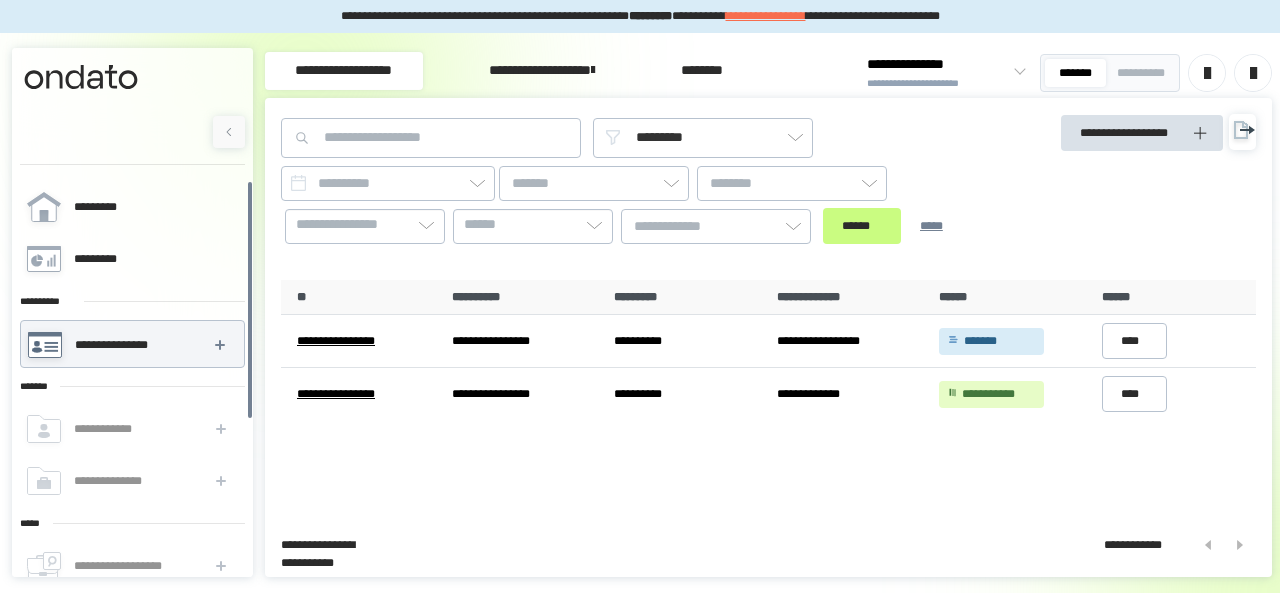 click on "**********" at bounding box center [542, 71] 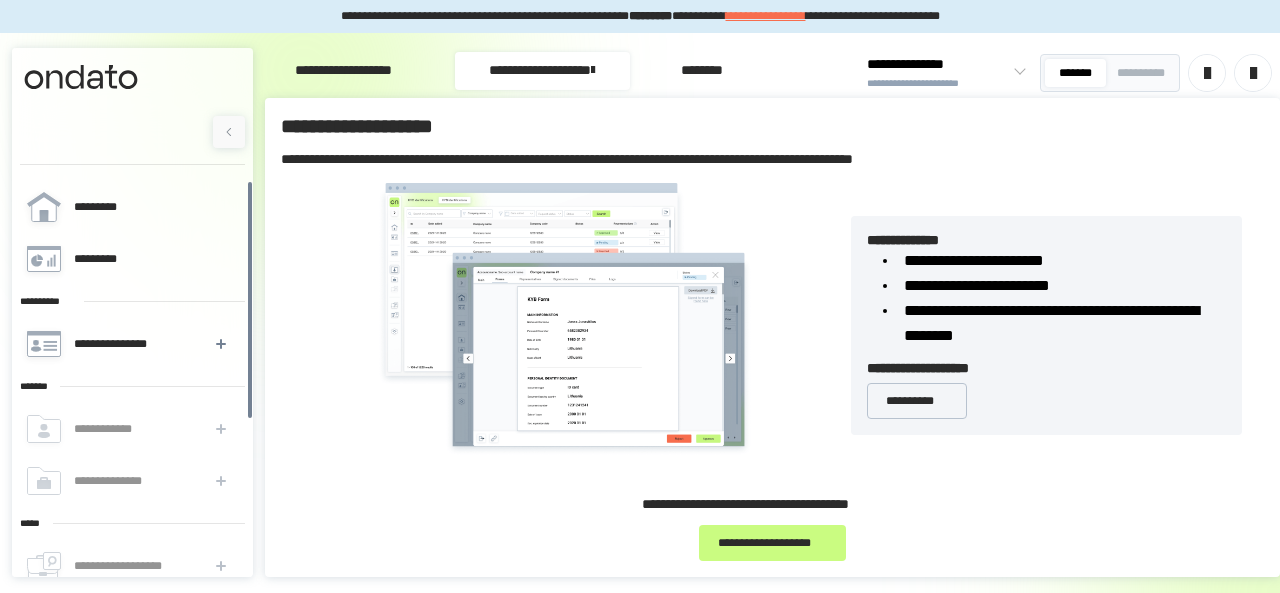 click on "**********" at bounding box center [542, 71] 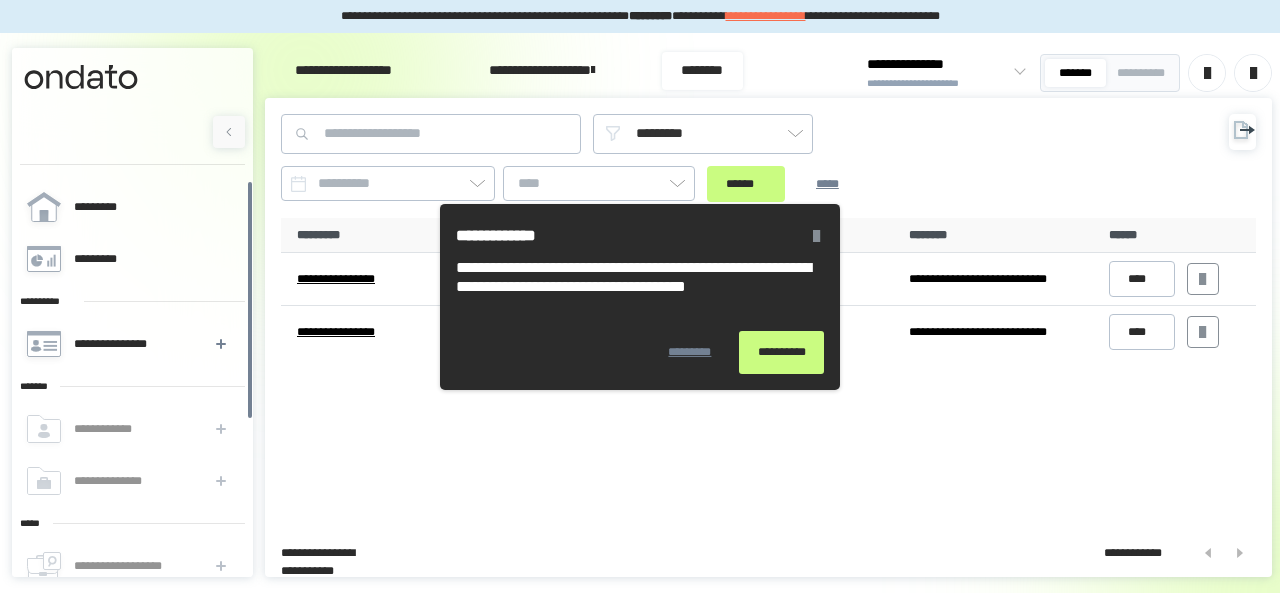click on "**********" at bounding box center [344, 71] 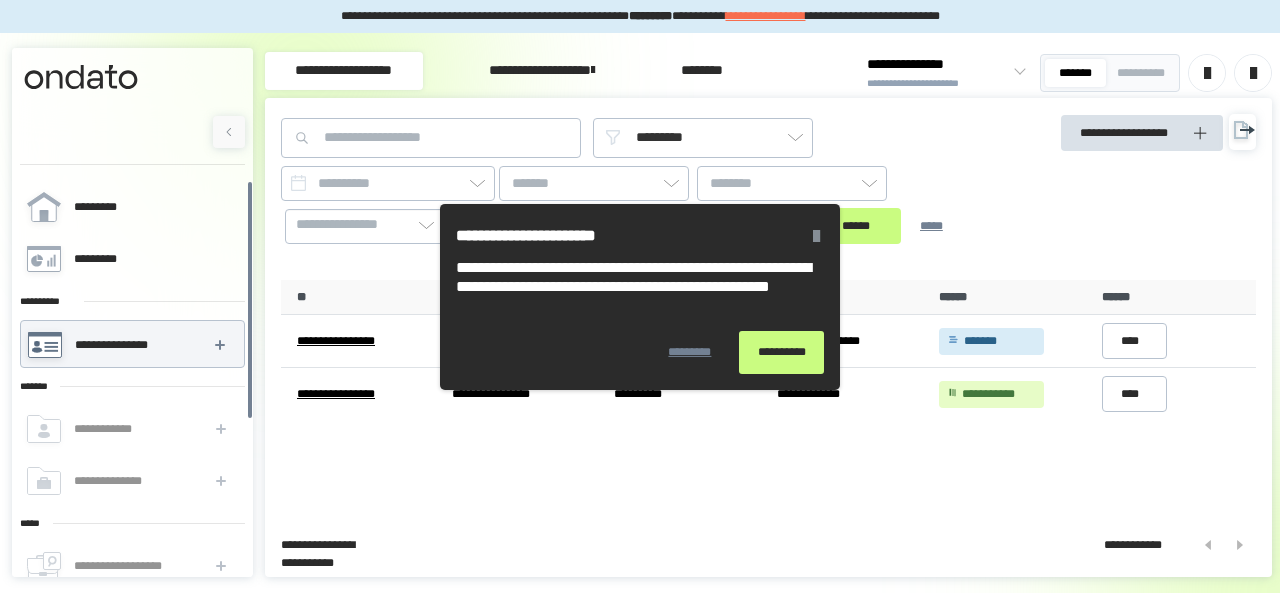 click at bounding box center [816, 235] 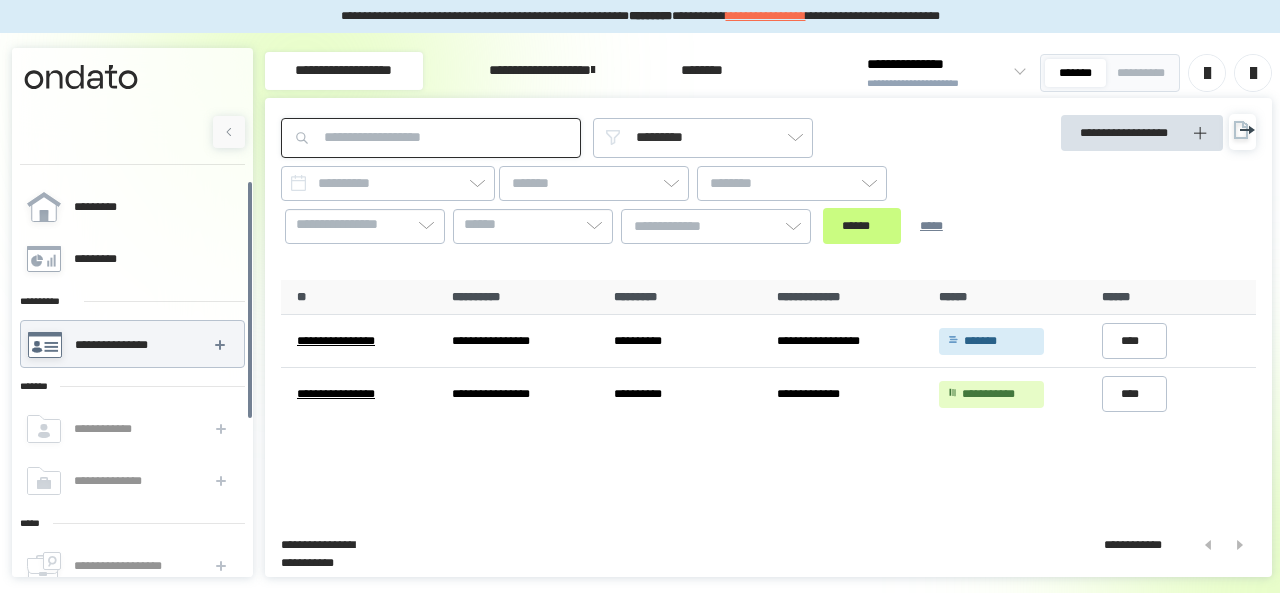 click at bounding box center (431, 138) 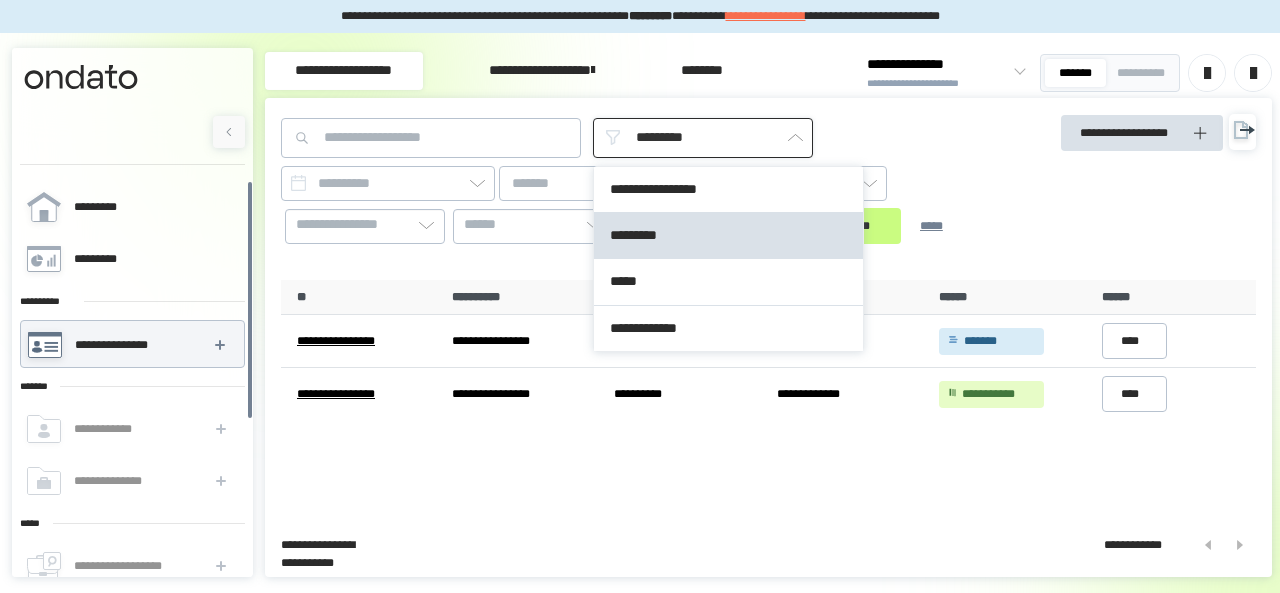click on "*********" at bounding box center [703, 138] 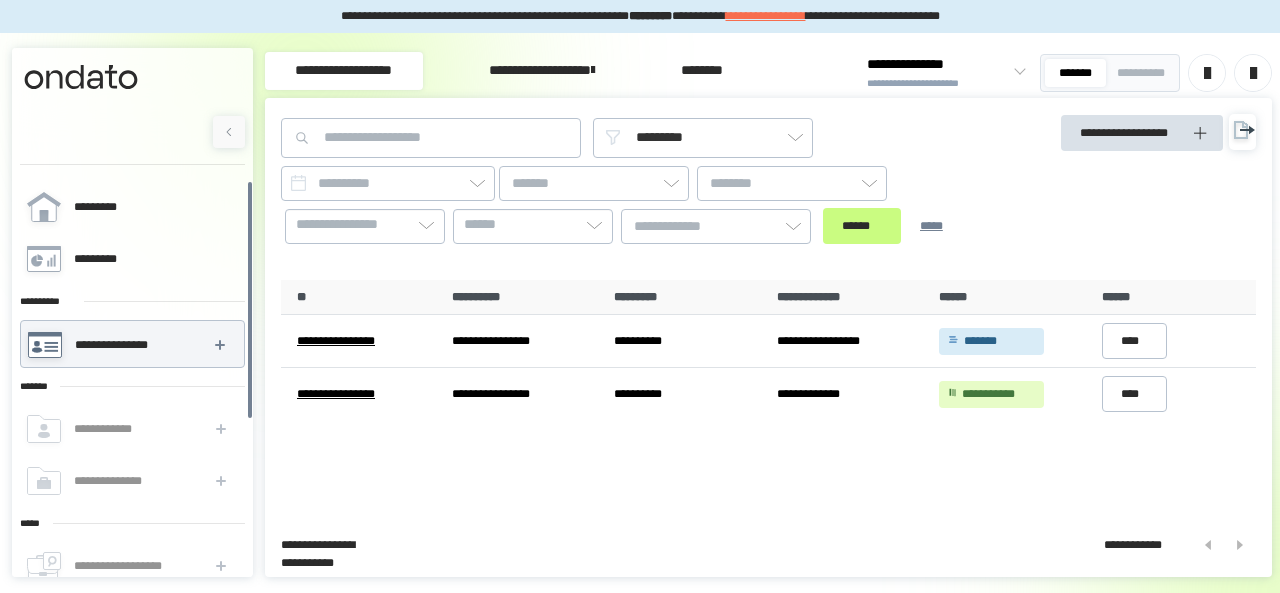 click on "**********" at bounding box center (645, 205) 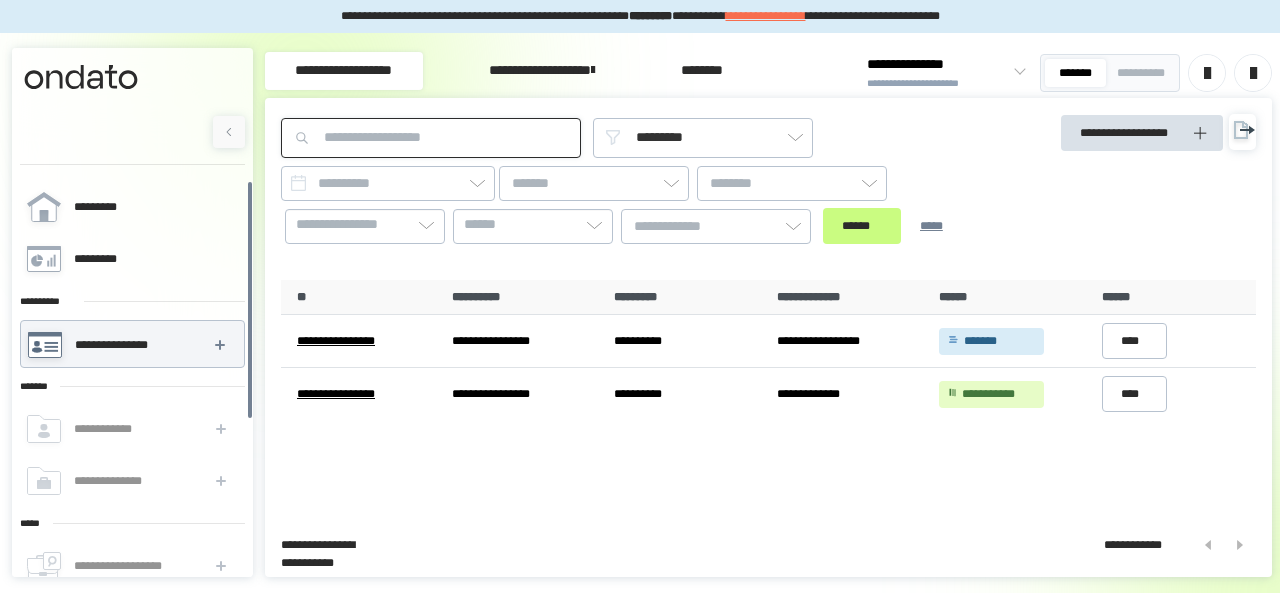 click at bounding box center [431, 138] 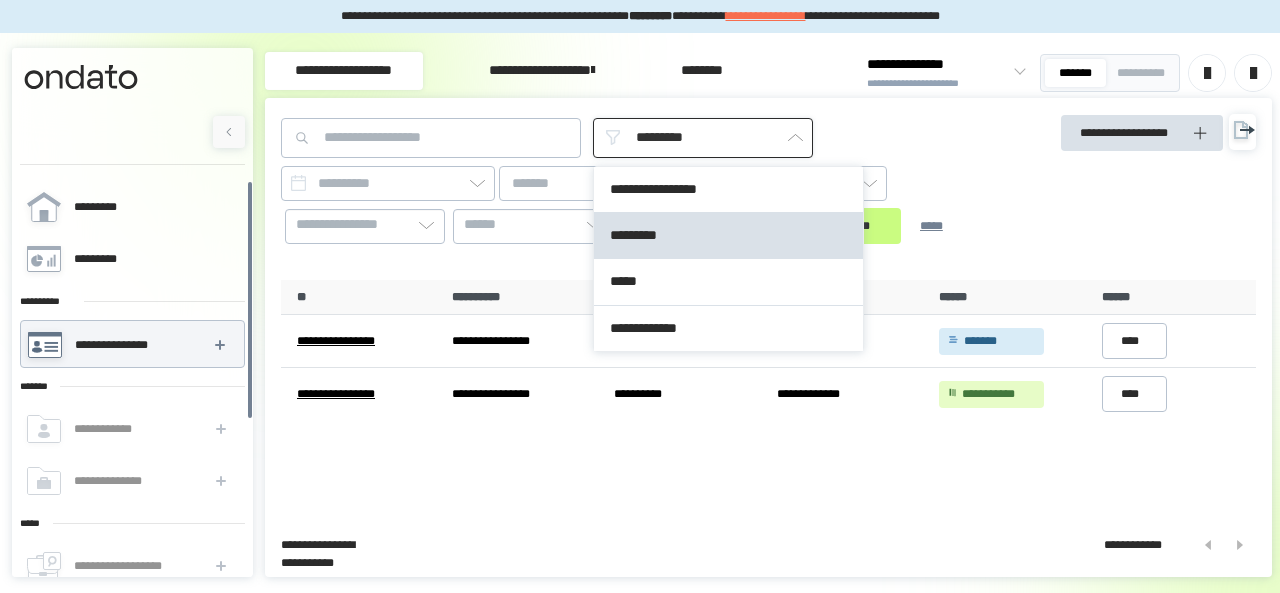 click on "*********" at bounding box center [703, 138] 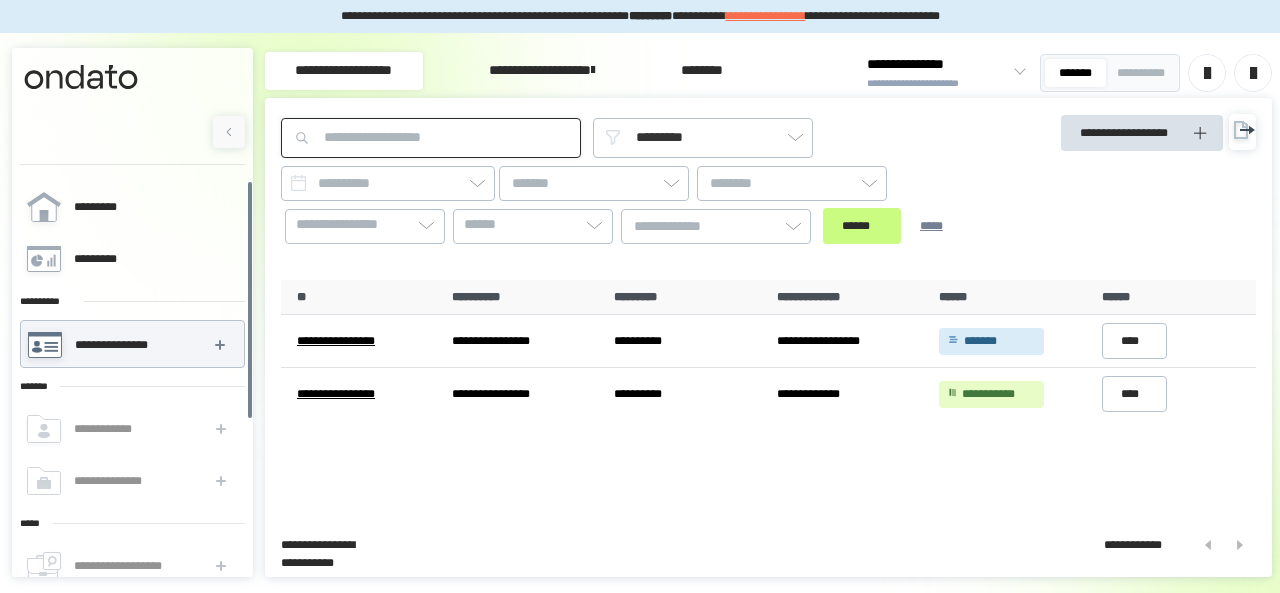 click at bounding box center (431, 138) 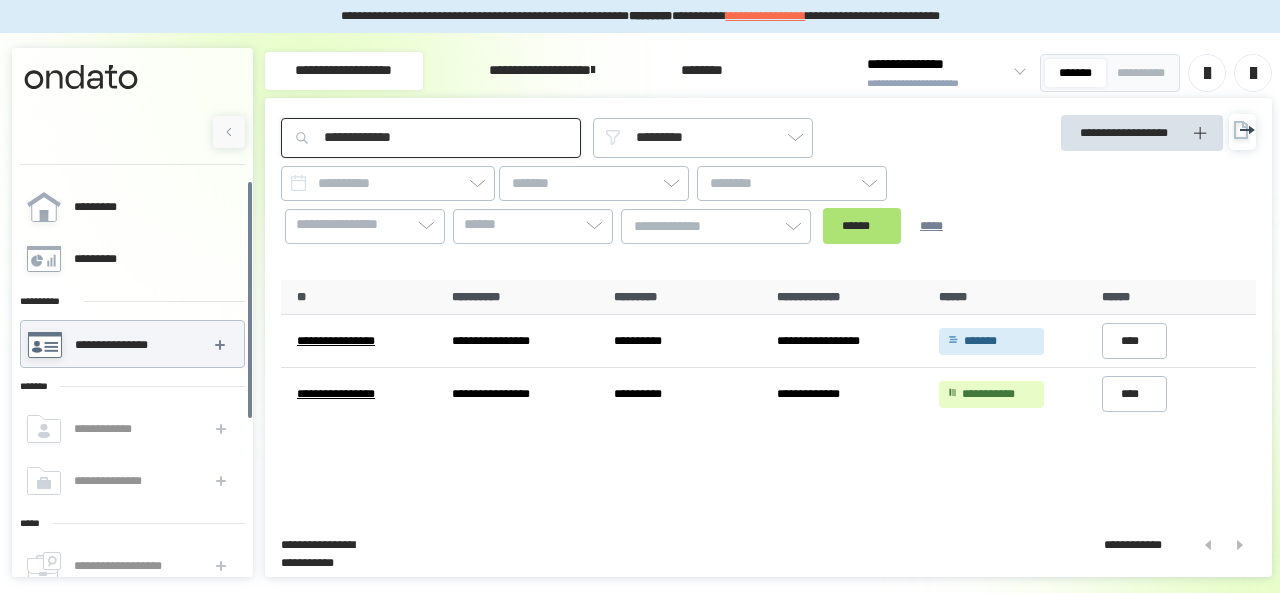 type on "**********" 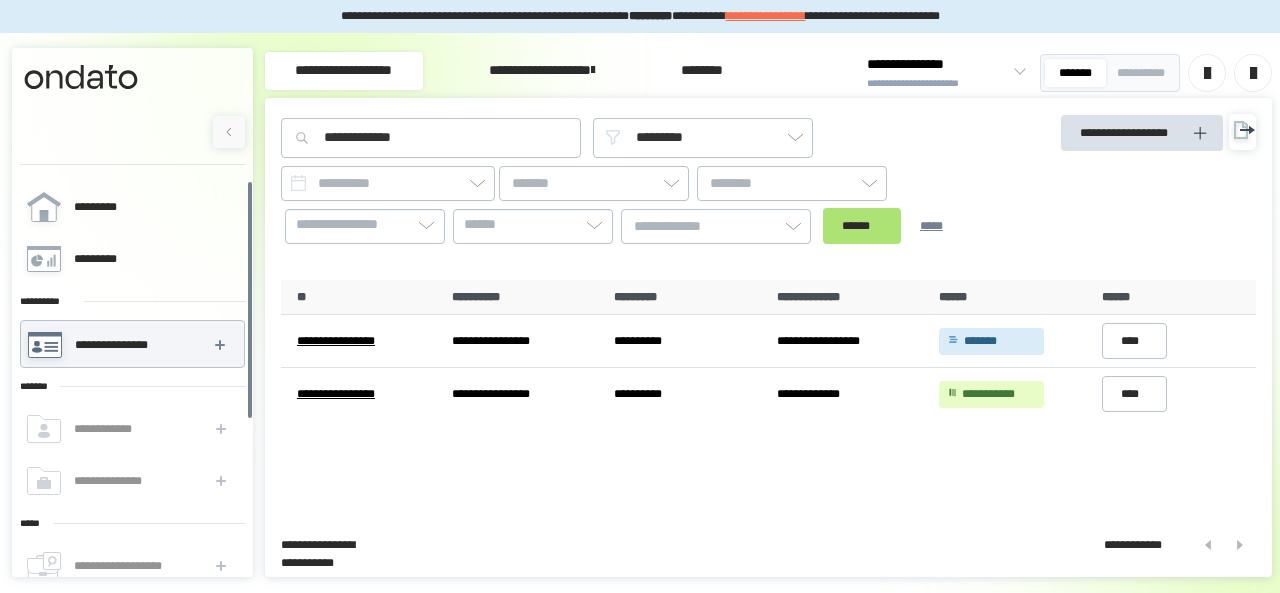 click on "******" at bounding box center (862, 226) 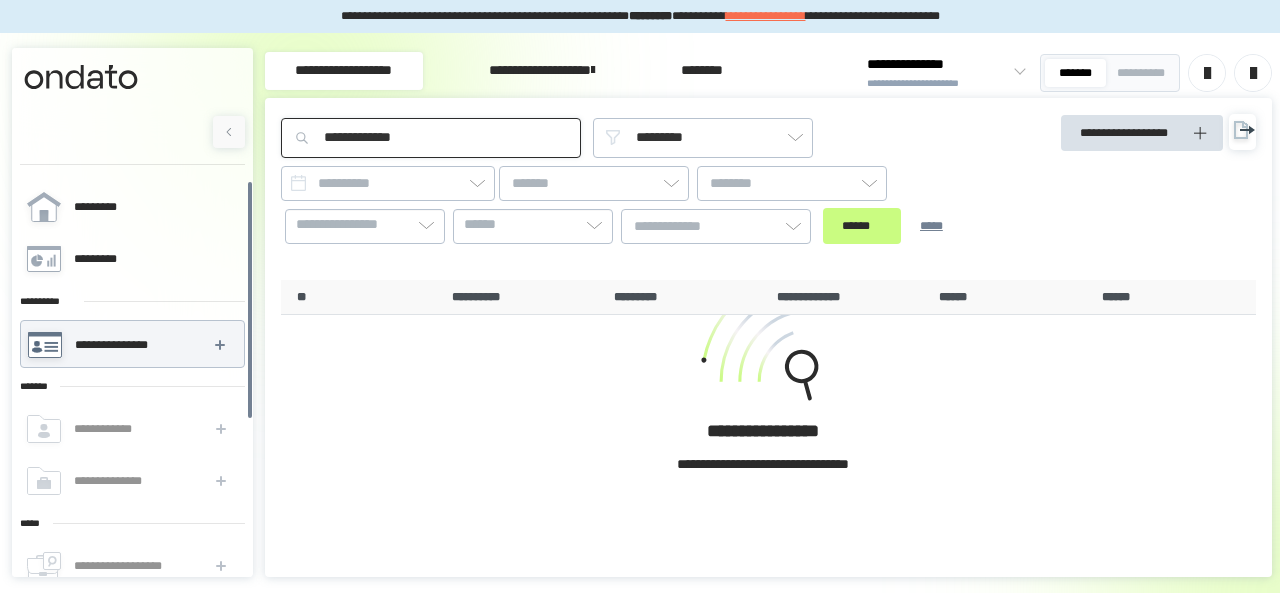 click on "**********" at bounding box center [431, 138] 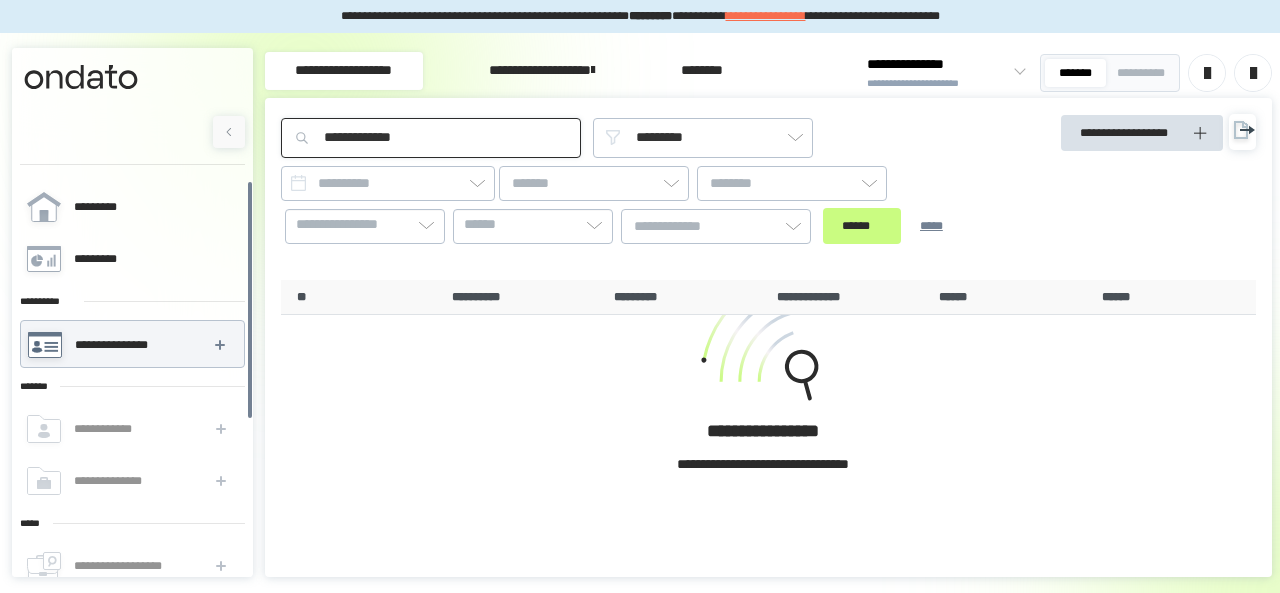 click on "**********" at bounding box center (431, 138) 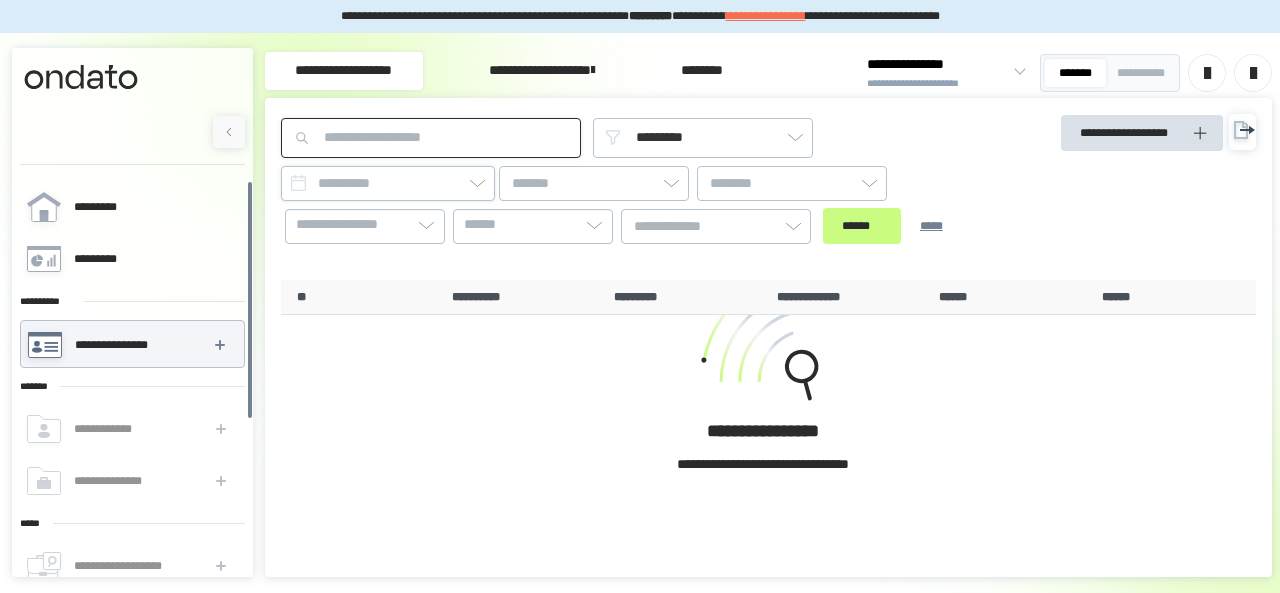 paste on "**********" 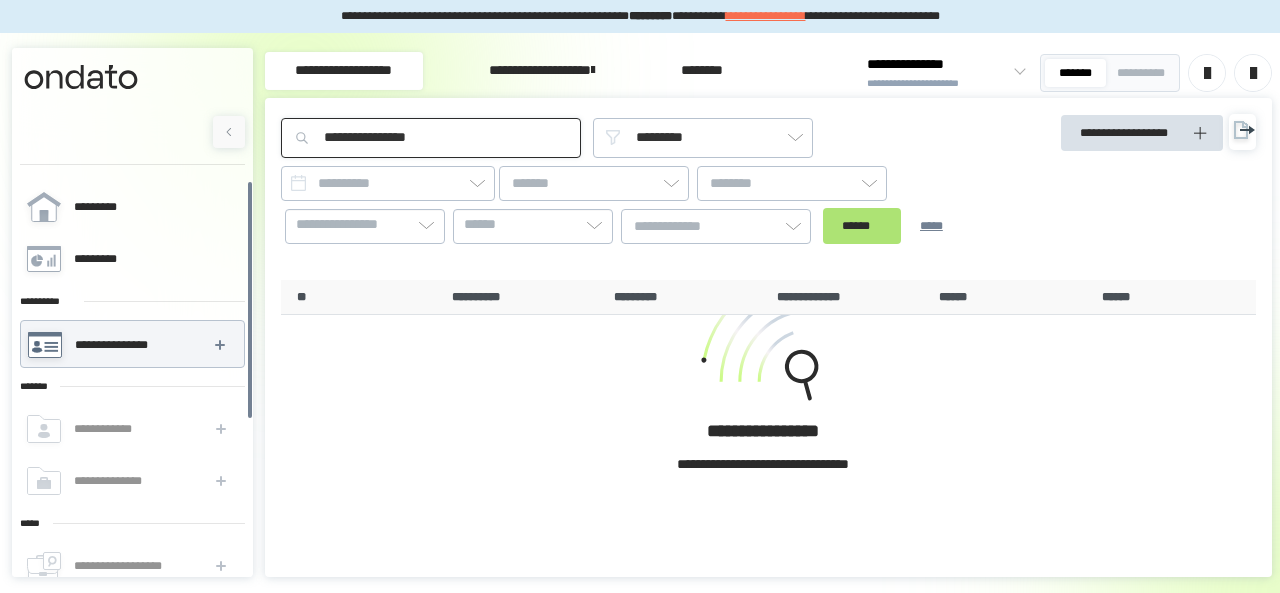 type on "**********" 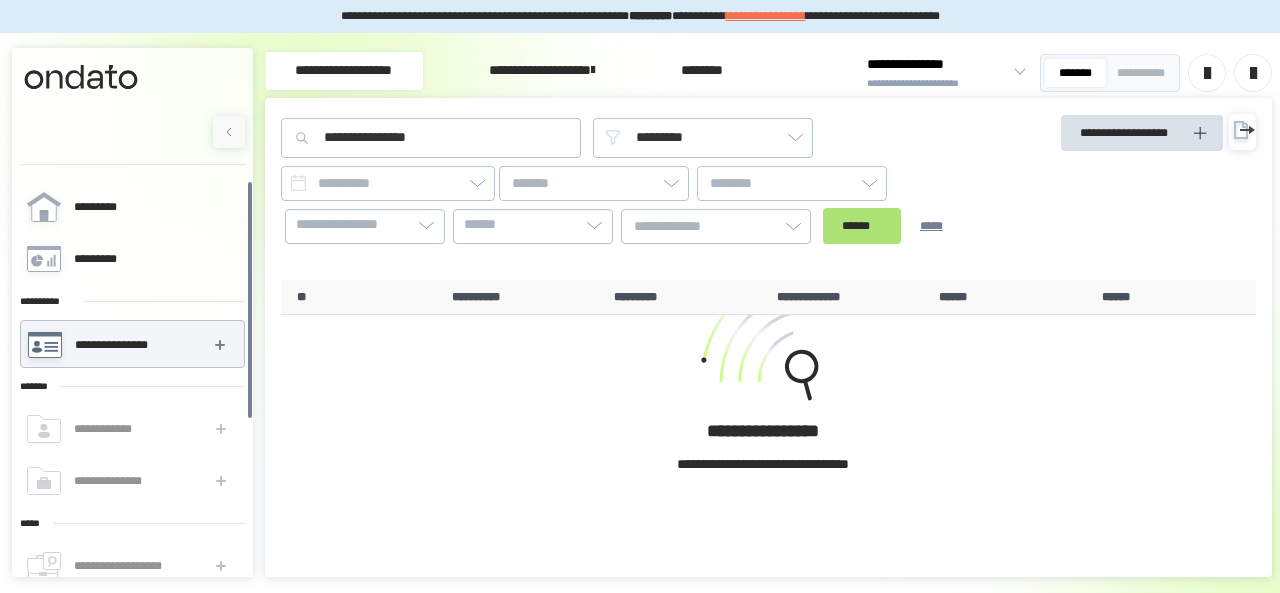 click on "******" at bounding box center (862, 226) 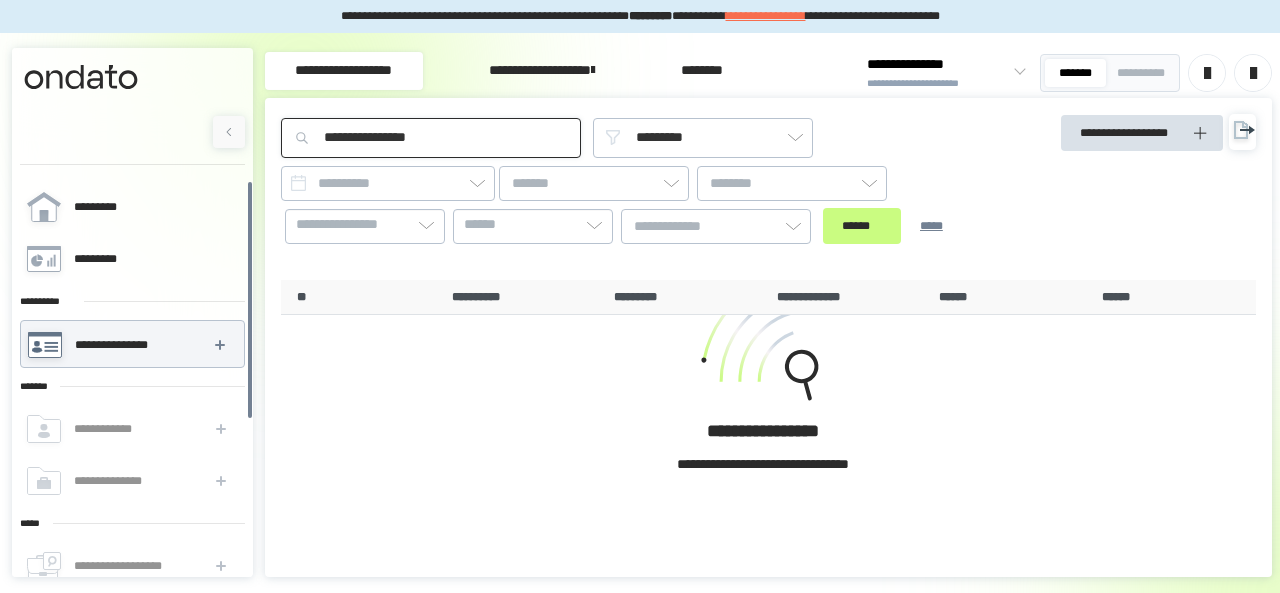 click on "**********" at bounding box center (431, 138) 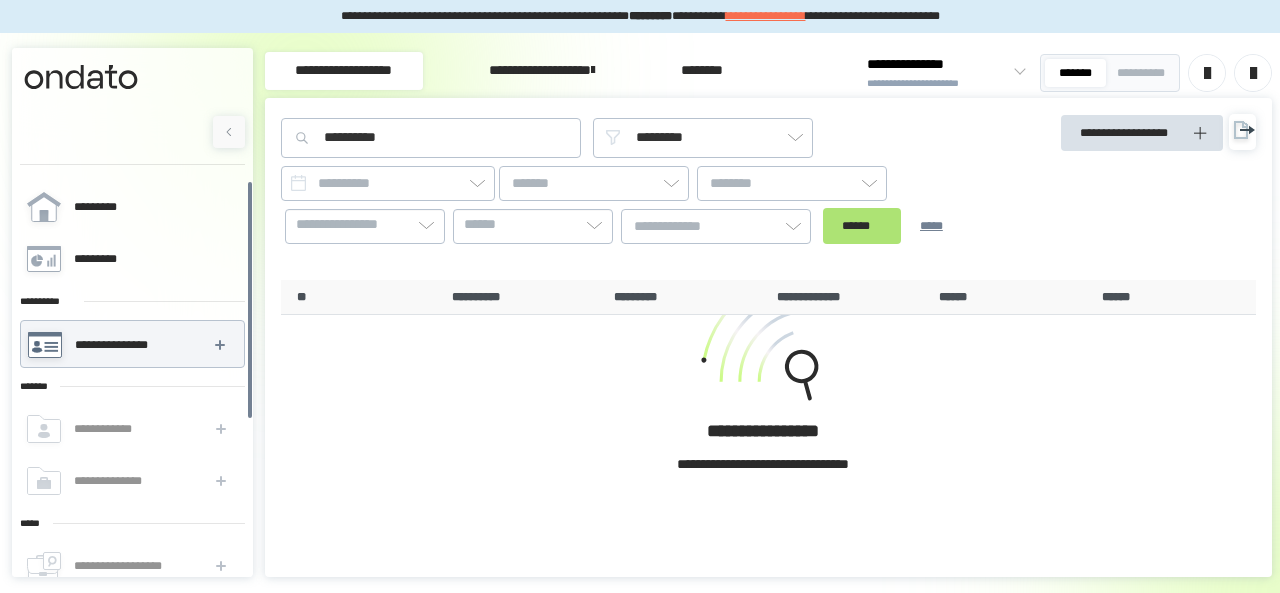 click on "******" at bounding box center [862, 226] 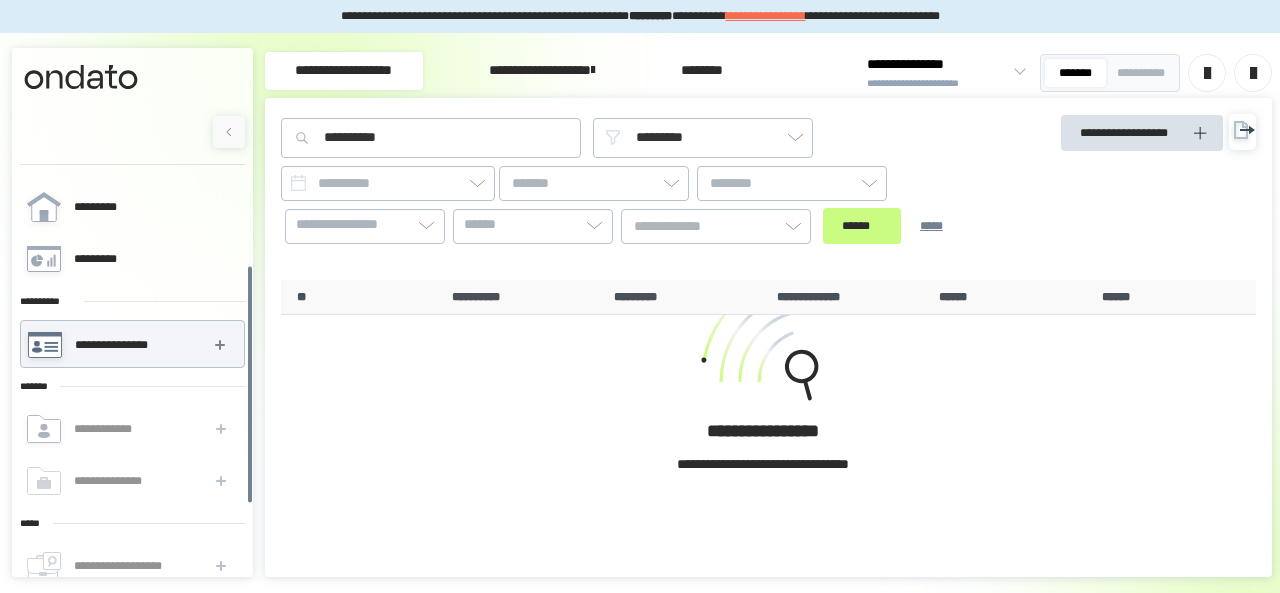 scroll, scrollTop: 255, scrollLeft: 0, axis: vertical 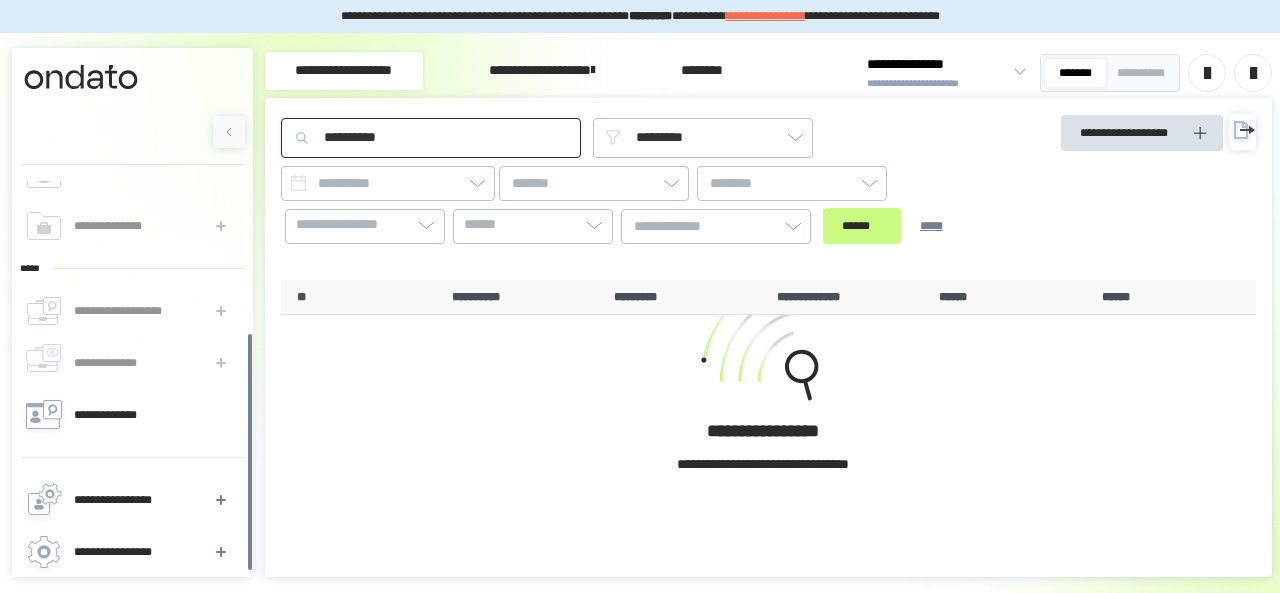 click on "**********" at bounding box center (431, 138) 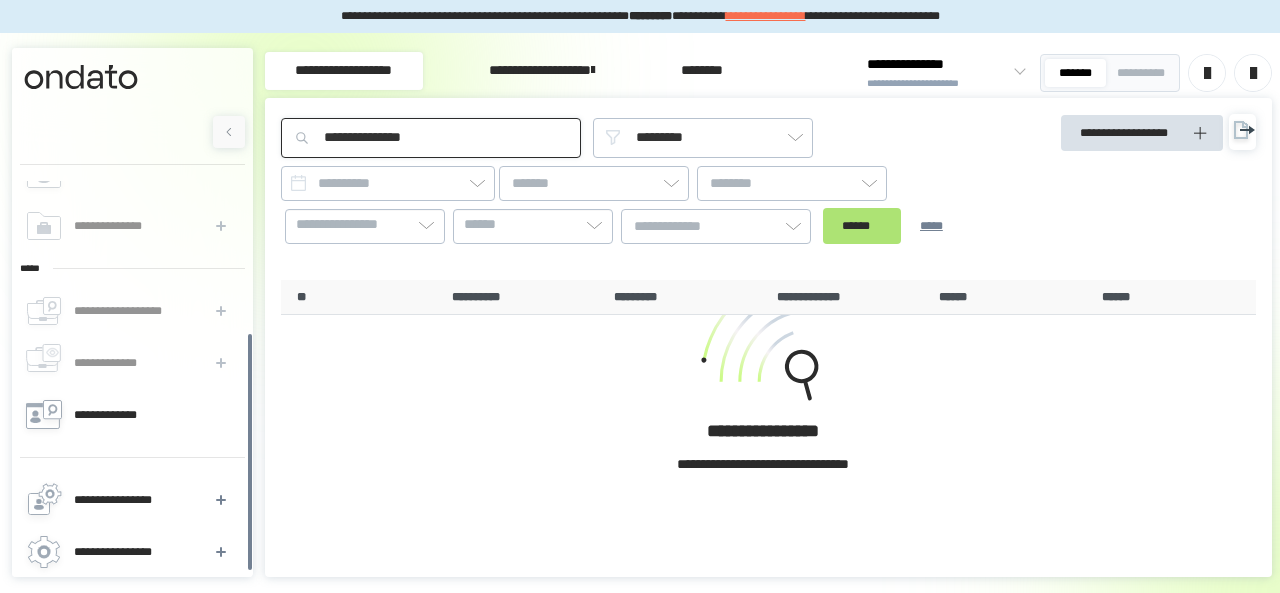 type on "**********" 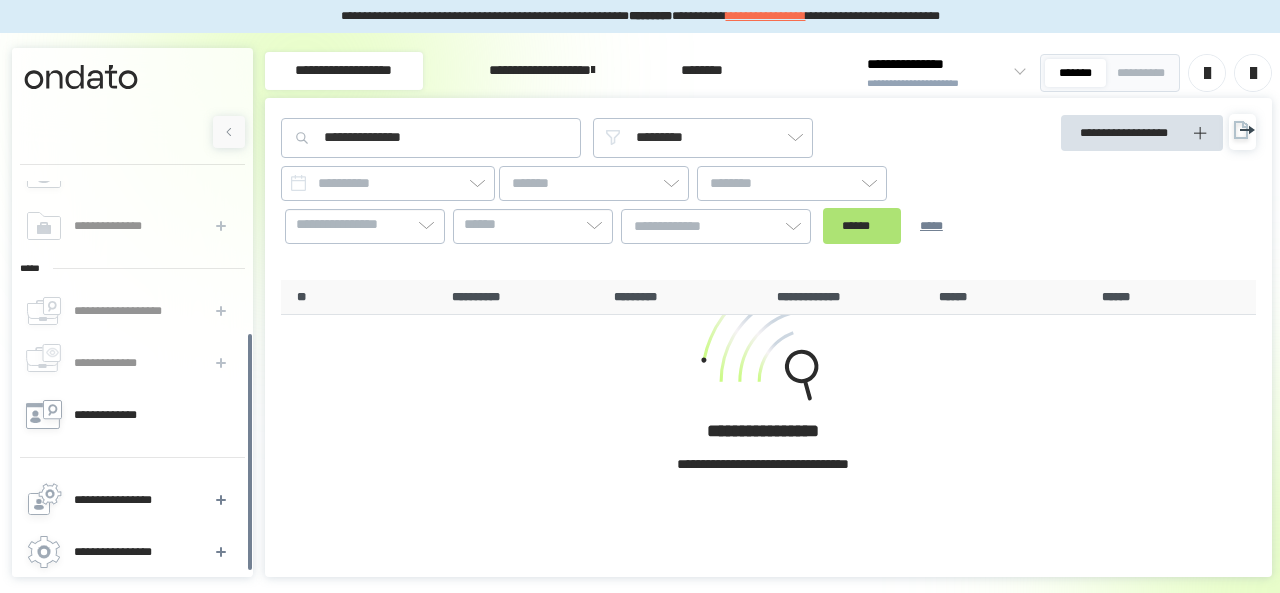 click on "******" at bounding box center (862, 226) 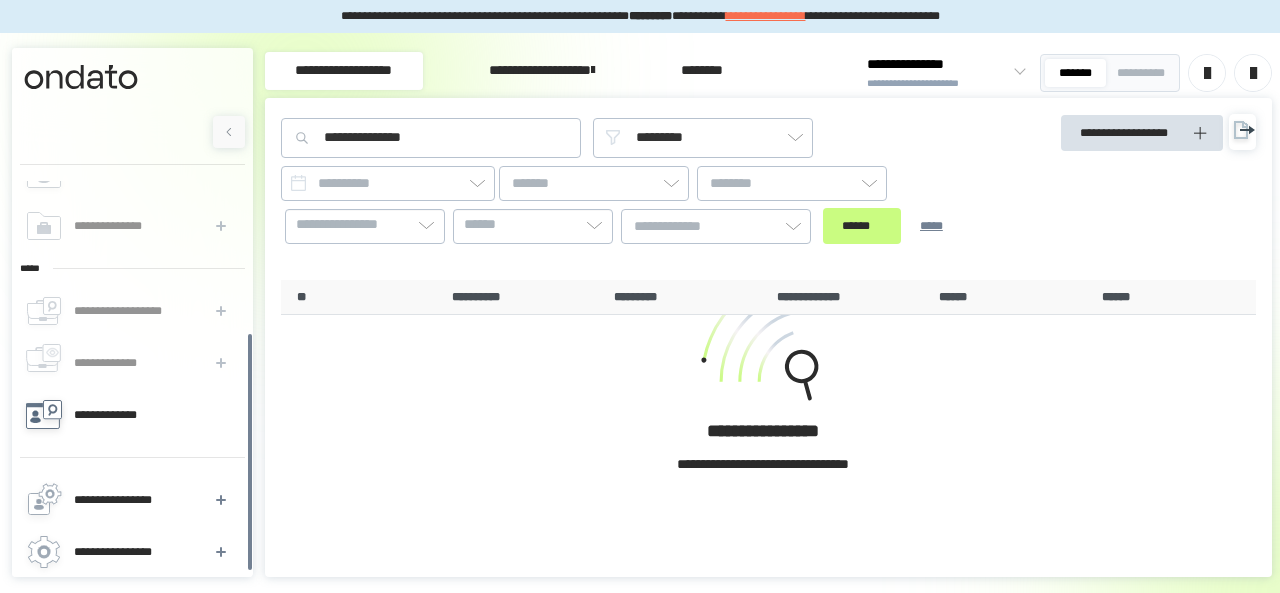 click on "**********" at bounding box center [131, 415] 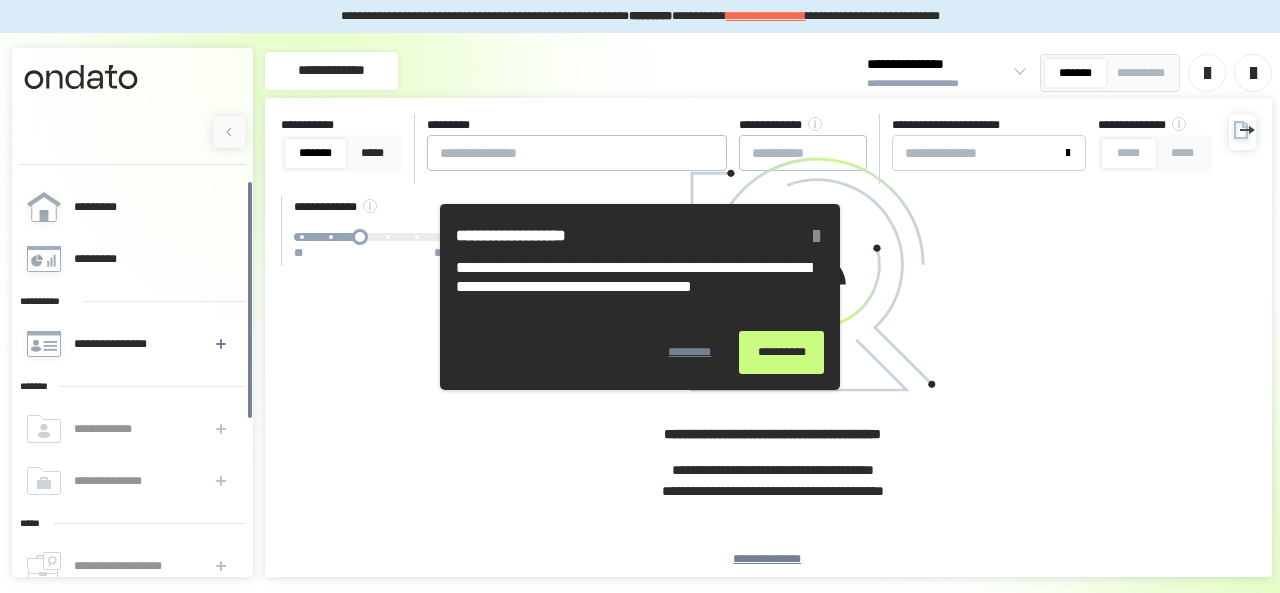 click on "*********" at bounding box center (690, 352) 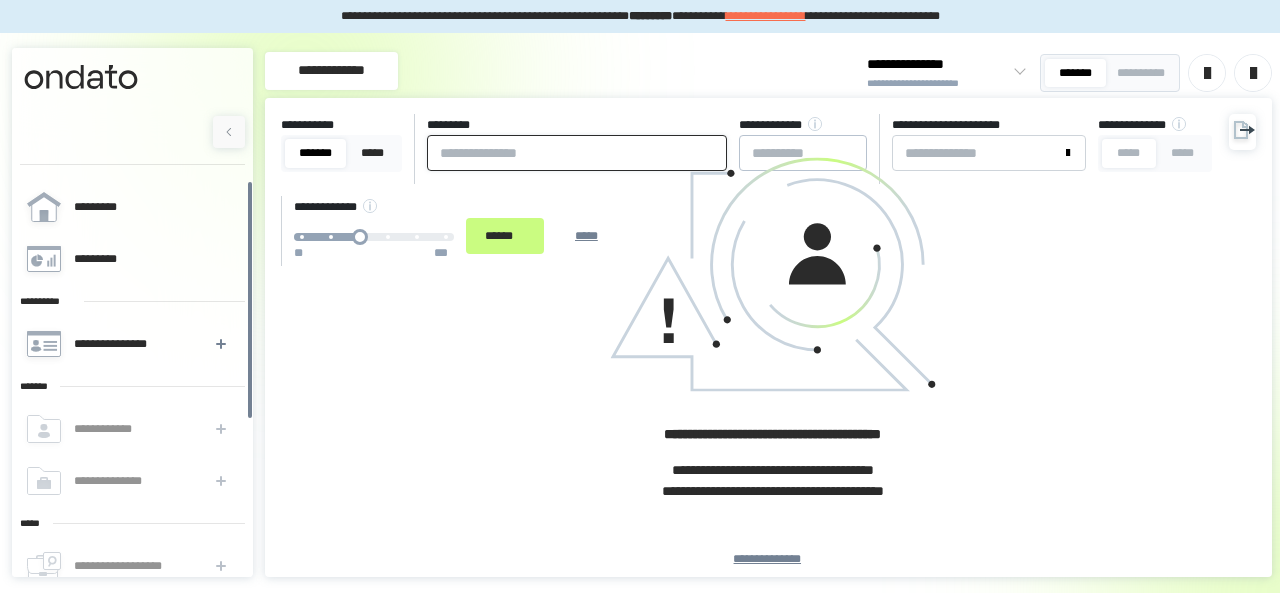 click at bounding box center [577, 153] 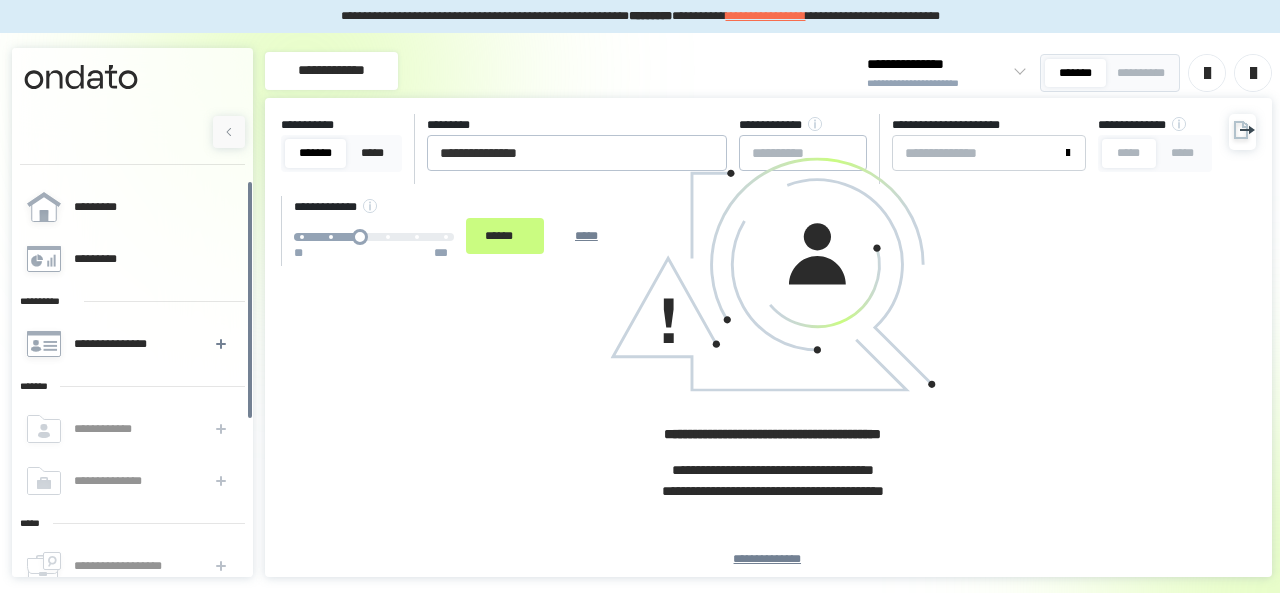 click 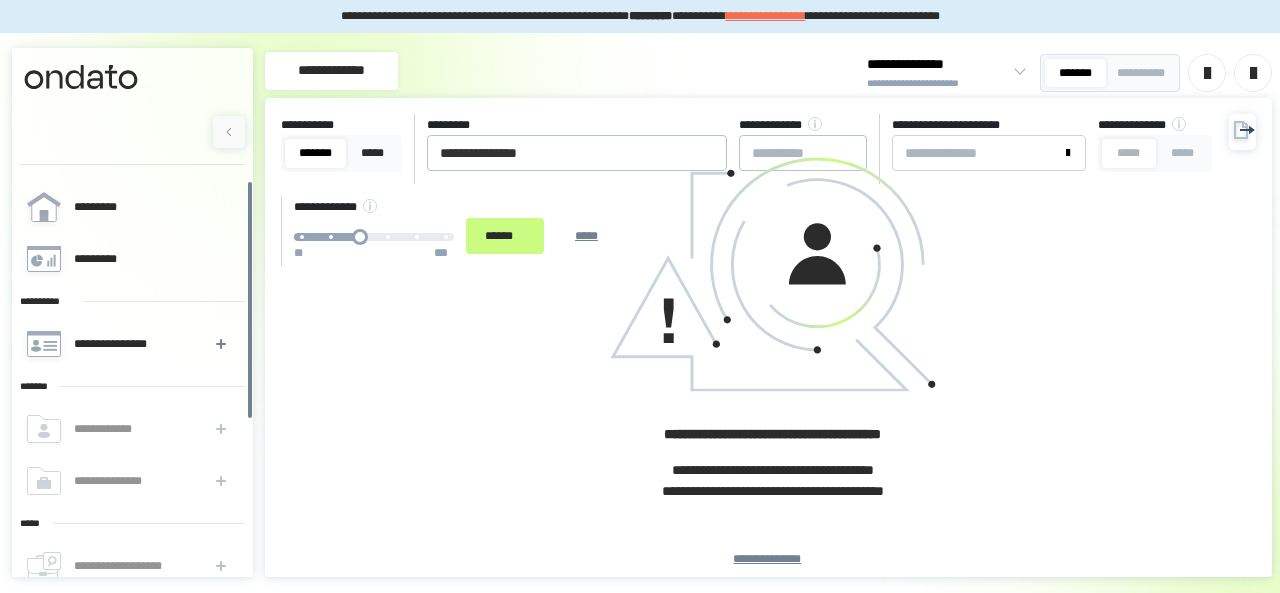 click 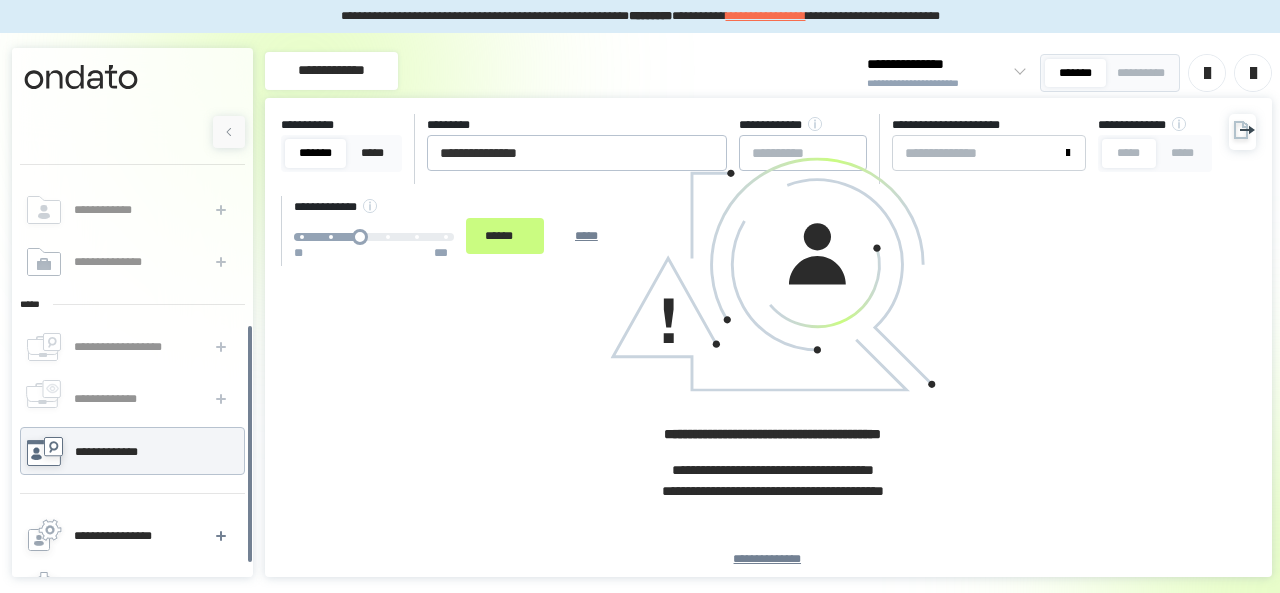 scroll, scrollTop: 244, scrollLeft: 0, axis: vertical 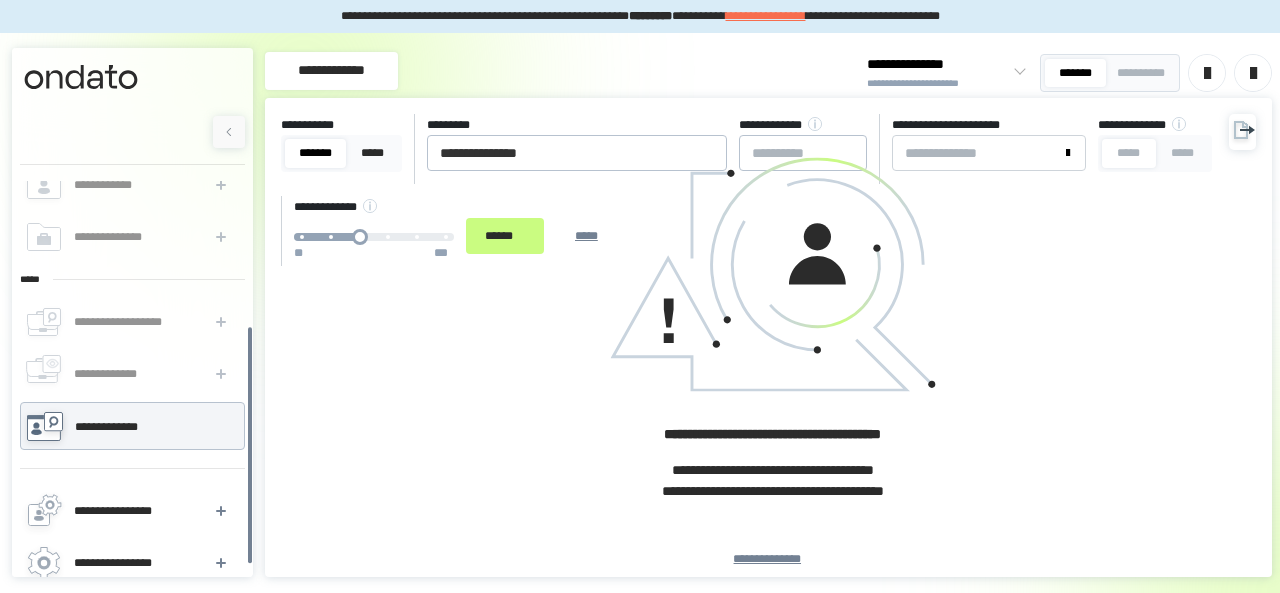 click on "**********" at bounding box center [118, 427] 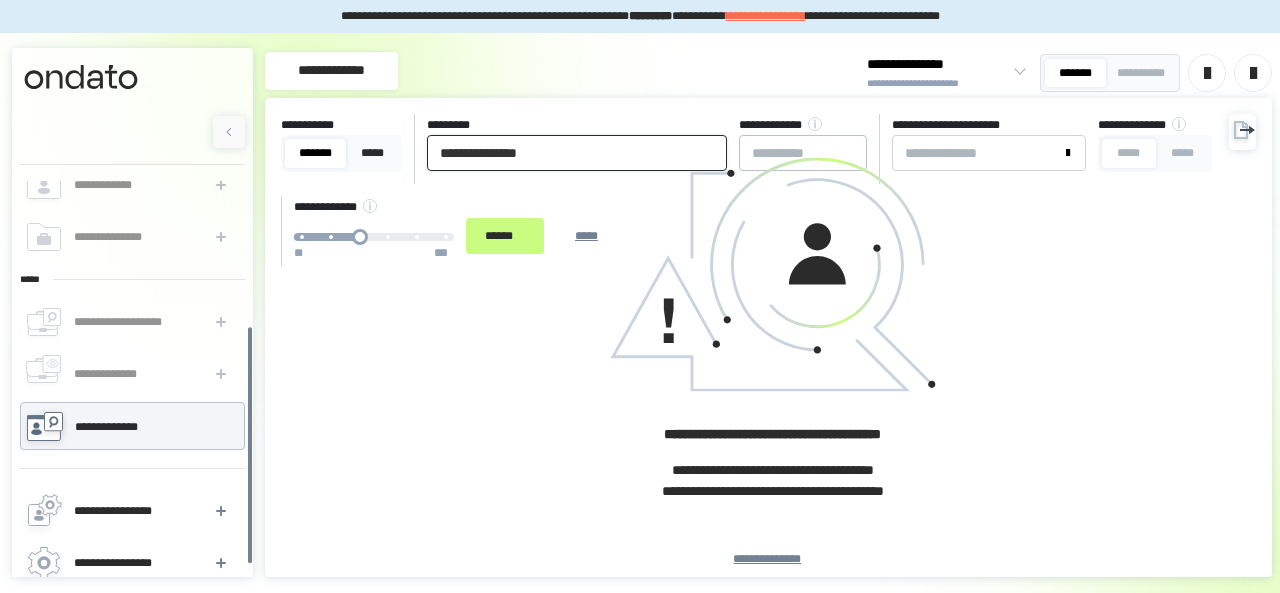 click on "**********" at bounding box center [577, 153] 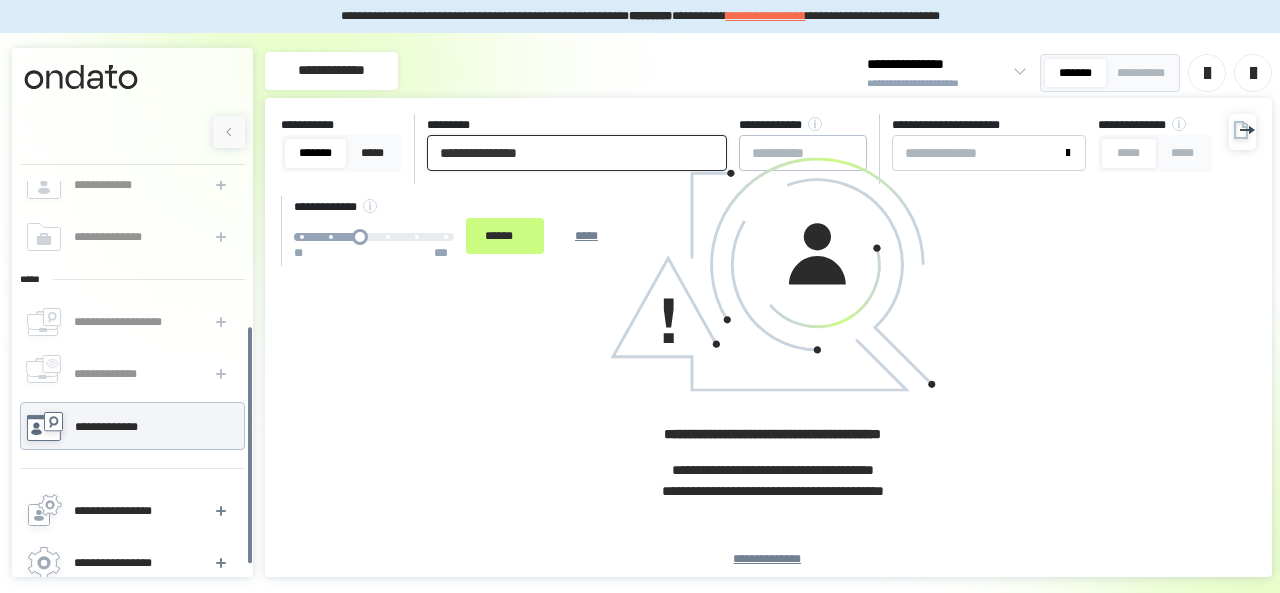 click on "******" at bounding box center [505, 236] 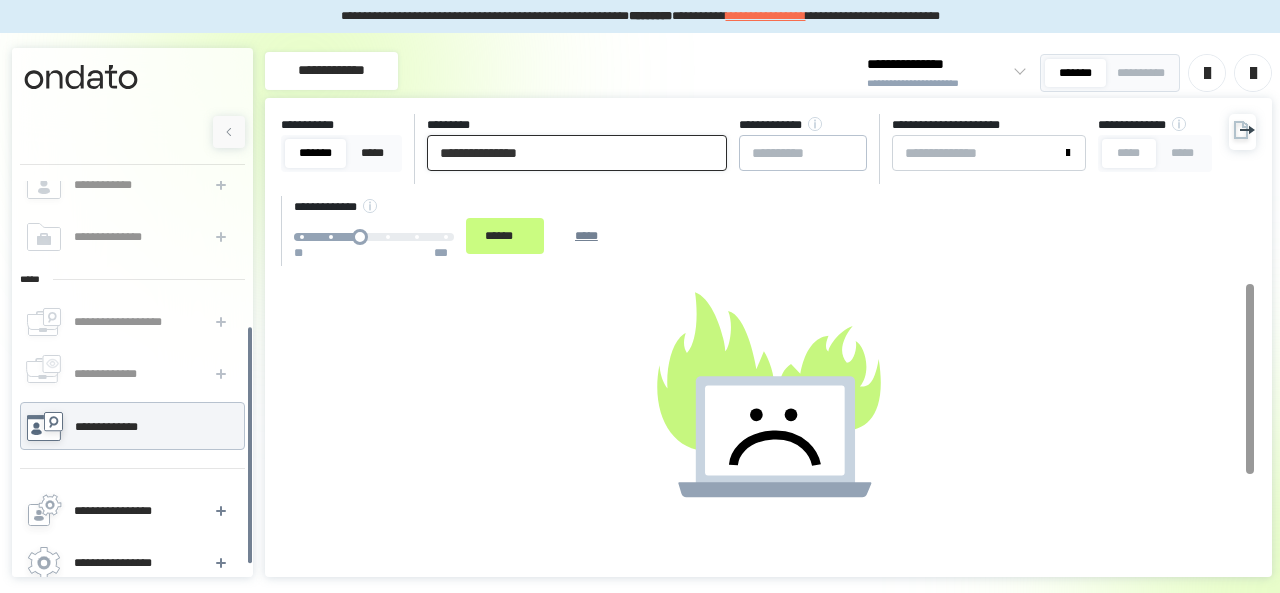 scroll, scrollTop: 56, scrollLeft: 0, axis: vertical 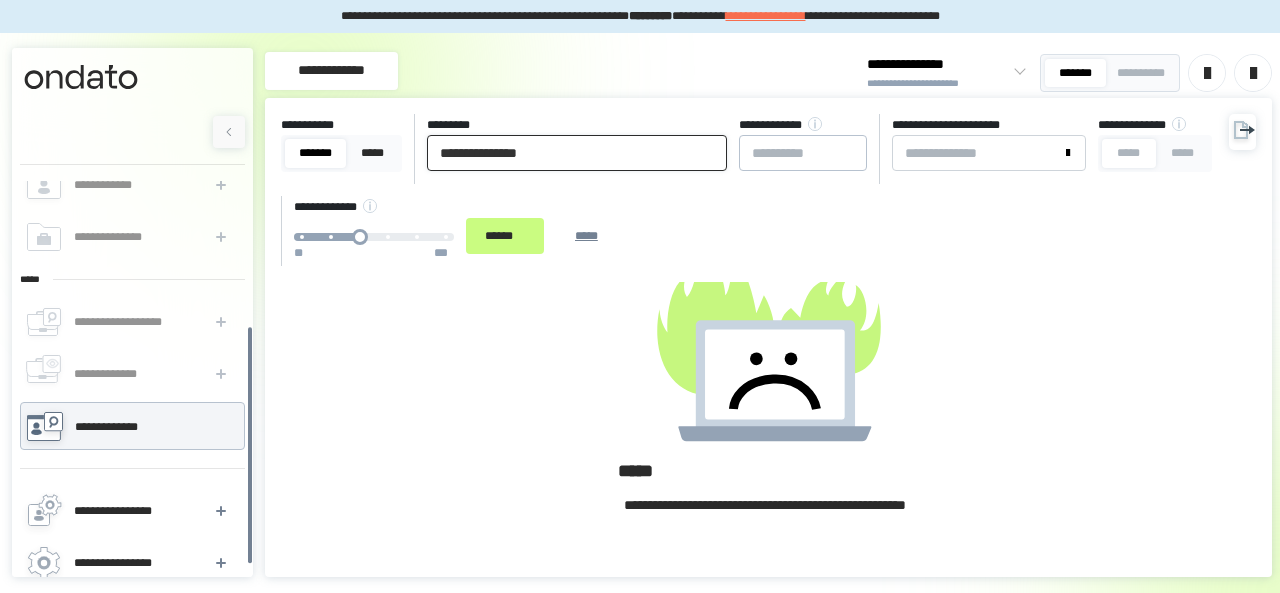 click on "**********" at bounding box center (577, 153) 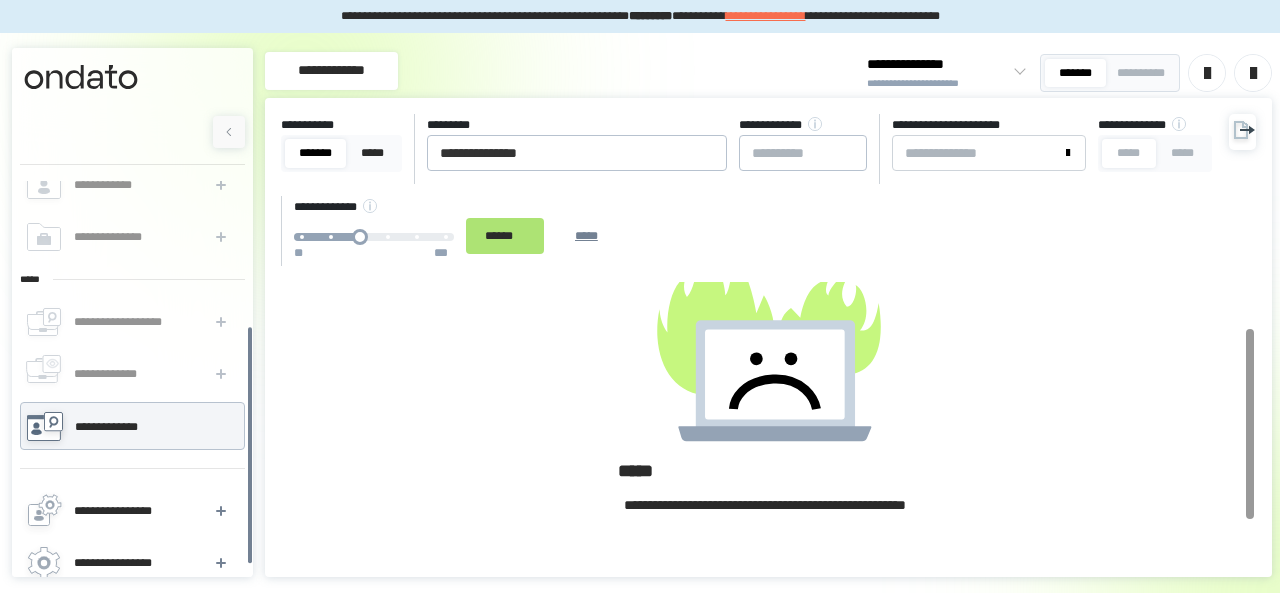 click on "******" at bounding box center [505, 235] 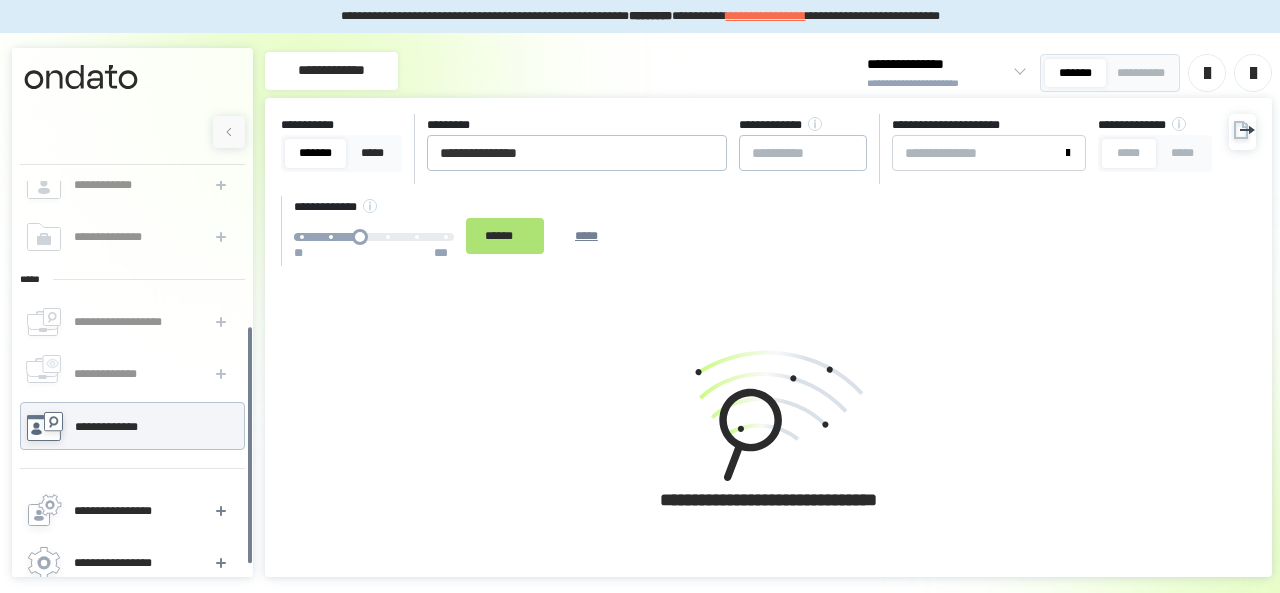 scroll, scrollTop: 0, scrollLeft: 0, axis: both 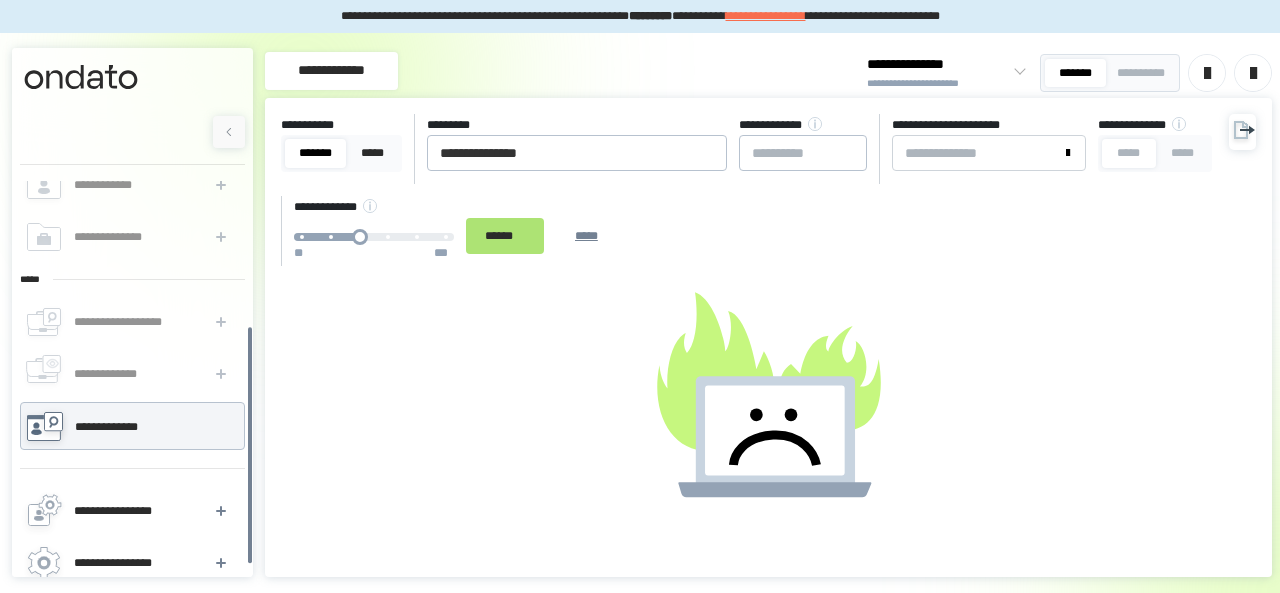 click on "******" at bounding box center (505, 235) 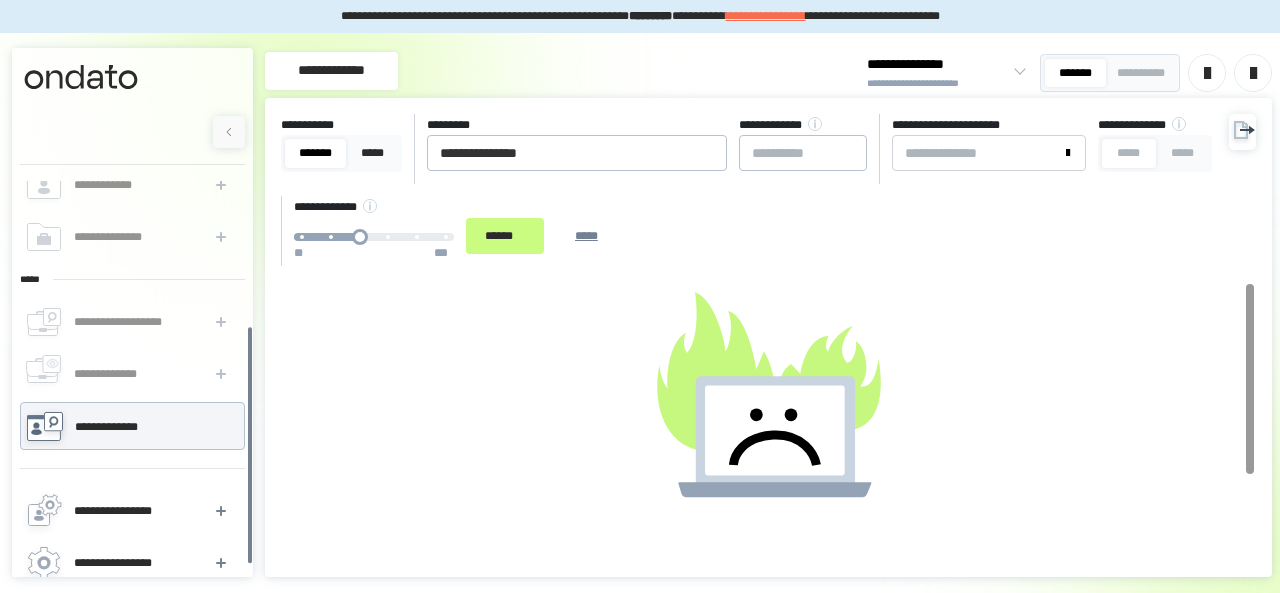 scroll, scrollTop: 56, scrollLeft: 0, axis: vertical 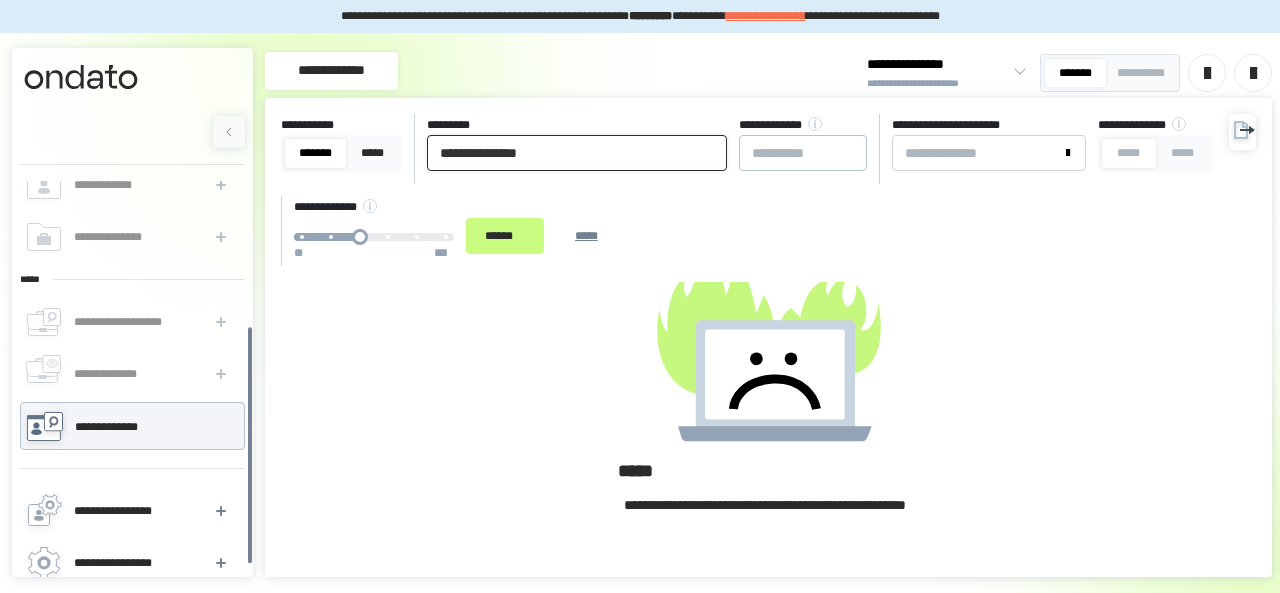 click on "**********" at bounding box center (577, 153) 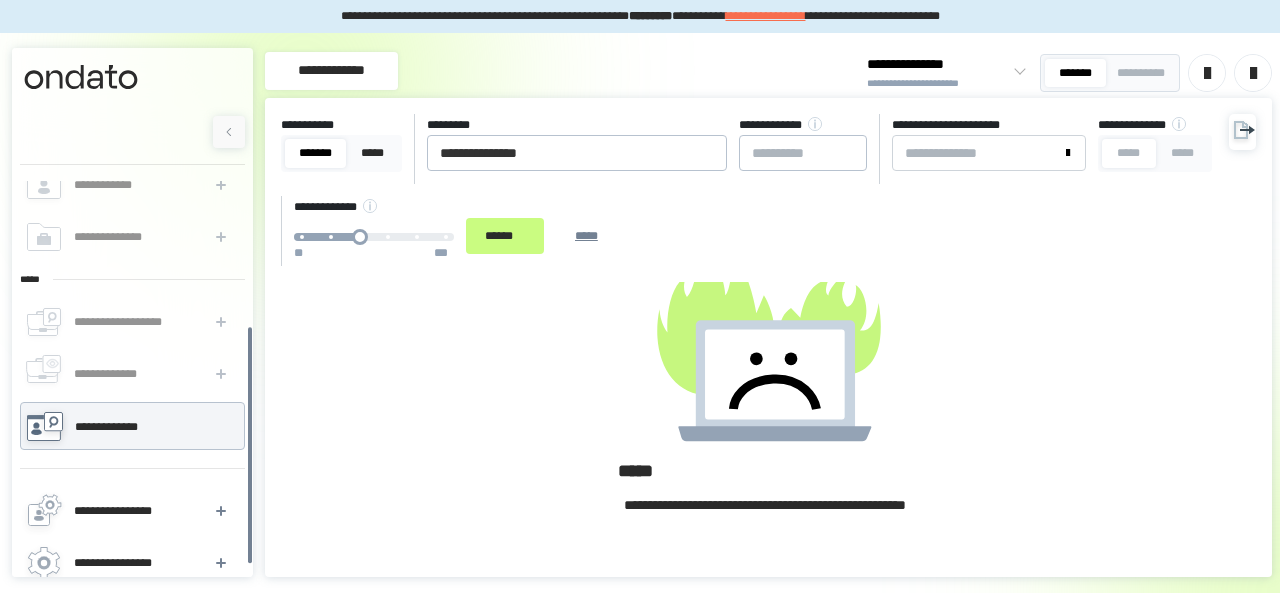 click on "*****" at bounding box center [1129, 153] 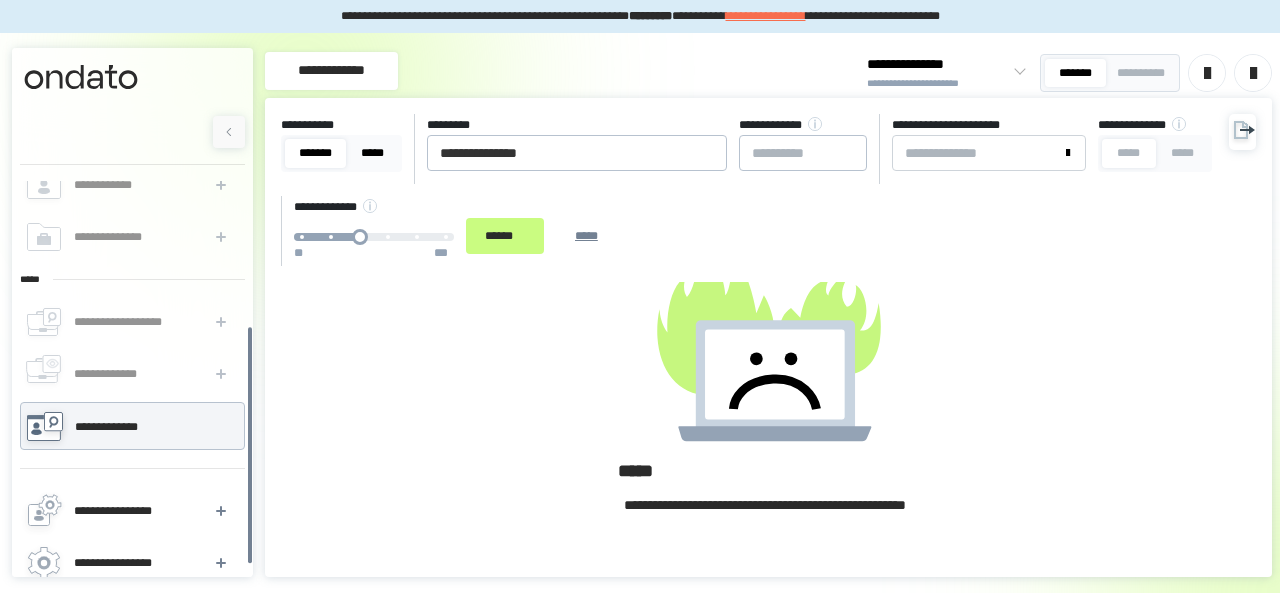 click on "*****" at bounding box center (372, 153) 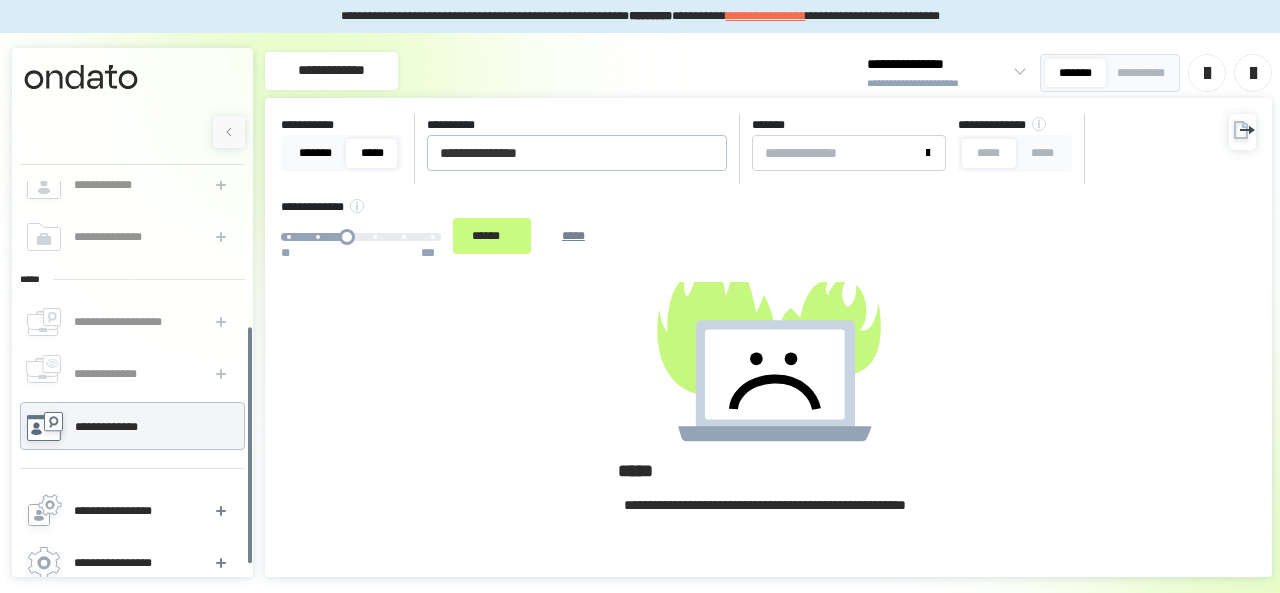click on "*******" at bounding box center [315, 153] 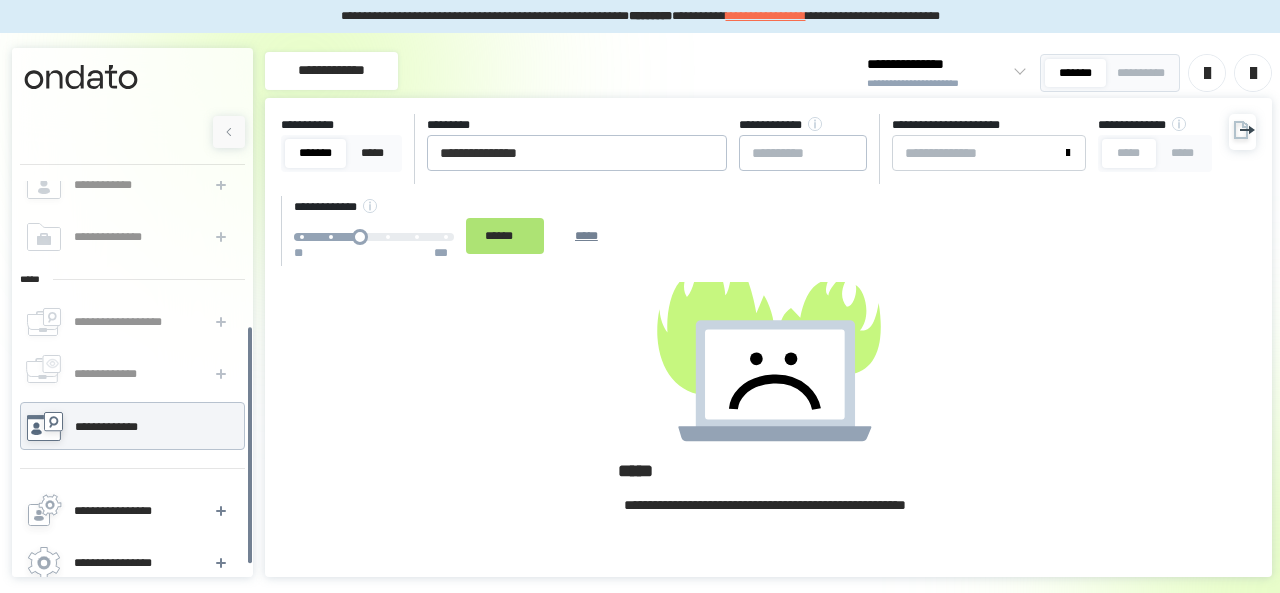 click on "******" at bounding box center [505, 235] 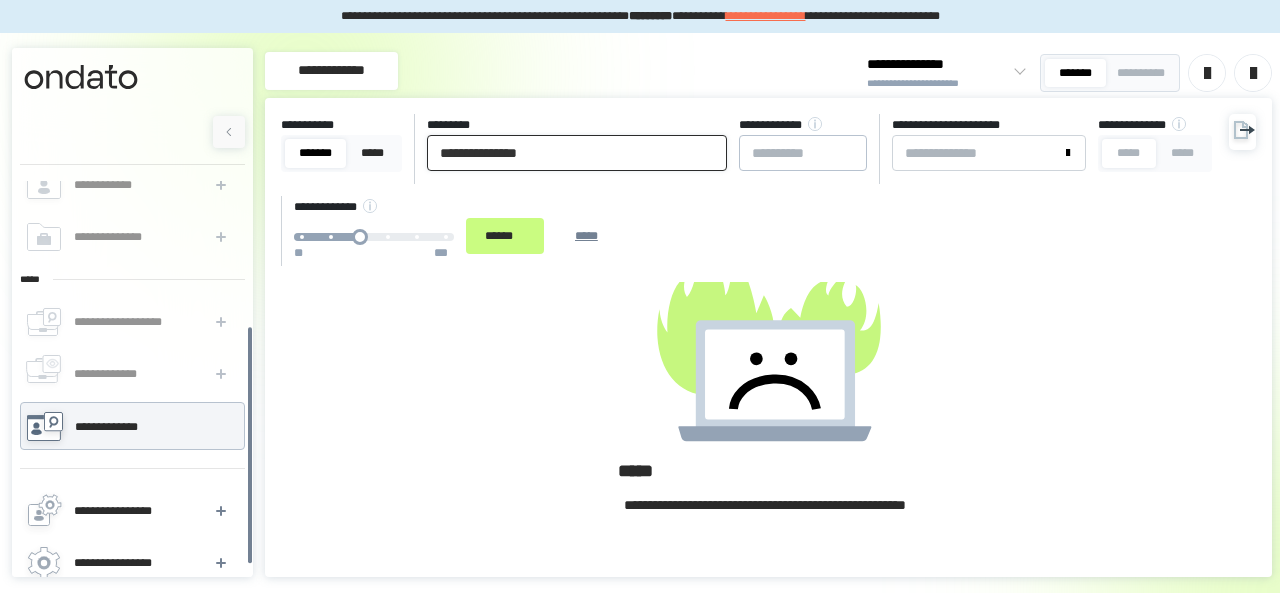 click on "**********" at bounding box center [577, 153] 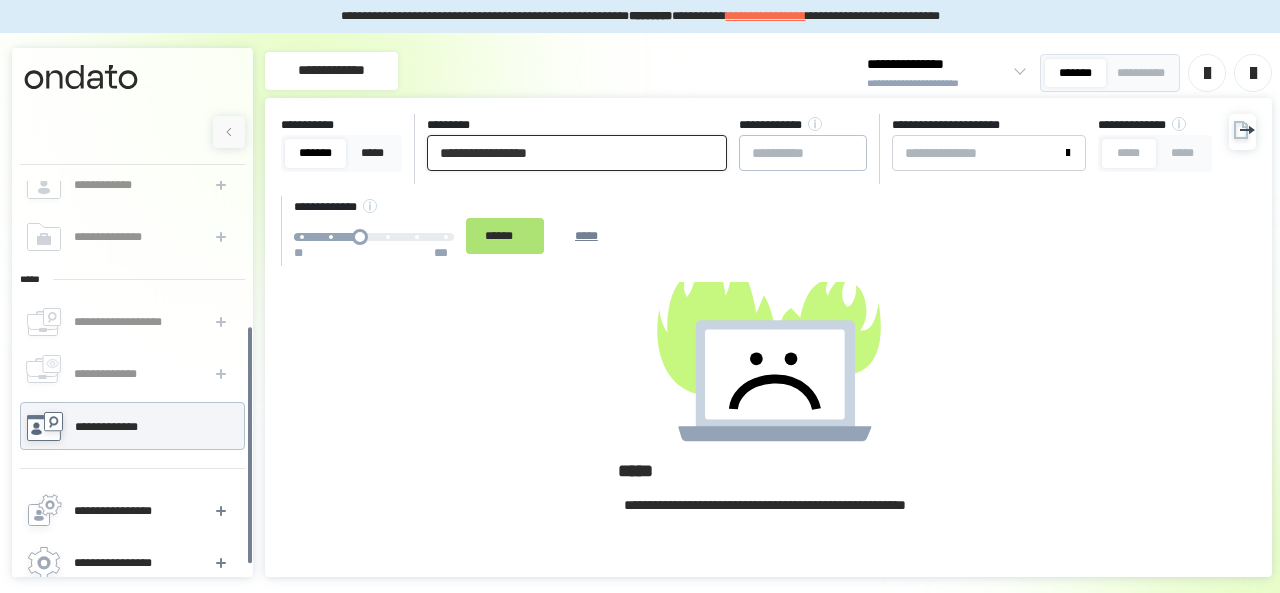type on "**********" 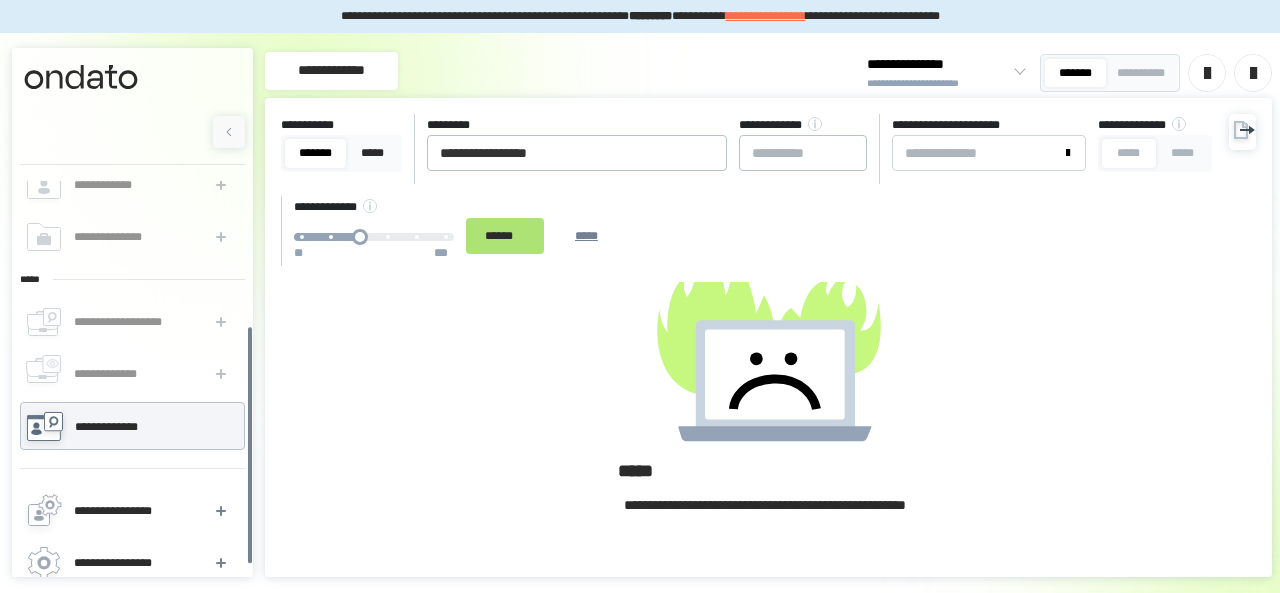 click on "******" at bounding box center (505, 235) 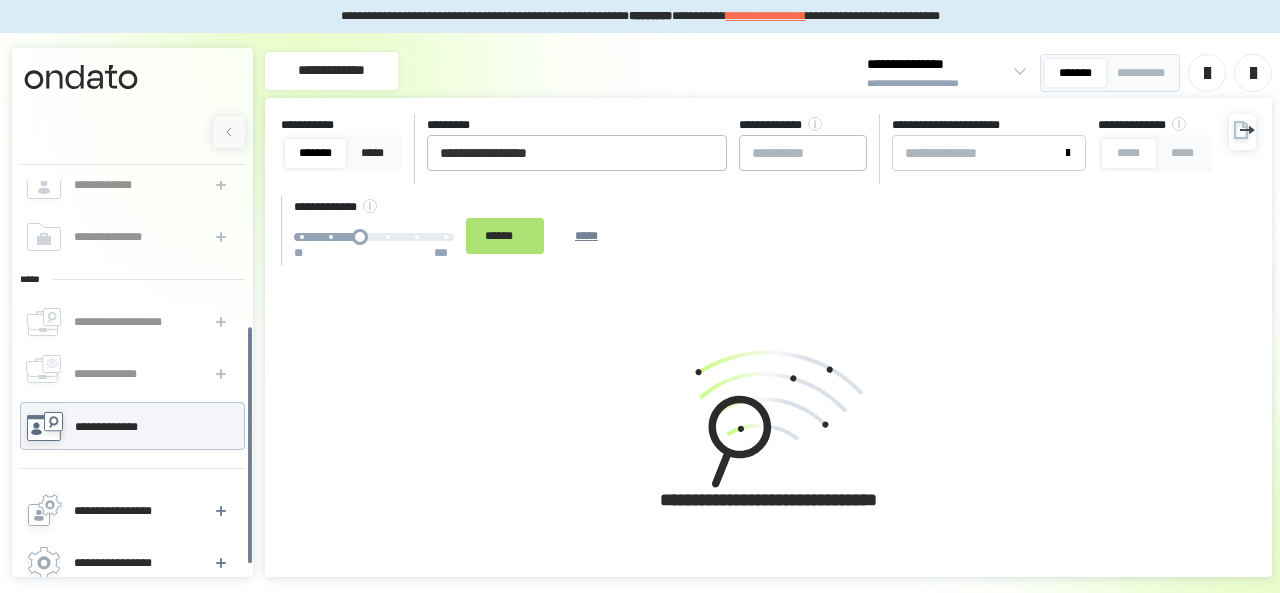 scroll, scrollTop: 0, scrollLeft: 0, axis: both 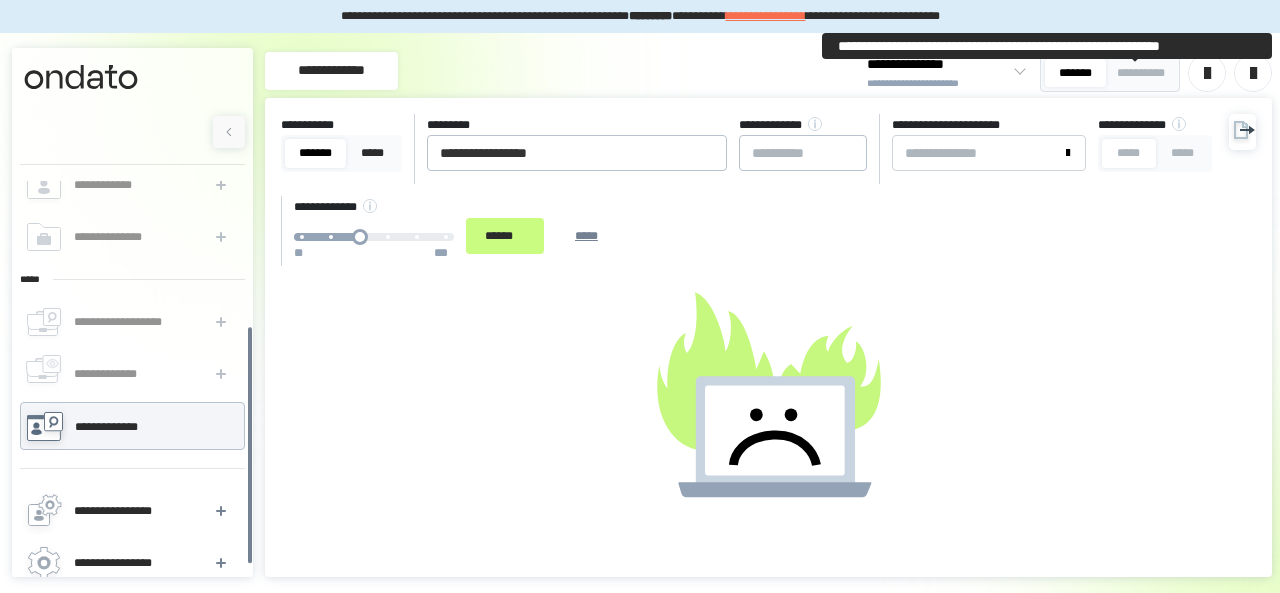 click on "**********" at bounding box center [1141, 73] 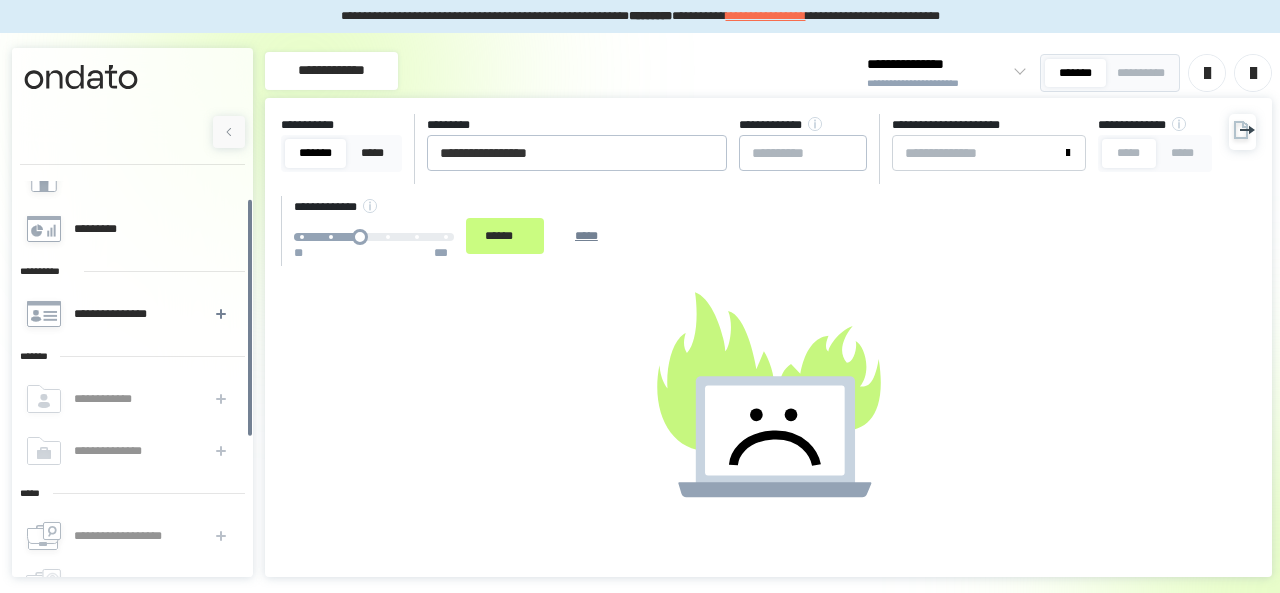 scroll, scrollTop: 0, scrollLeft: 0, axis: both 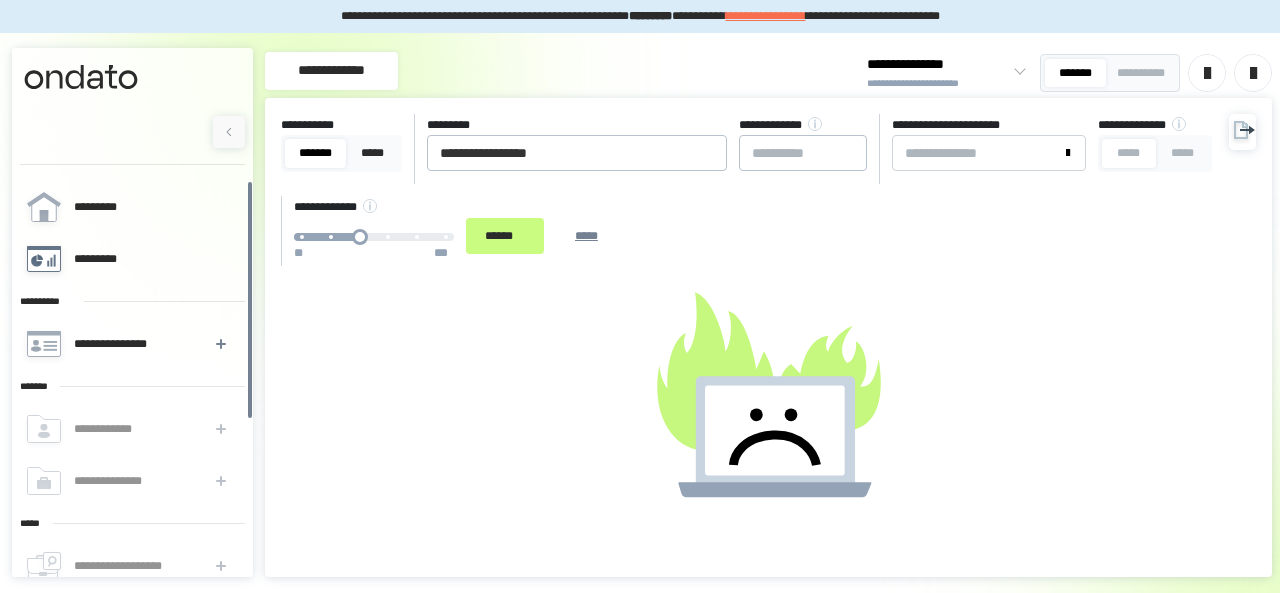 click on "*********" at bounding box center (105, 259) 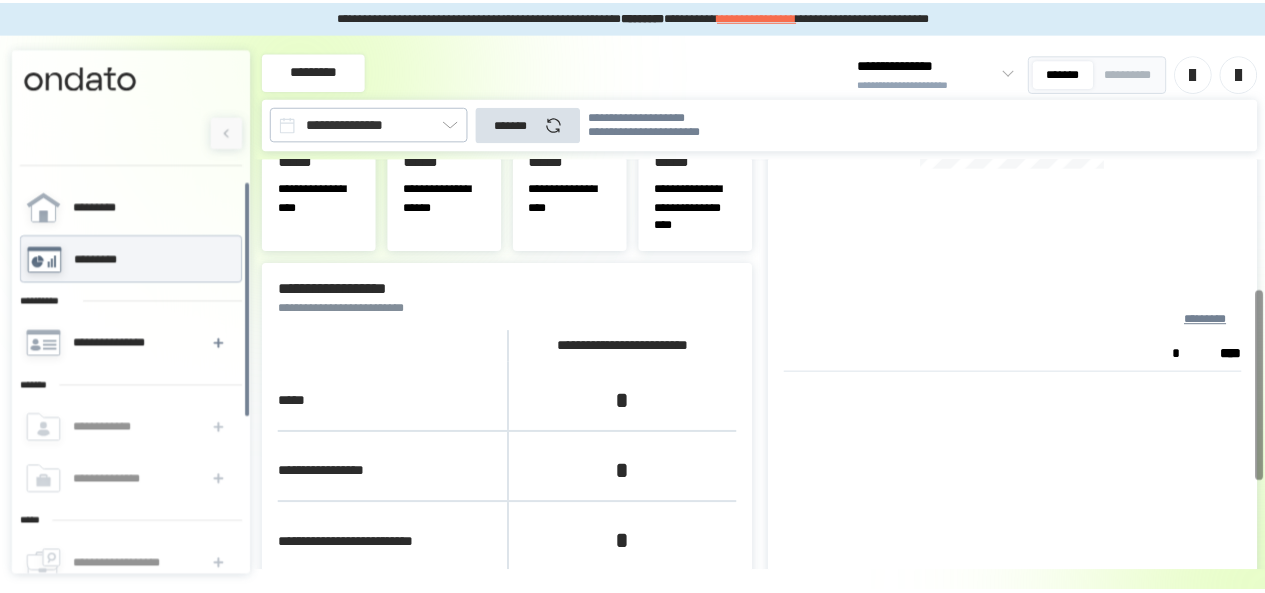 scroll, scrollTop: 0, scrollLeft: 0, axis: both 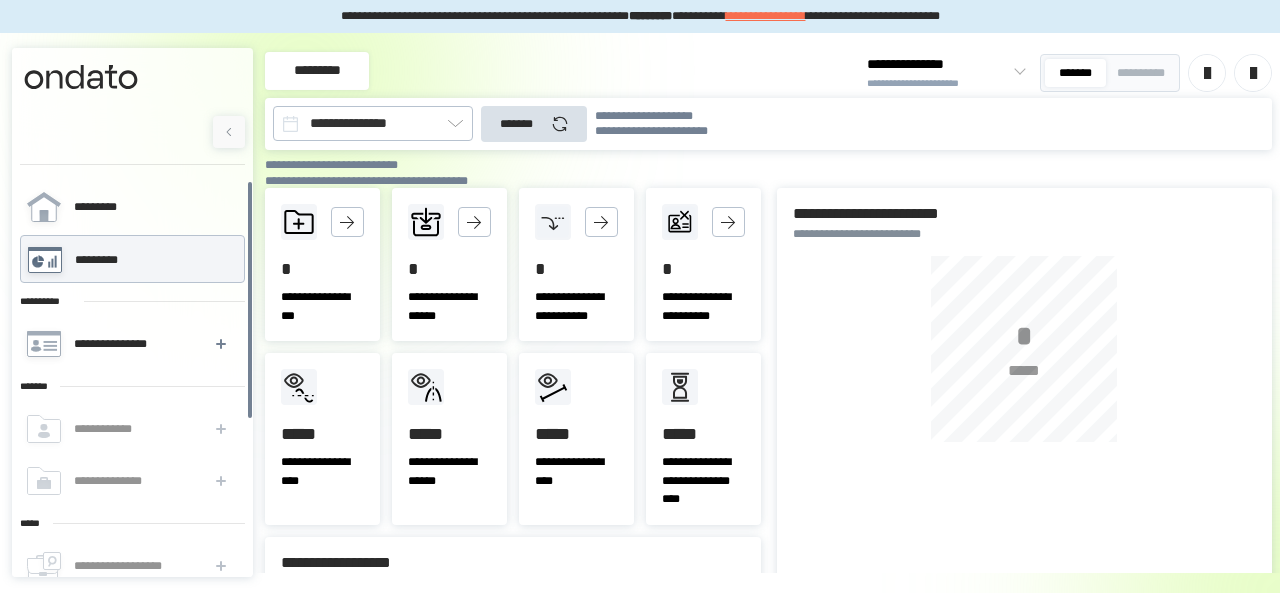 click on "**********" at bounding box center (766, 16) 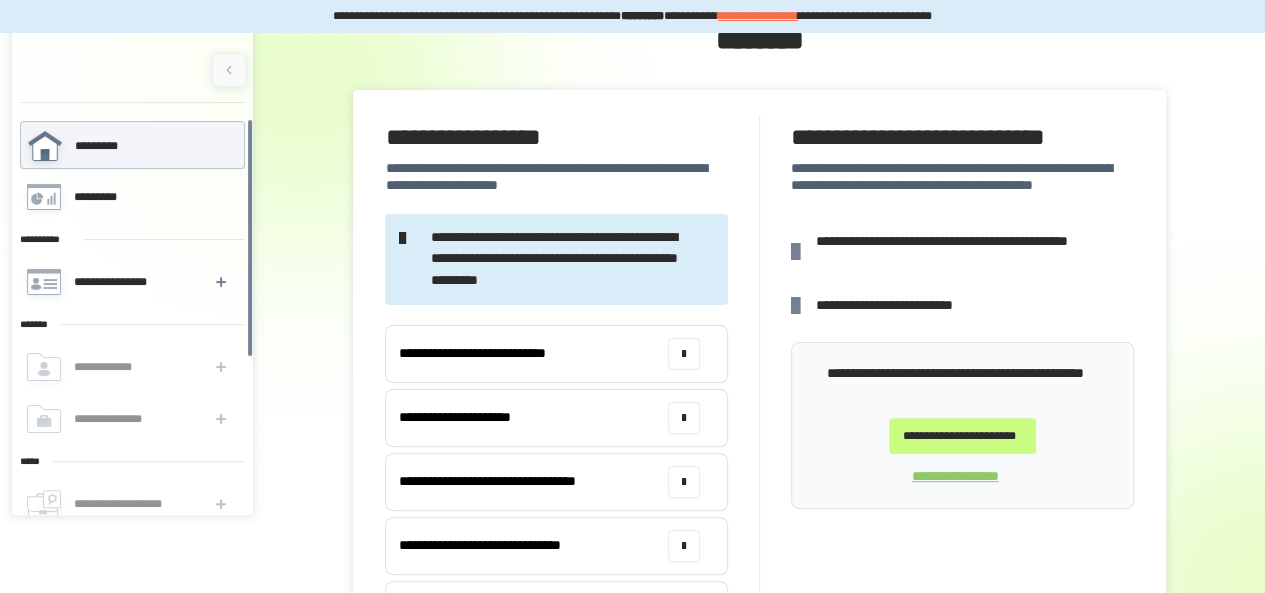 scroll, scrollTop: 69, scrollLeft: 0, axis: vertical 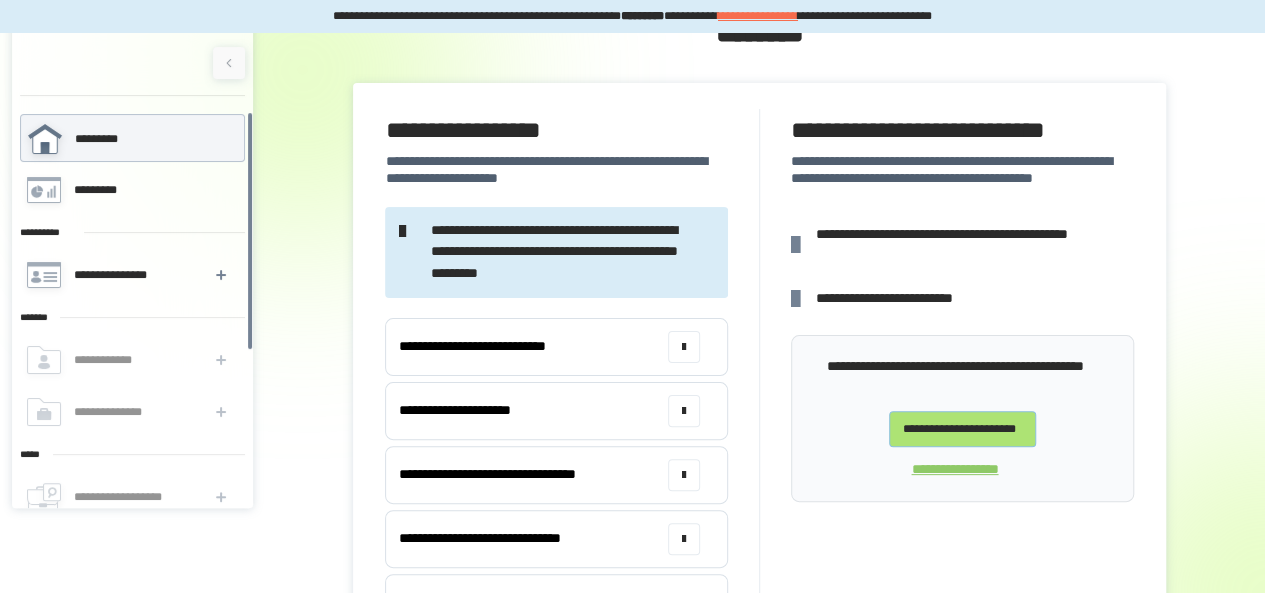 click on "**********" at bounding box center [962, 429] 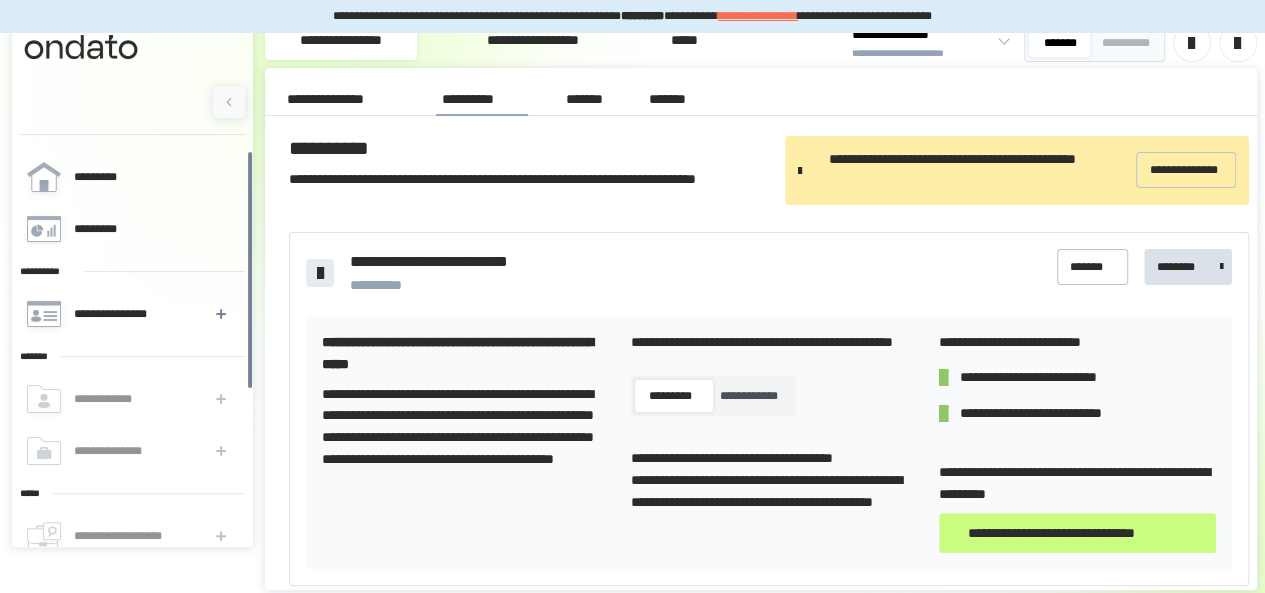 scroll, scrollTop: 42, scrollLeft: 0, axis: vertical 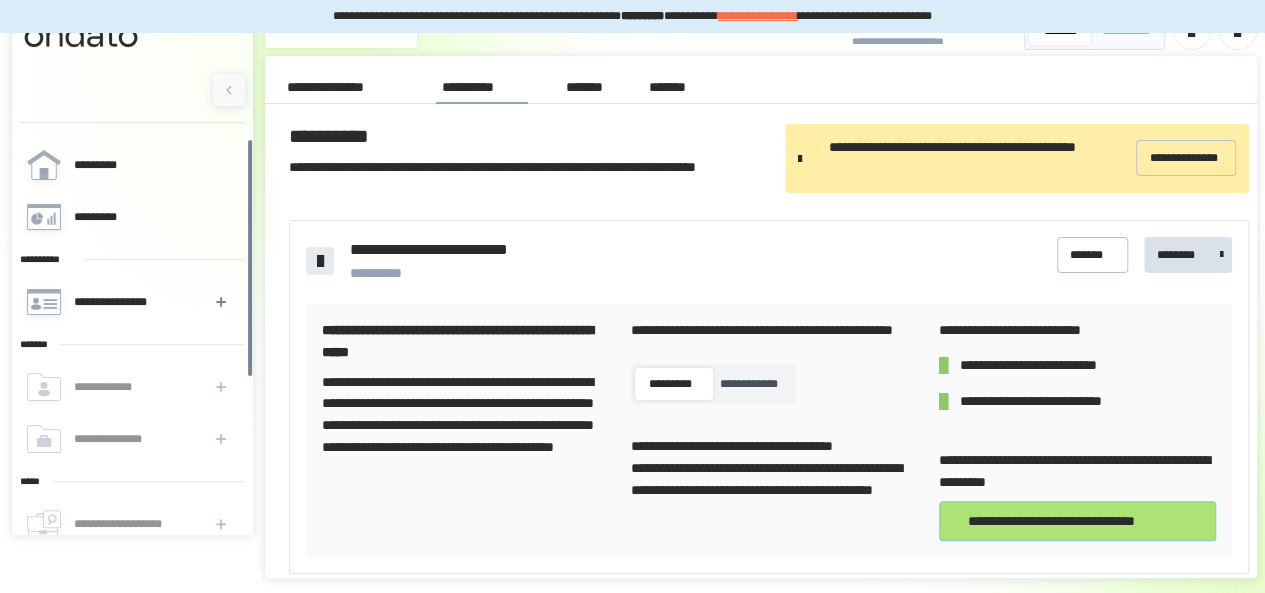 click on "**********" at bounding box center (1077, 521) 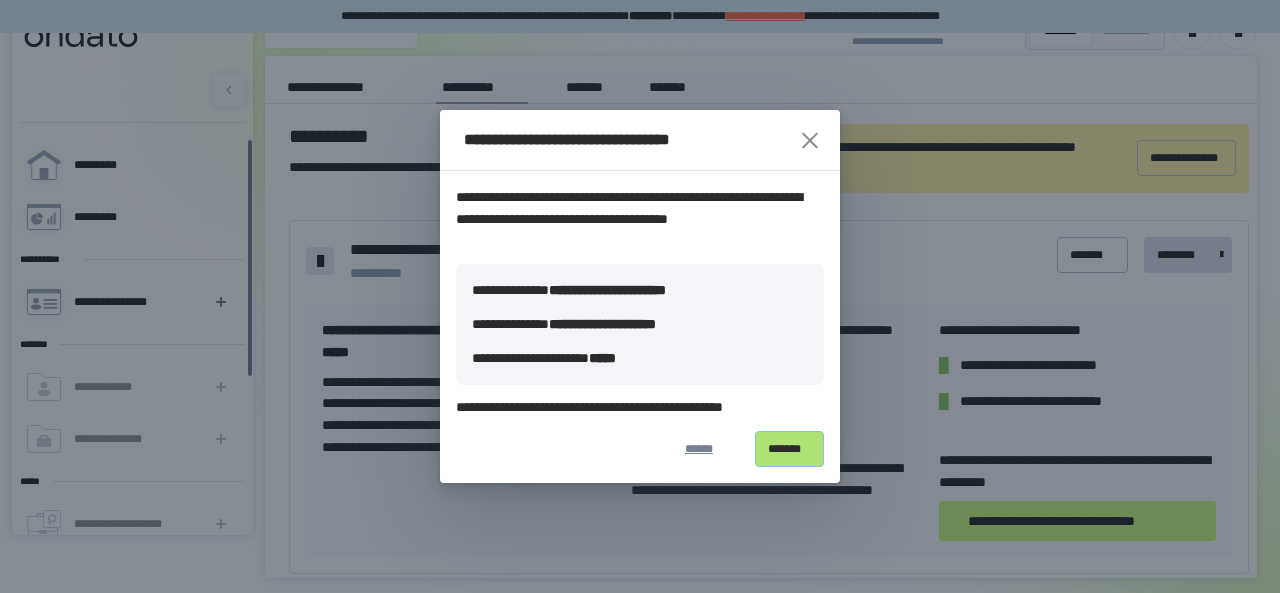 click on "*******" at bounding box center [789, 449] 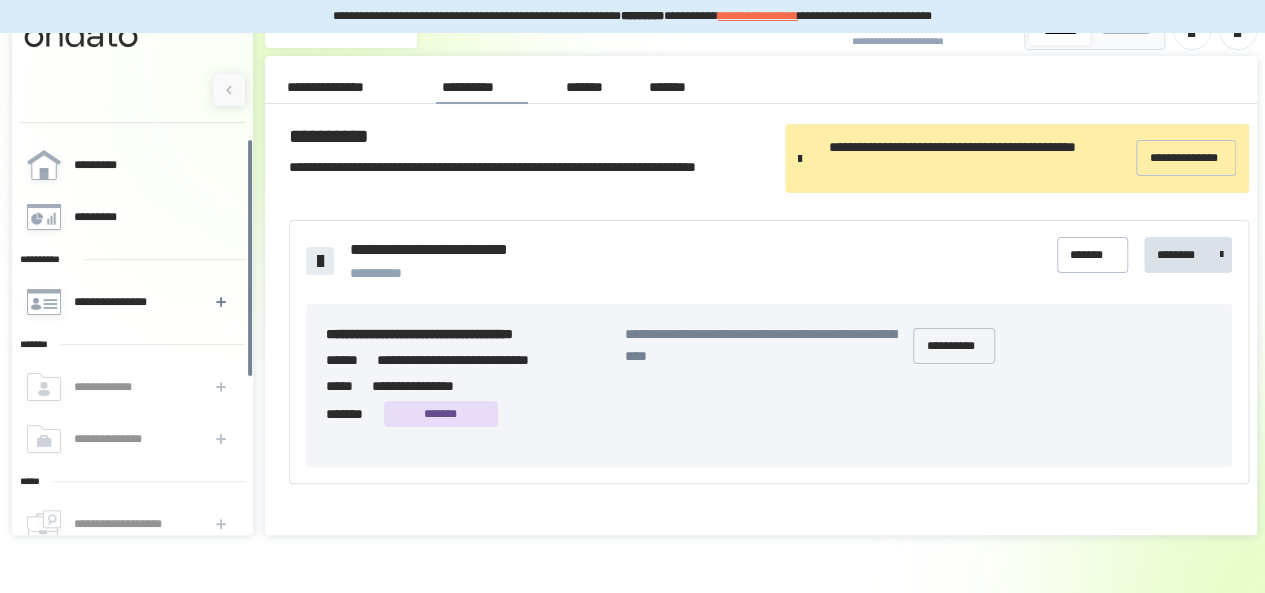 scroll, scrollTop: 0, scrollLeft: 0, axis: both 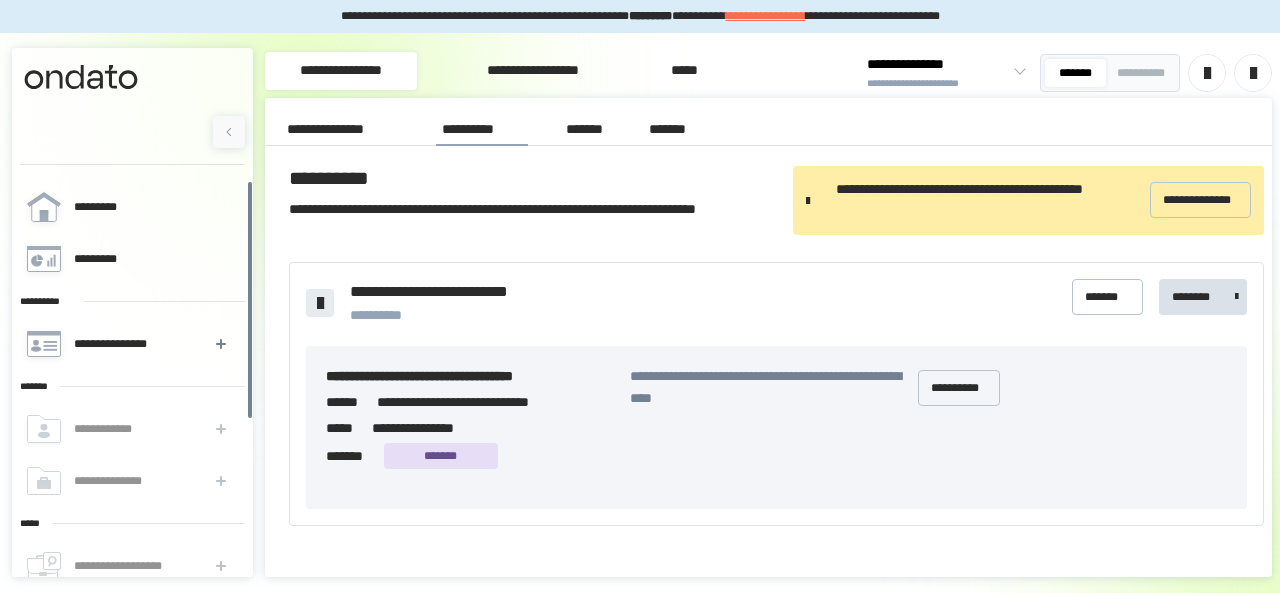 click on "*******" at bounding box center [586, 129] 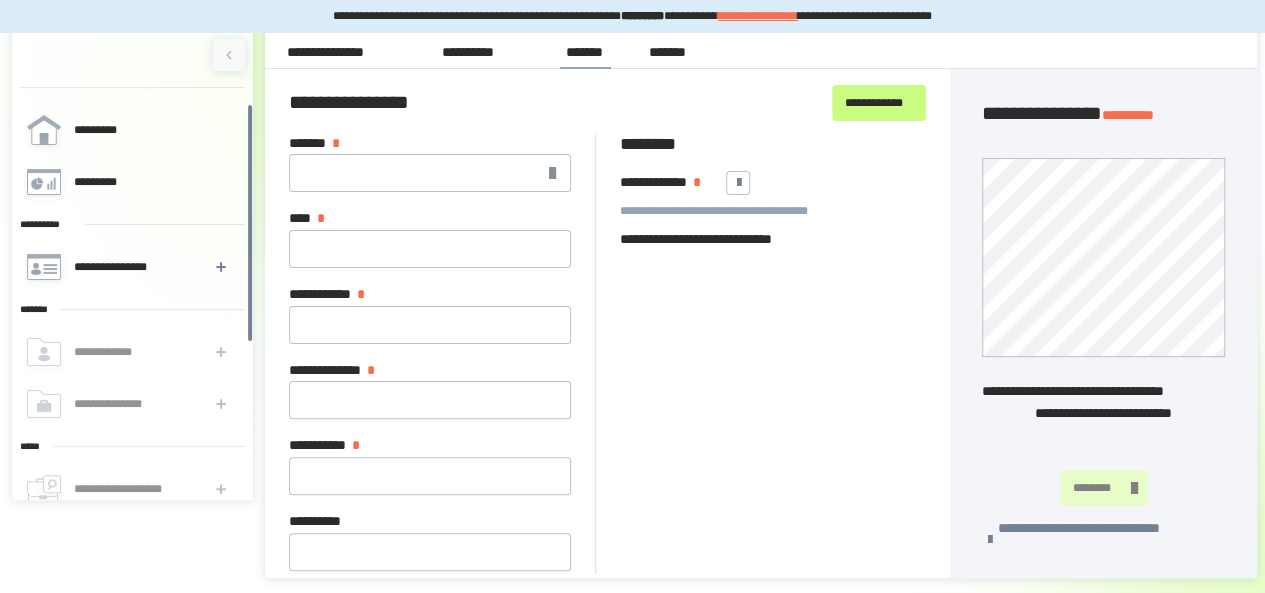 scroll, scrollTop: 0, scrollLeft: 0, axis: both 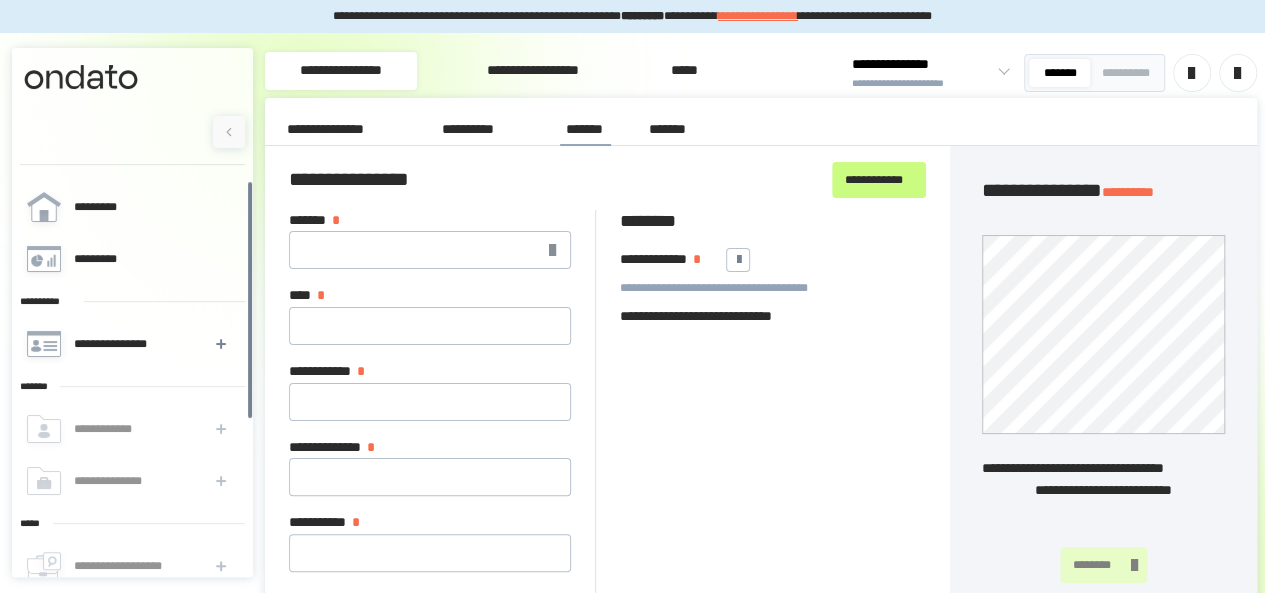 click on "*******" at bounding box center [672, 129] 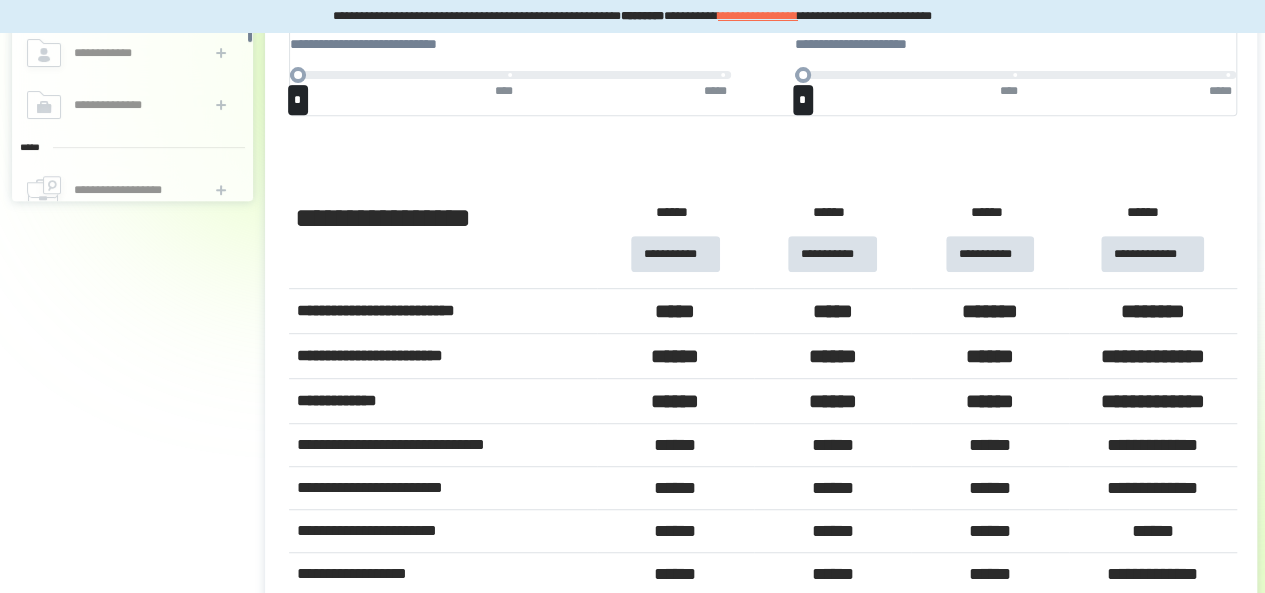 scroll, scrollTop: 236, scrollLeft: 0, axis: vertical 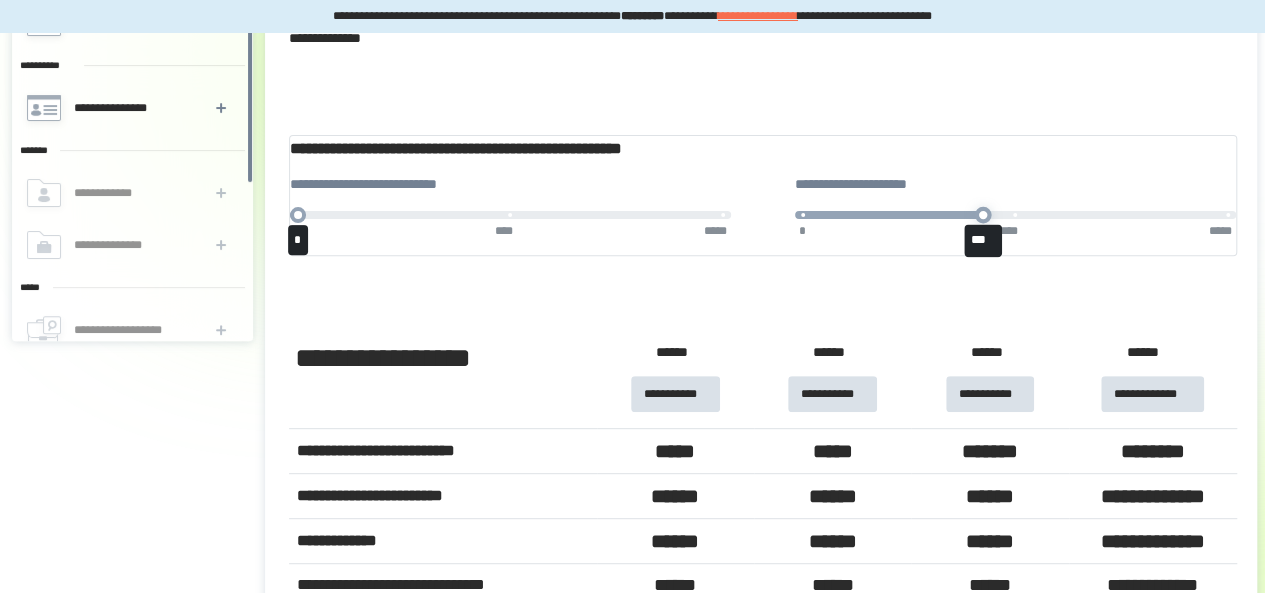 drag, startPoint x: 804, startPoint y: 232, endPoint x: 974, endPoint y: 363, distance: 214.61827 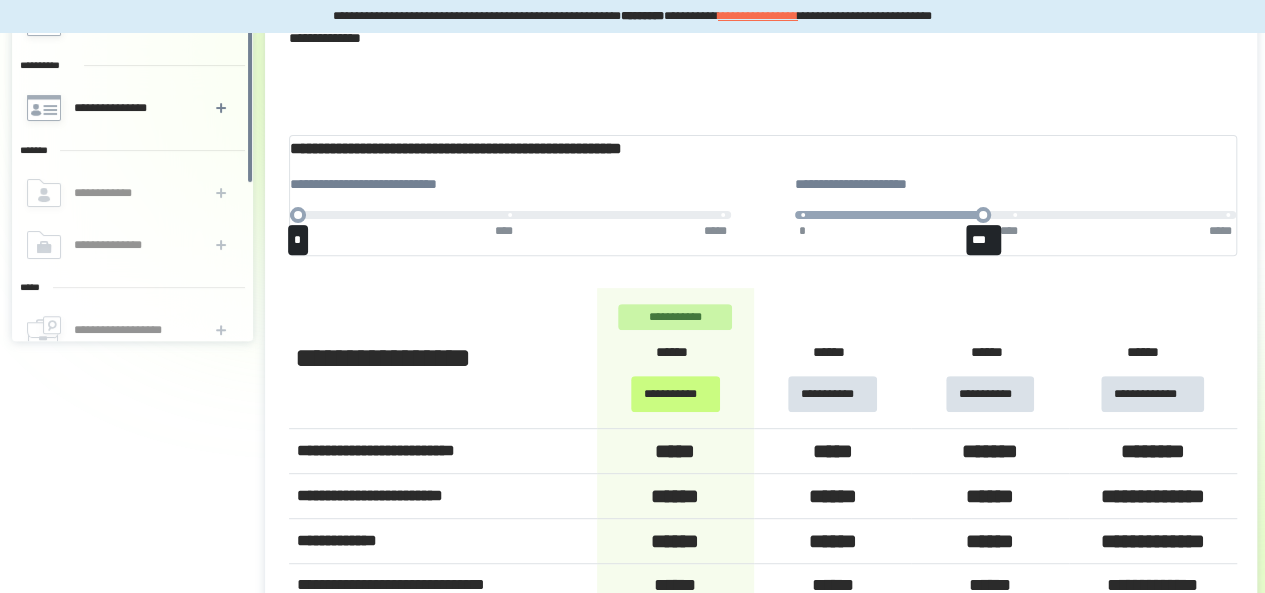 click on "******" at bounding box center [990, 353] 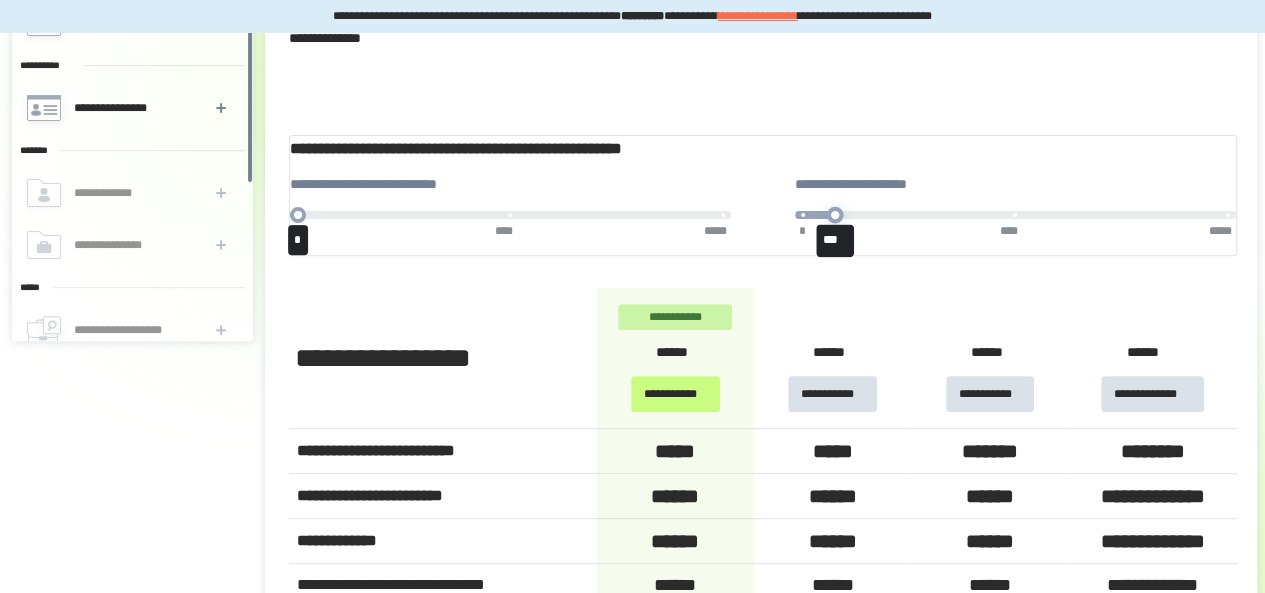 click on "*** * **** *****" at bounding box center [1015, 215] 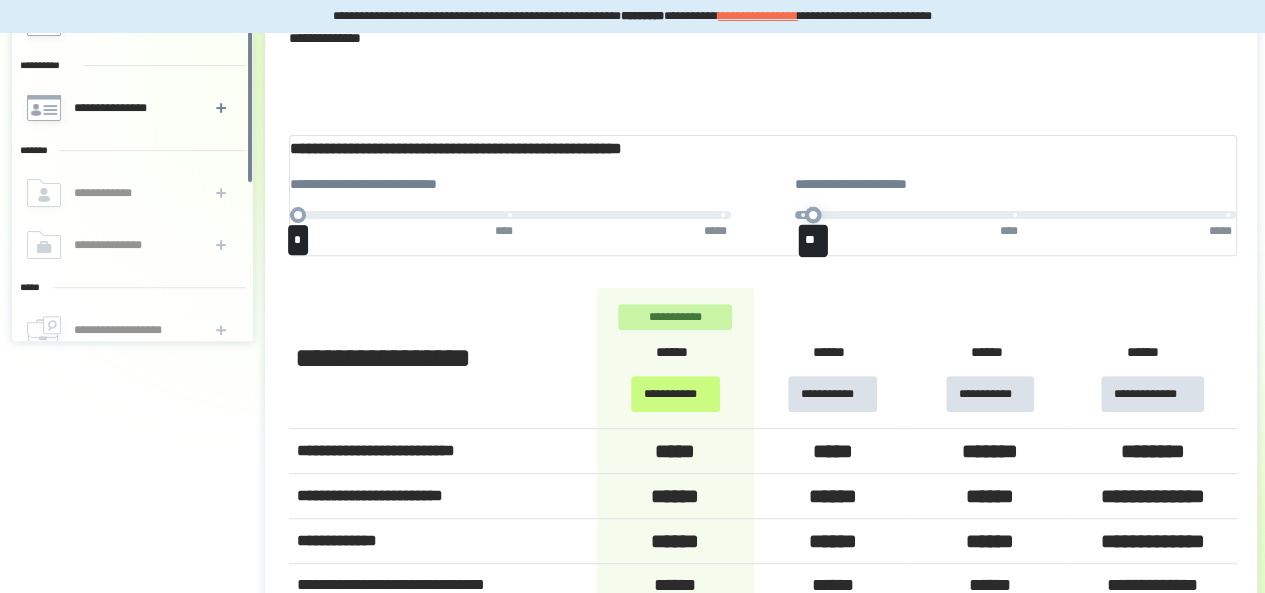 click on "** * **** *****" at bounding box center [1015, 215] 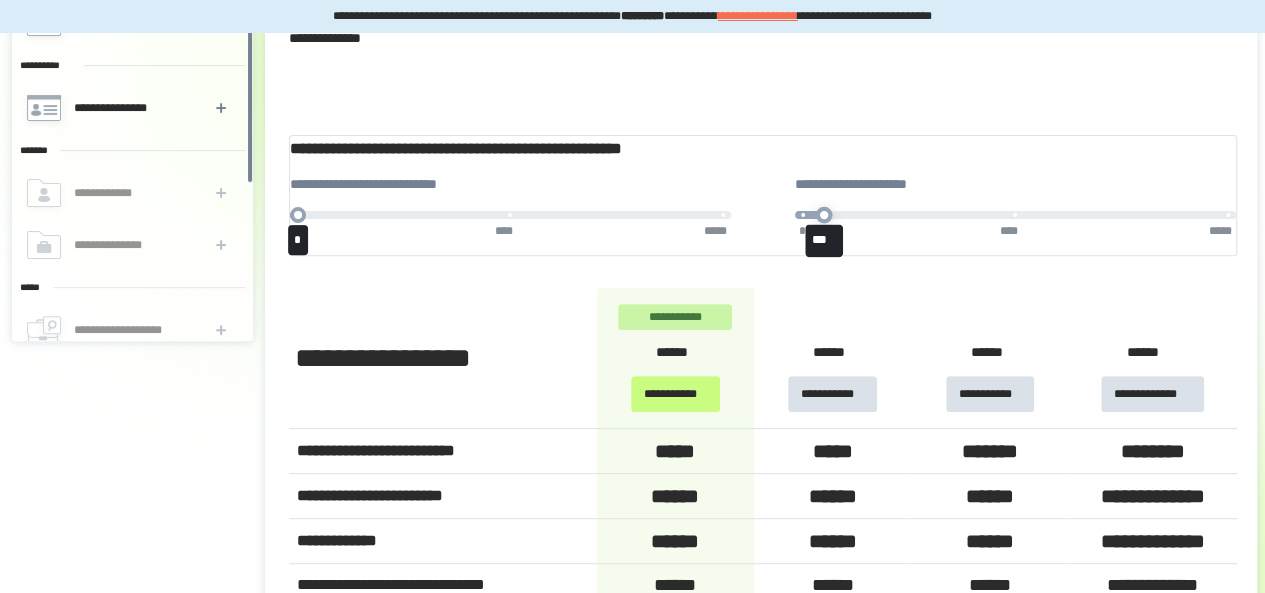 click on "*** * **** *****" at bounding box center [1015, 215] 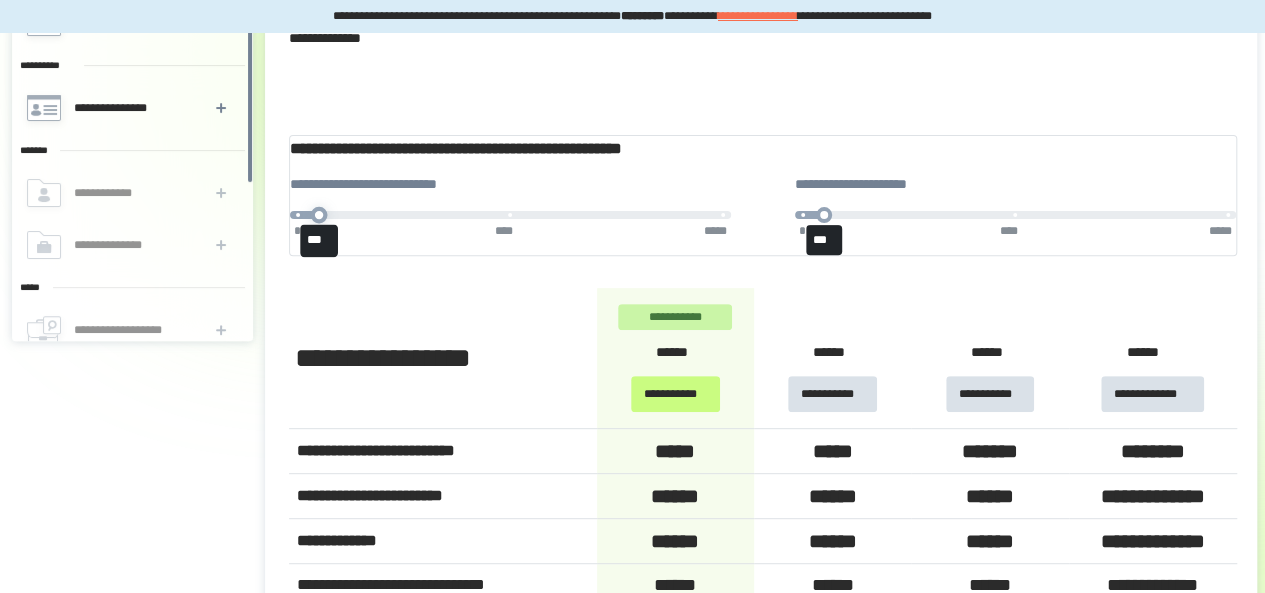 click on "*** * **** *****" at bounding box center (510, 215) 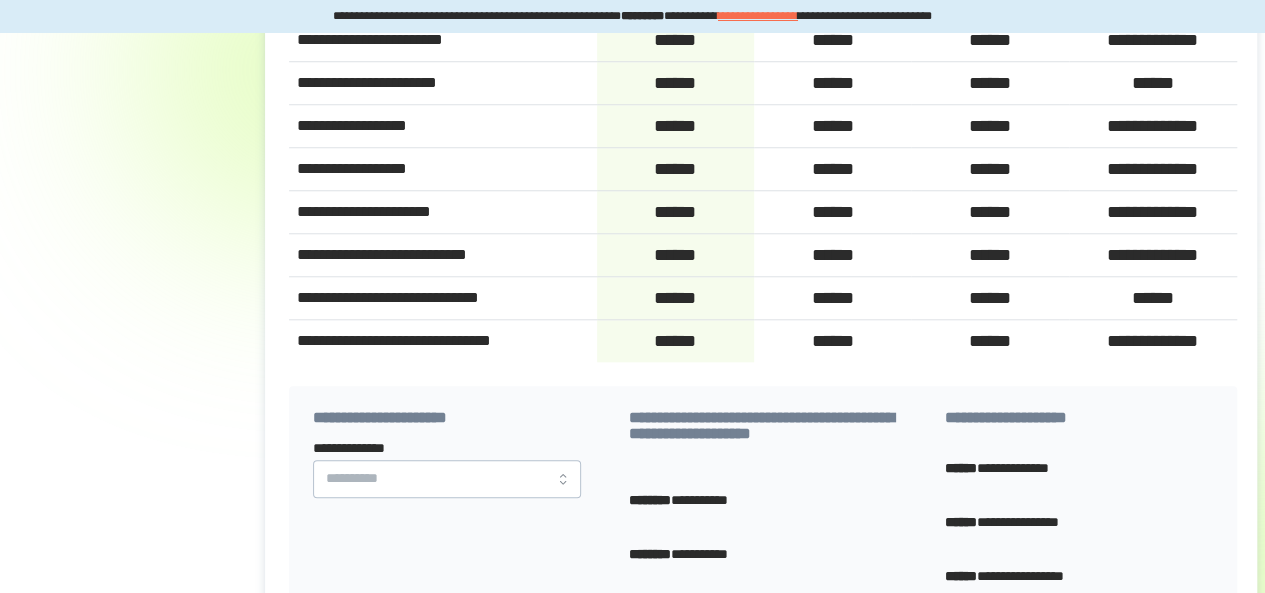 scroll, scrollTop: 1002, scrollLeft: 0, axis: vertical 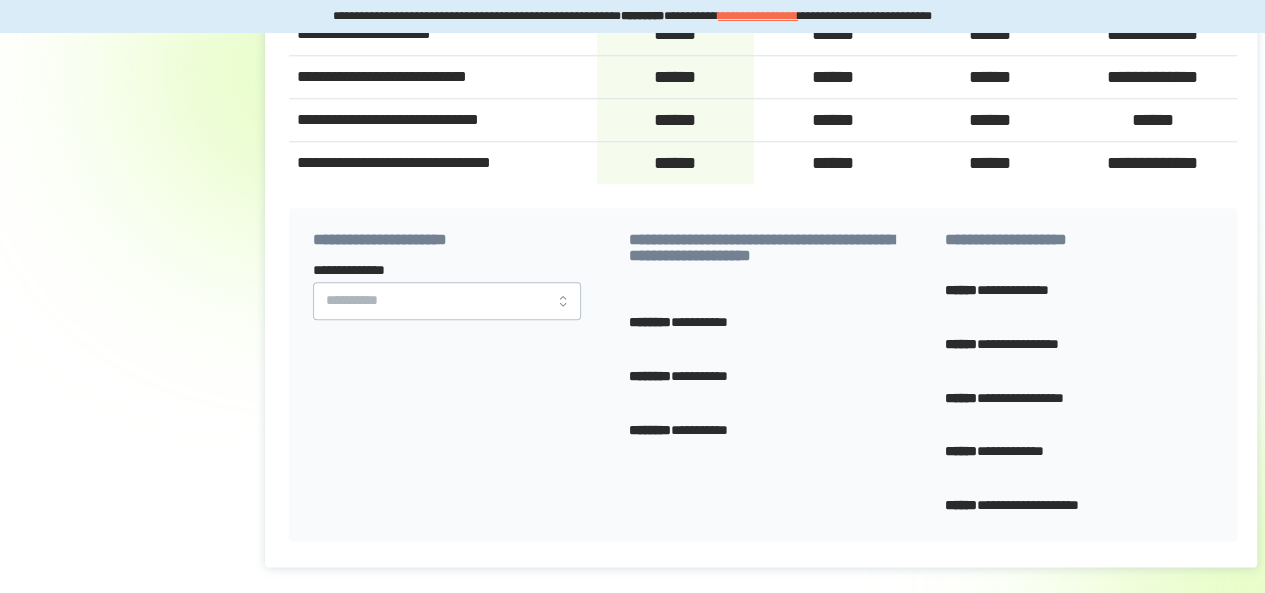 click on "**********" at bounding box center [447, 374] 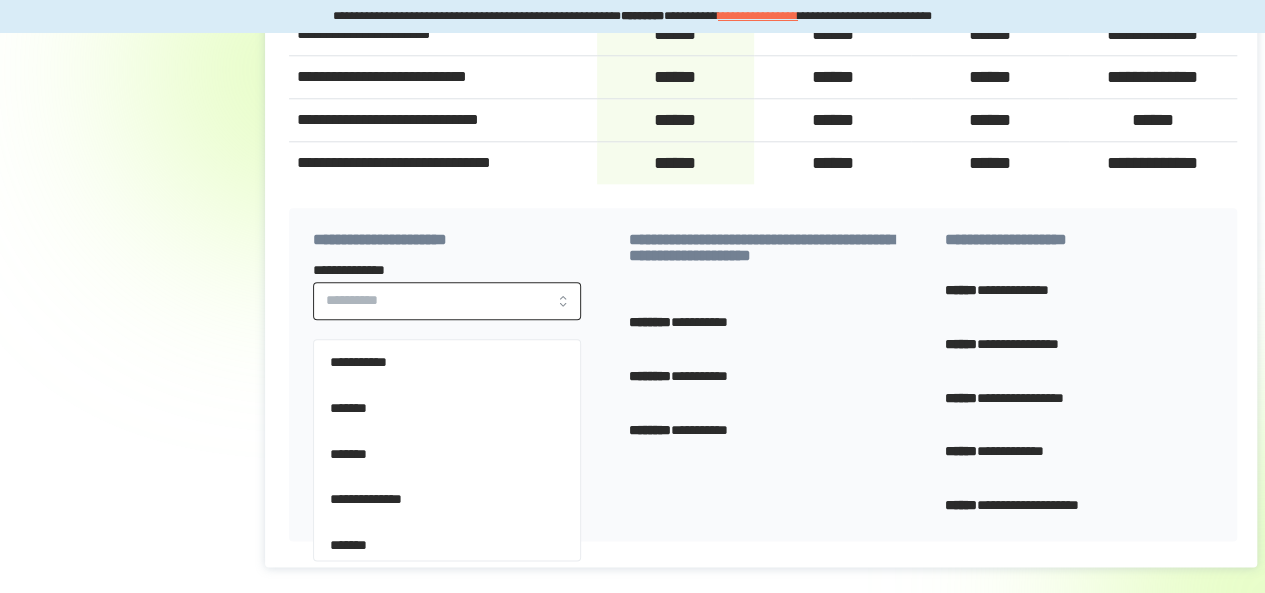 click on "**********" at bounding box center (447, 301) 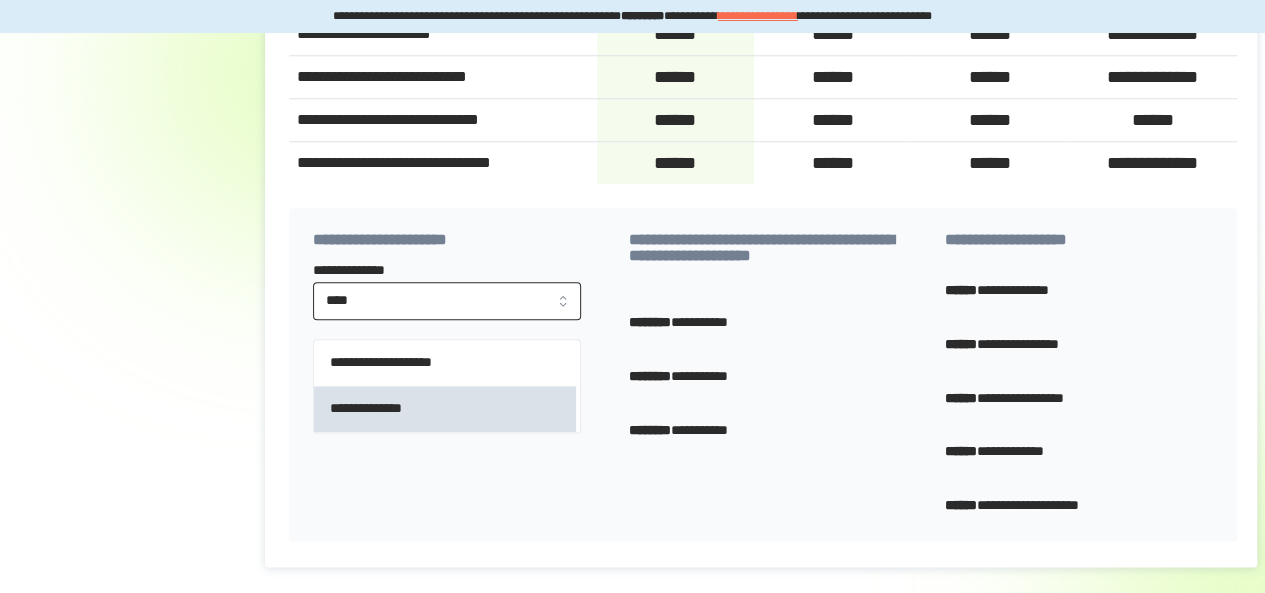 click on "**********" at bounding box center [383, 409] 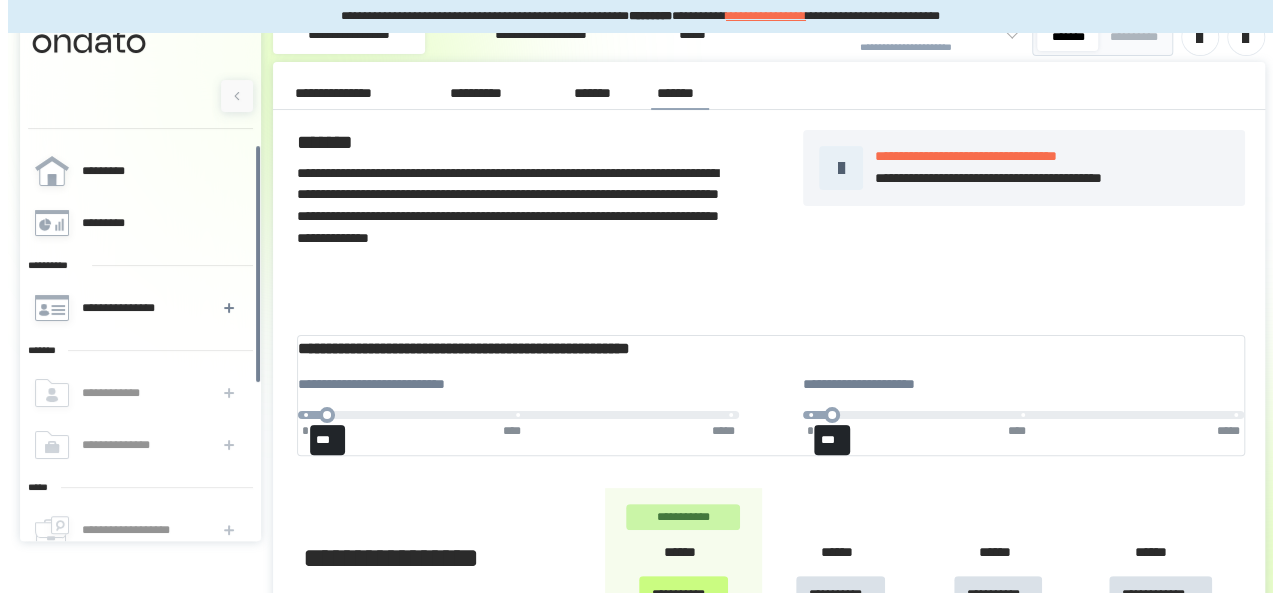 scroll, scrollTop: 0, scrollLeft: 0, axis: both 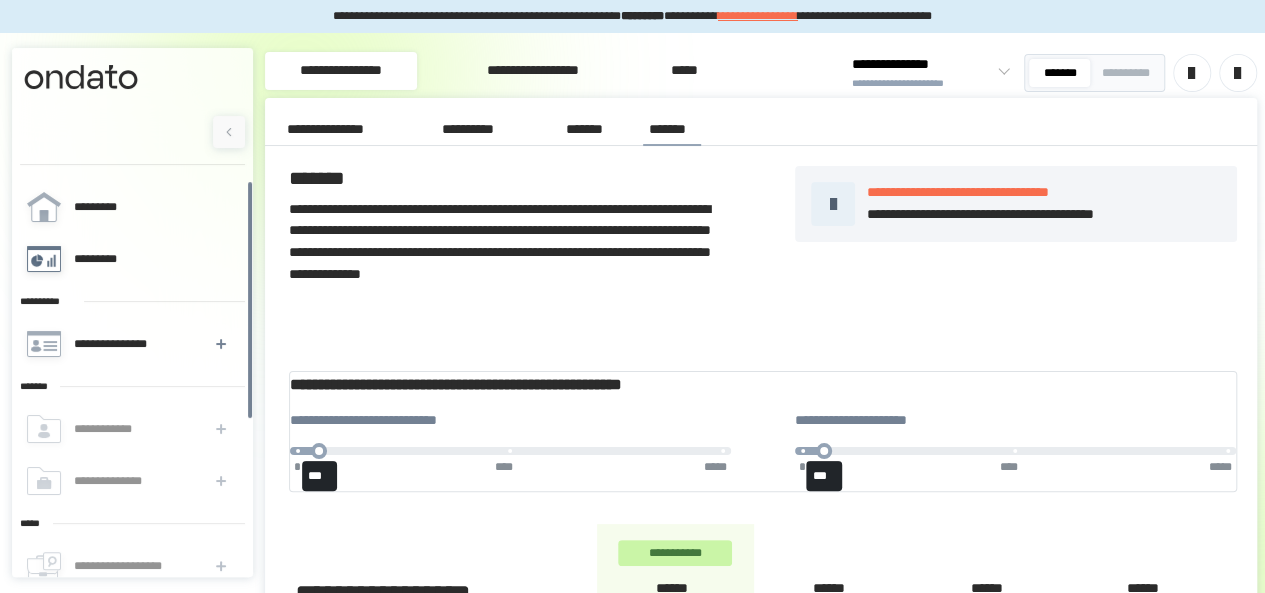 type on "**********" 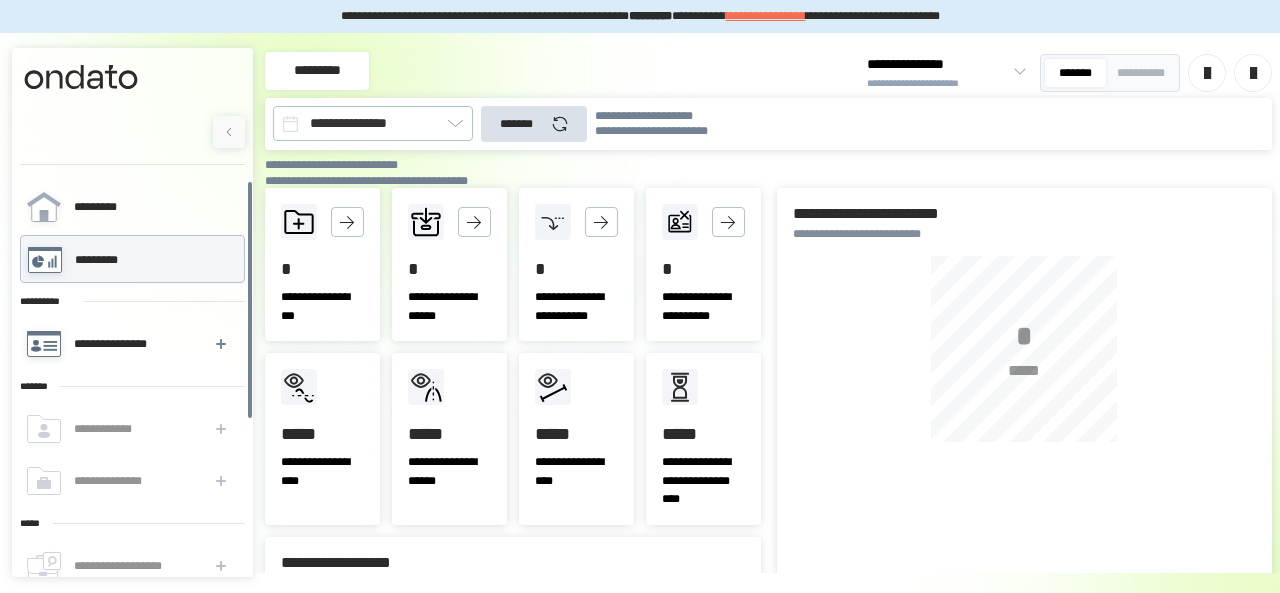 click on "**********" at bounding box center [114, 344] 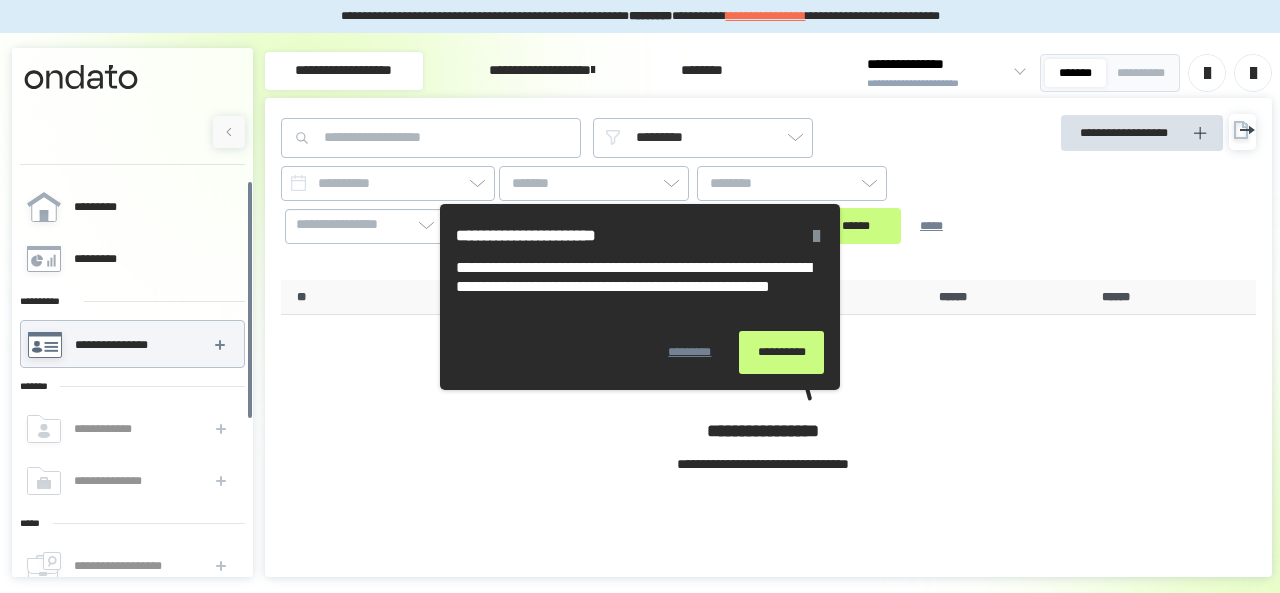 click at bounding box center [816, 235] 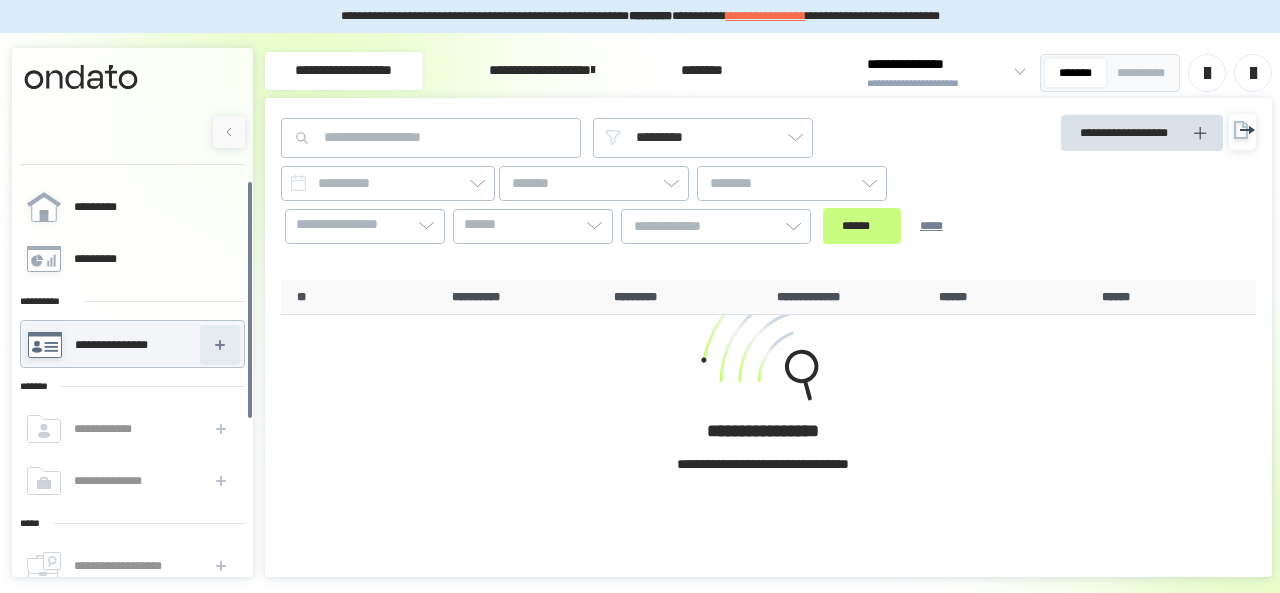 click at bounding box center (220, 345) 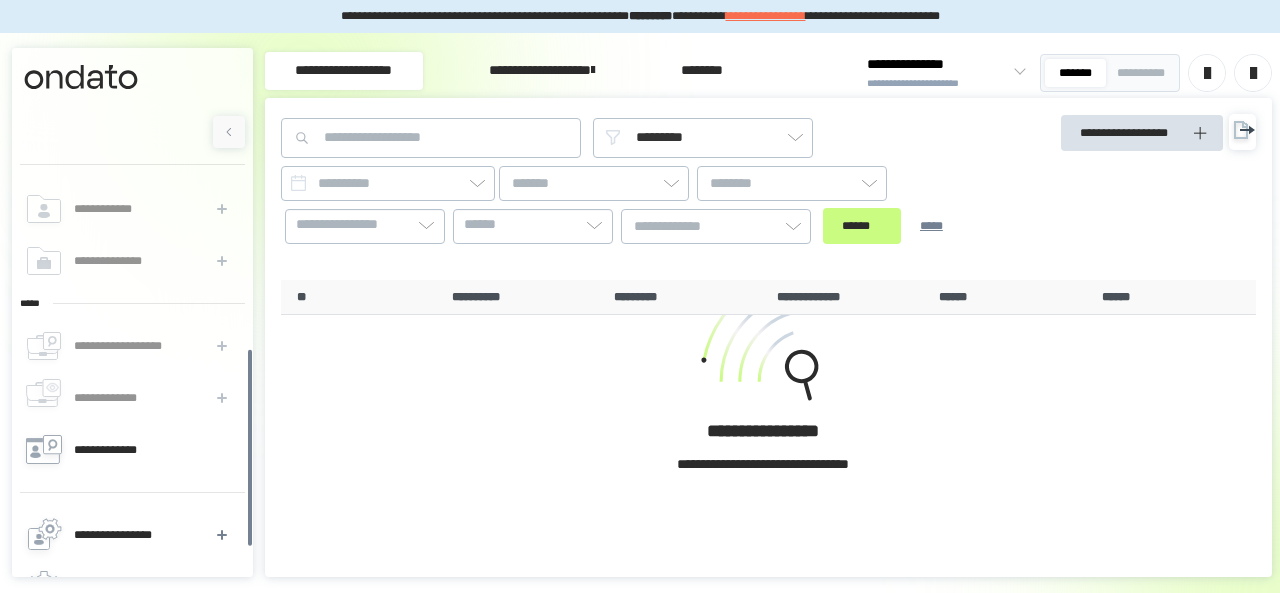 scroll, scrollTop: 388, scrollLeft: 0, axis: vertical 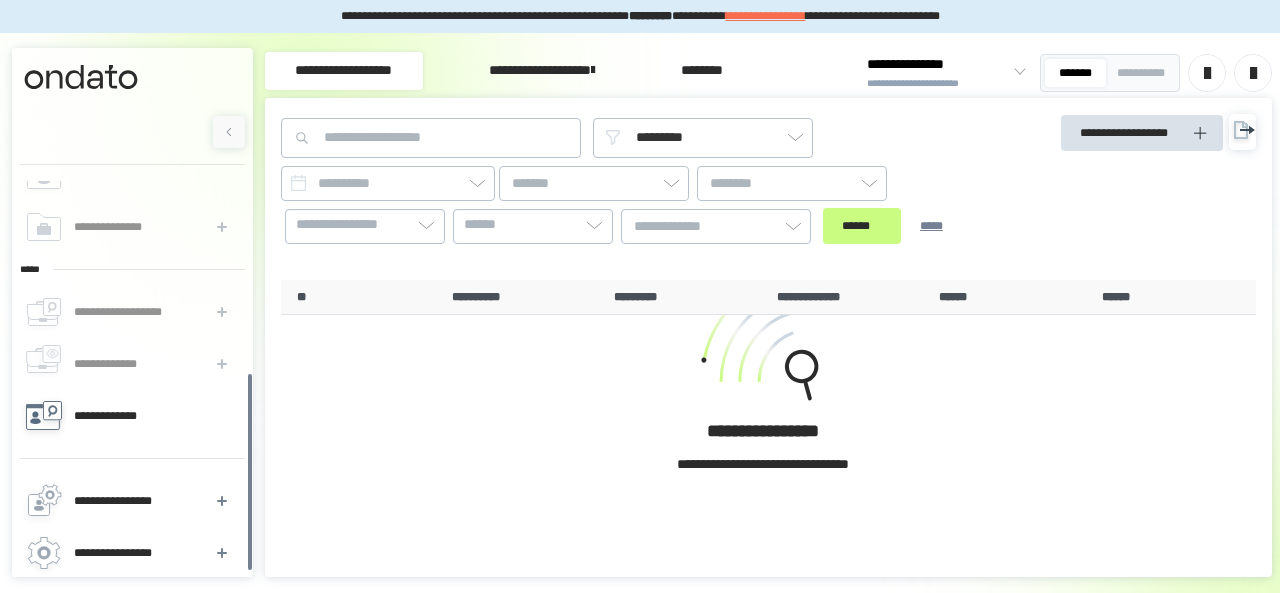 click on "**********" at bounding box center [117, 416] 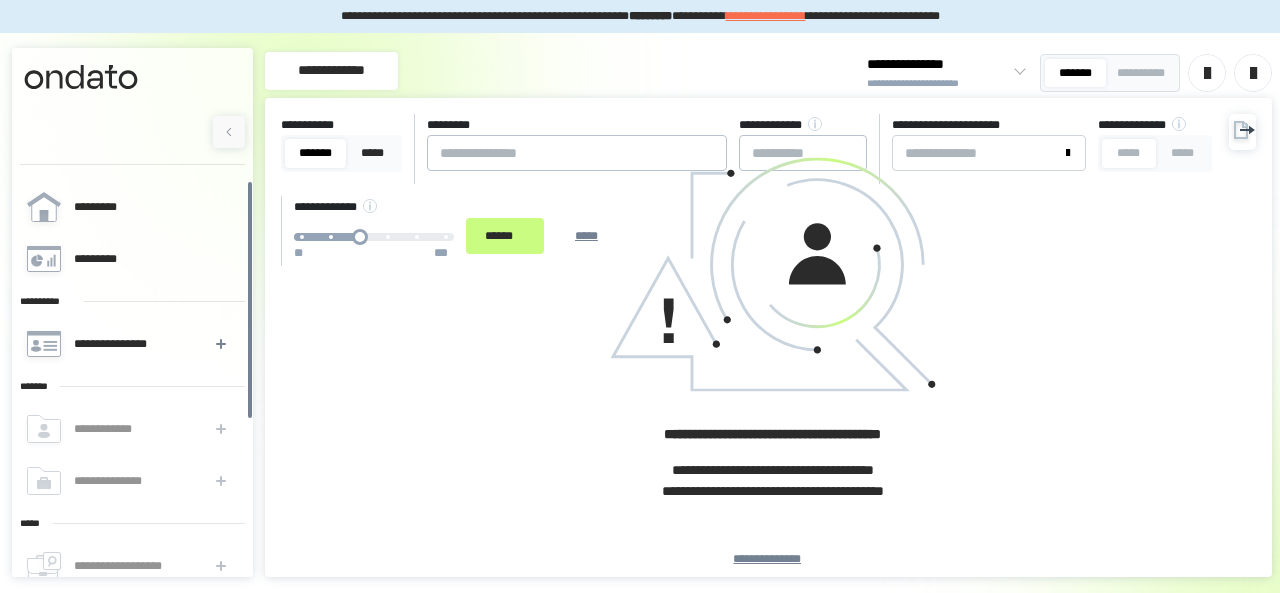 click at bounding box center (1253, 73) 